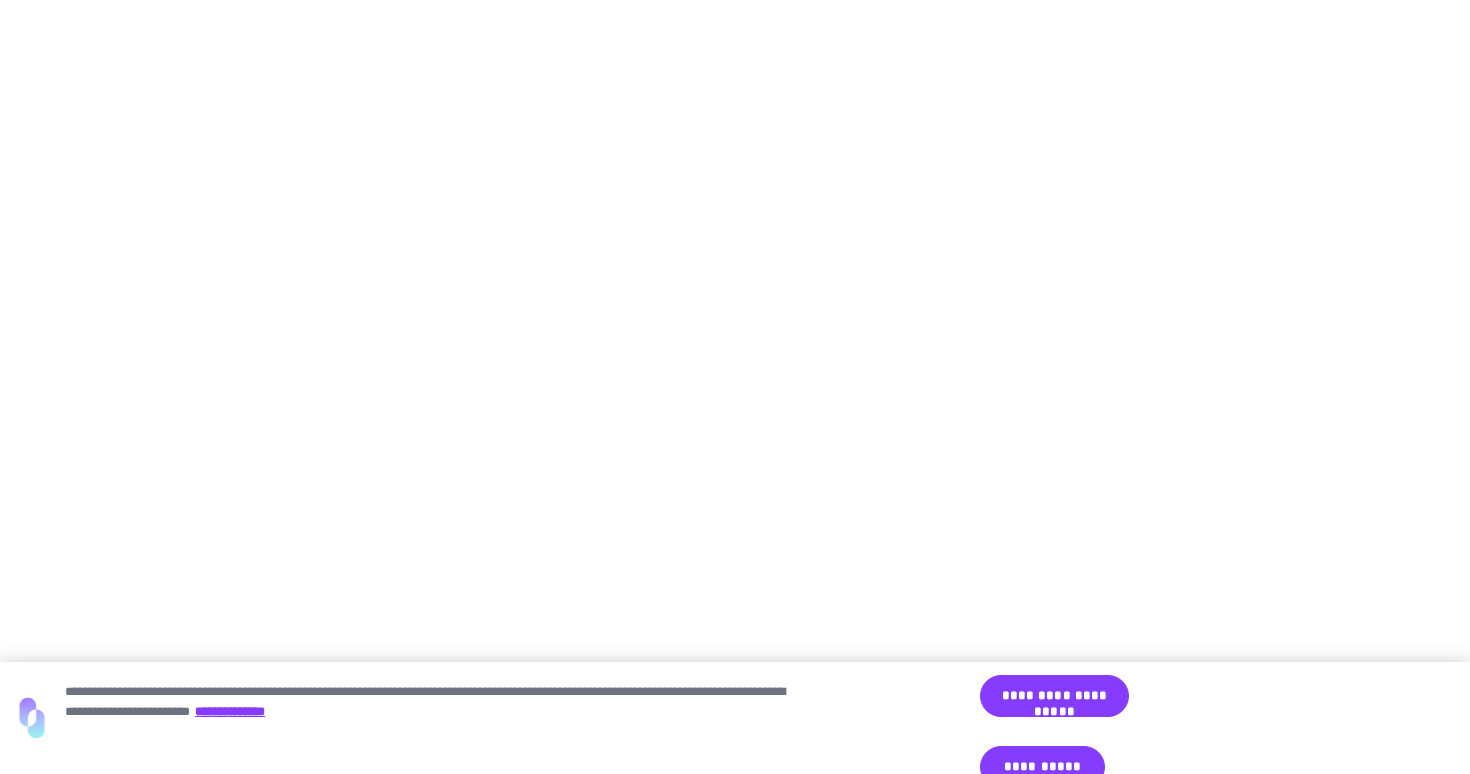 scroll, scrollTop: 0, scrollLeft: 0, axis: both 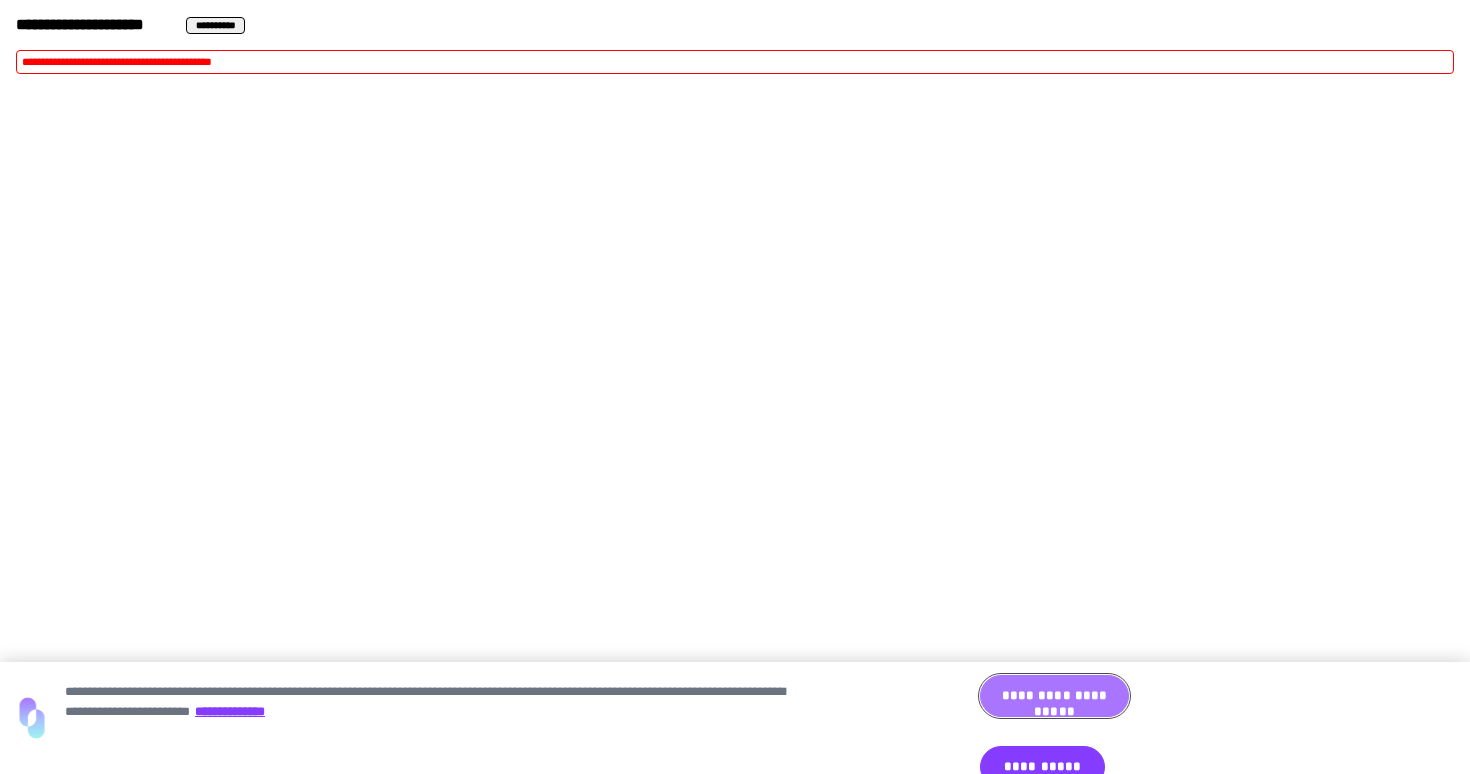 click on "**********" at bounding box center [1054, 696] 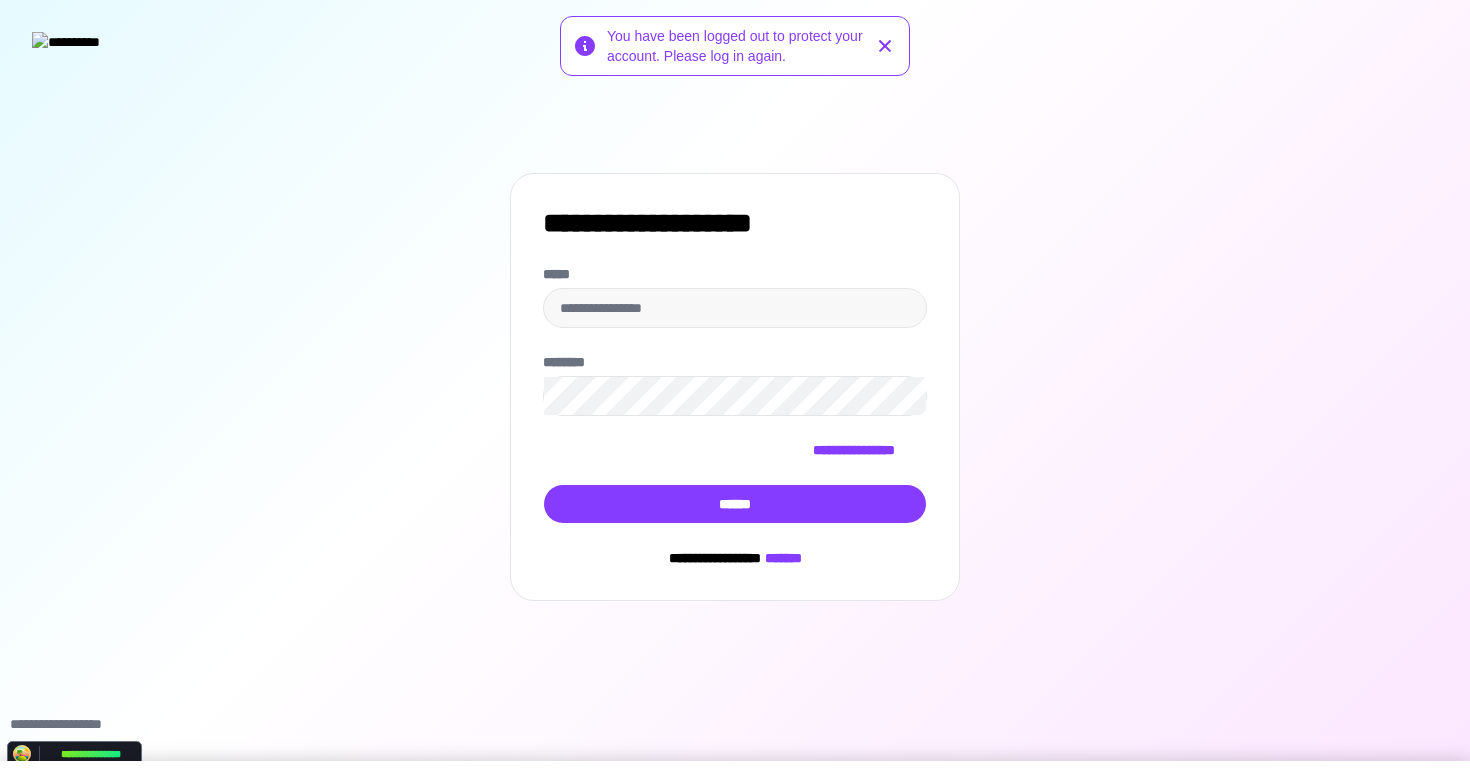 scroll, scrollTop: 0, scrollLeft: 0, axis: both 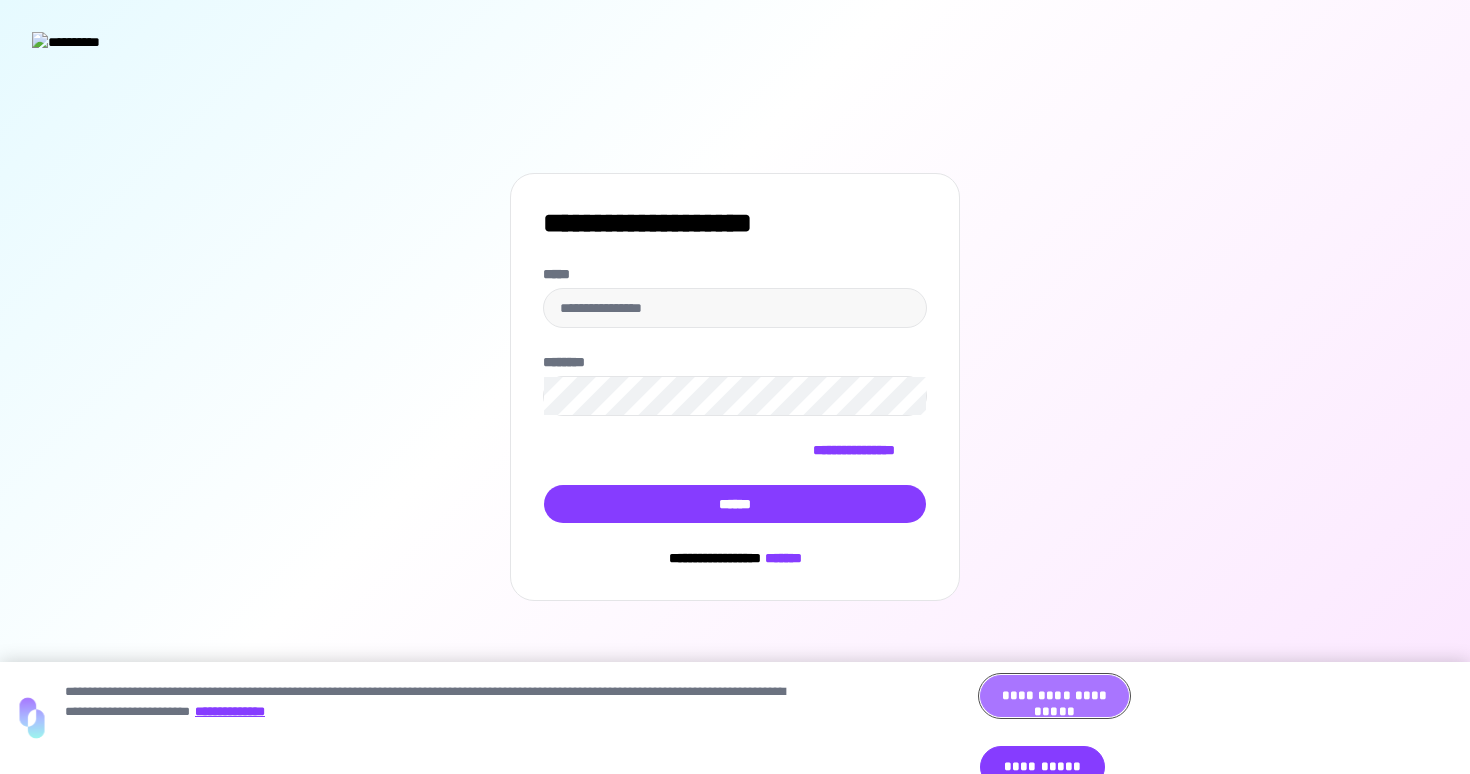 drag, startPoint x: 1055, startPoint y: 743, endPoint x: 1427, endPoint y: 212, distance: 648.3402 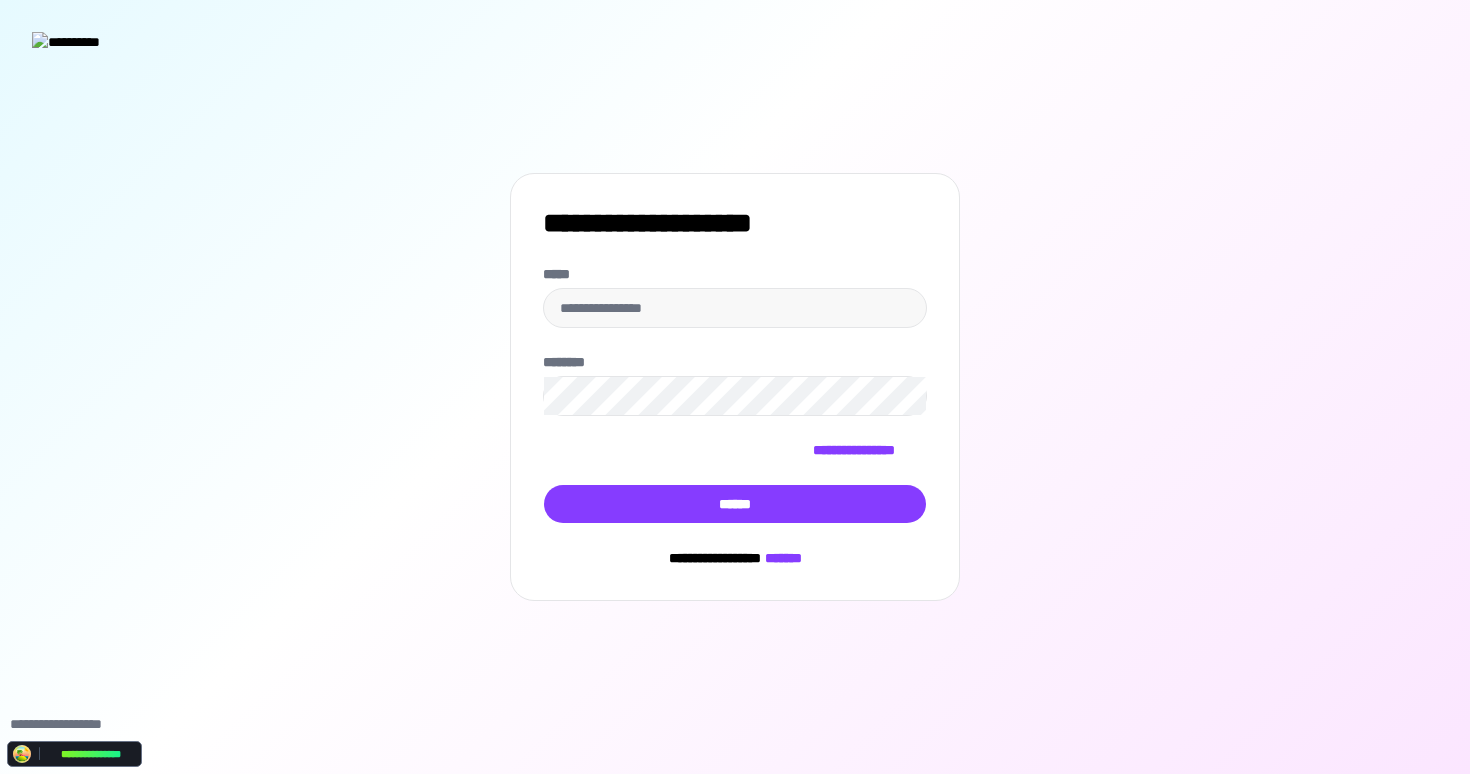 type on "**********" 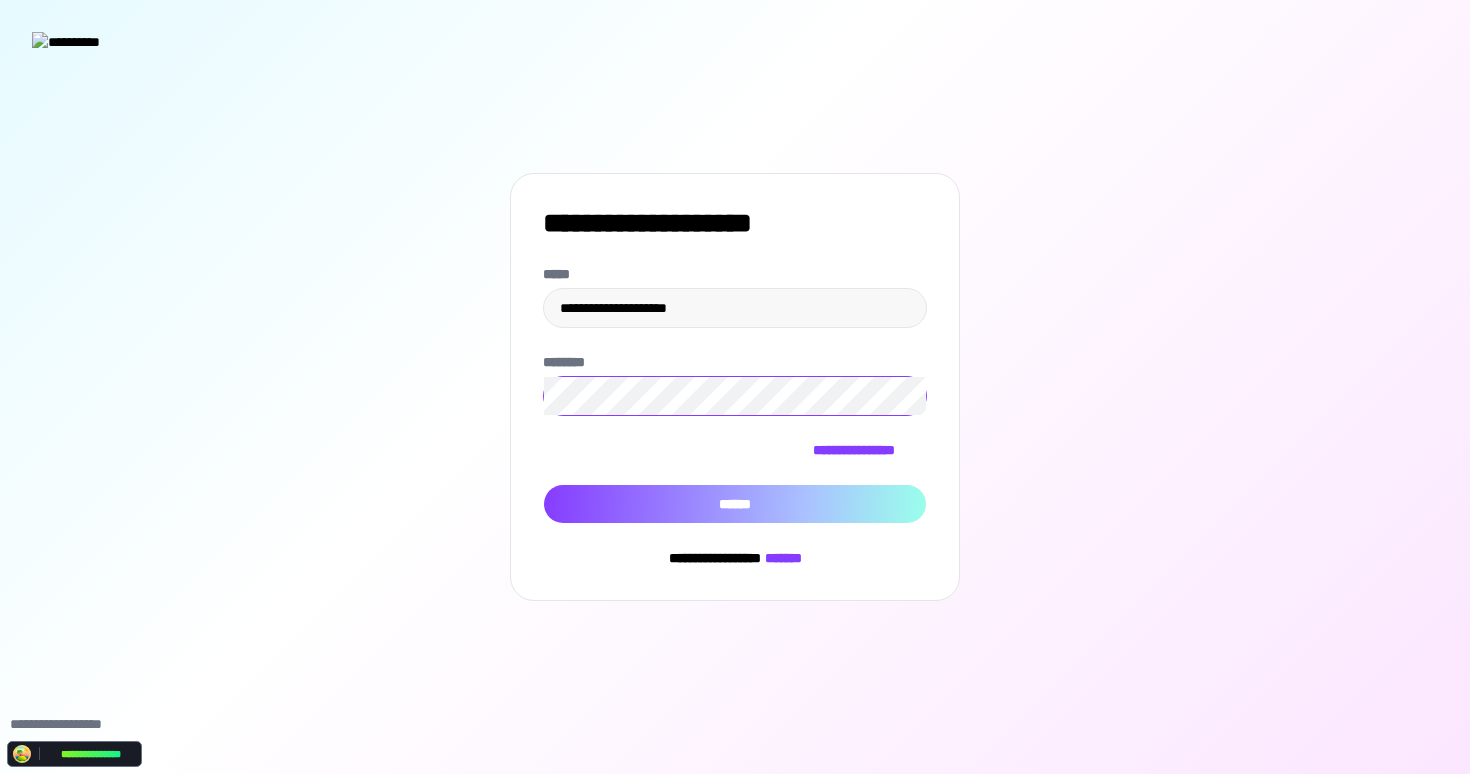 click on "******" at bounding box center [735, 504] 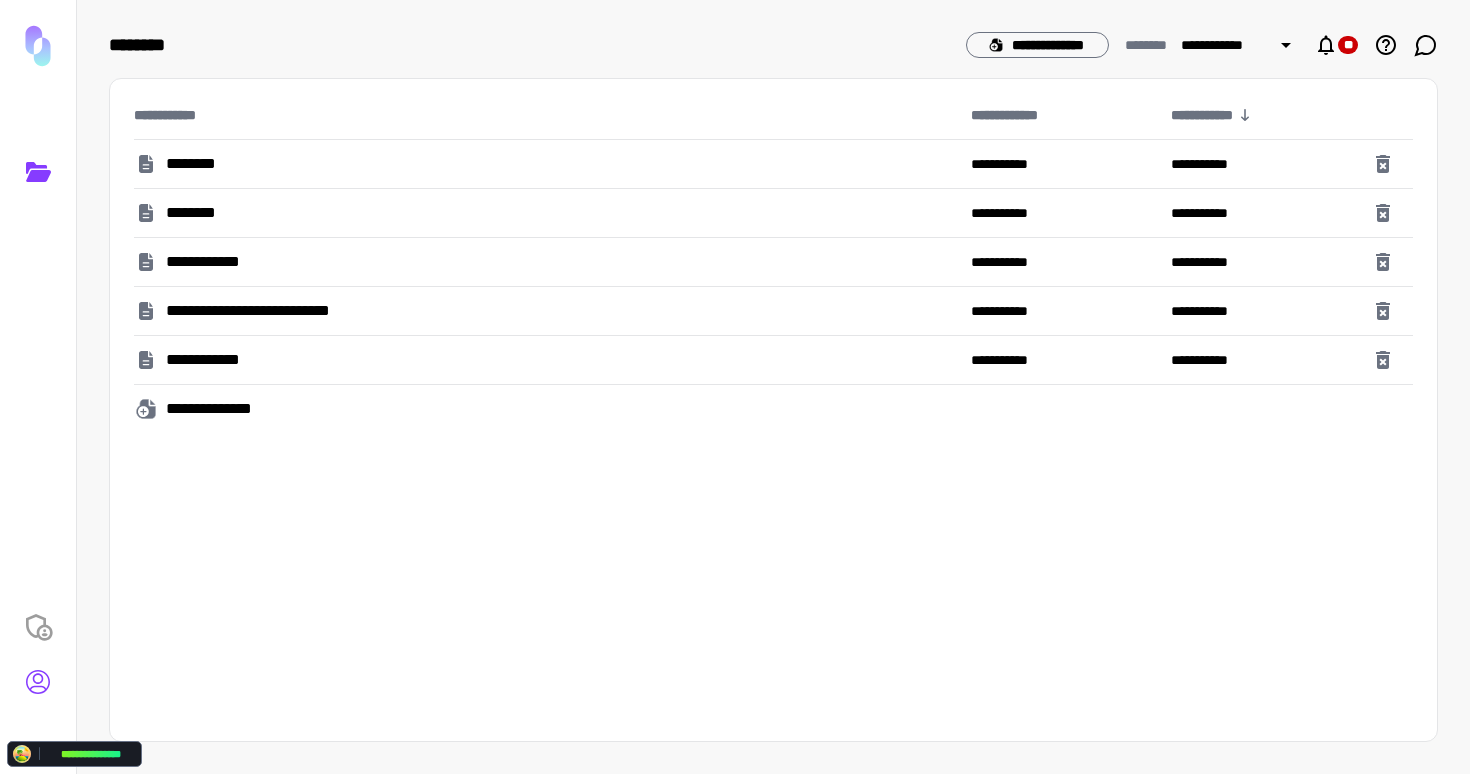click 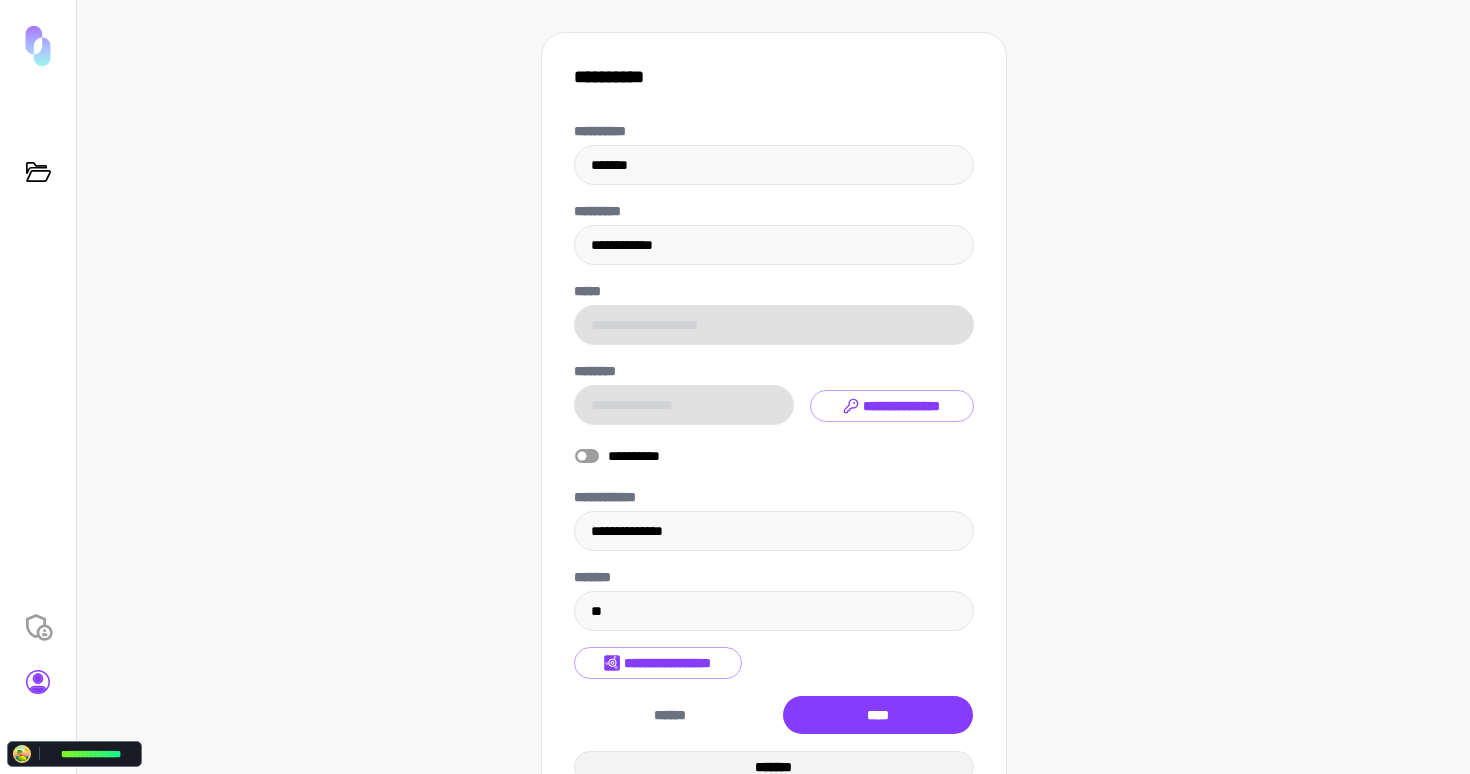 scroll, scrollTop: 75, scrollLeft: 0, axis: vertical 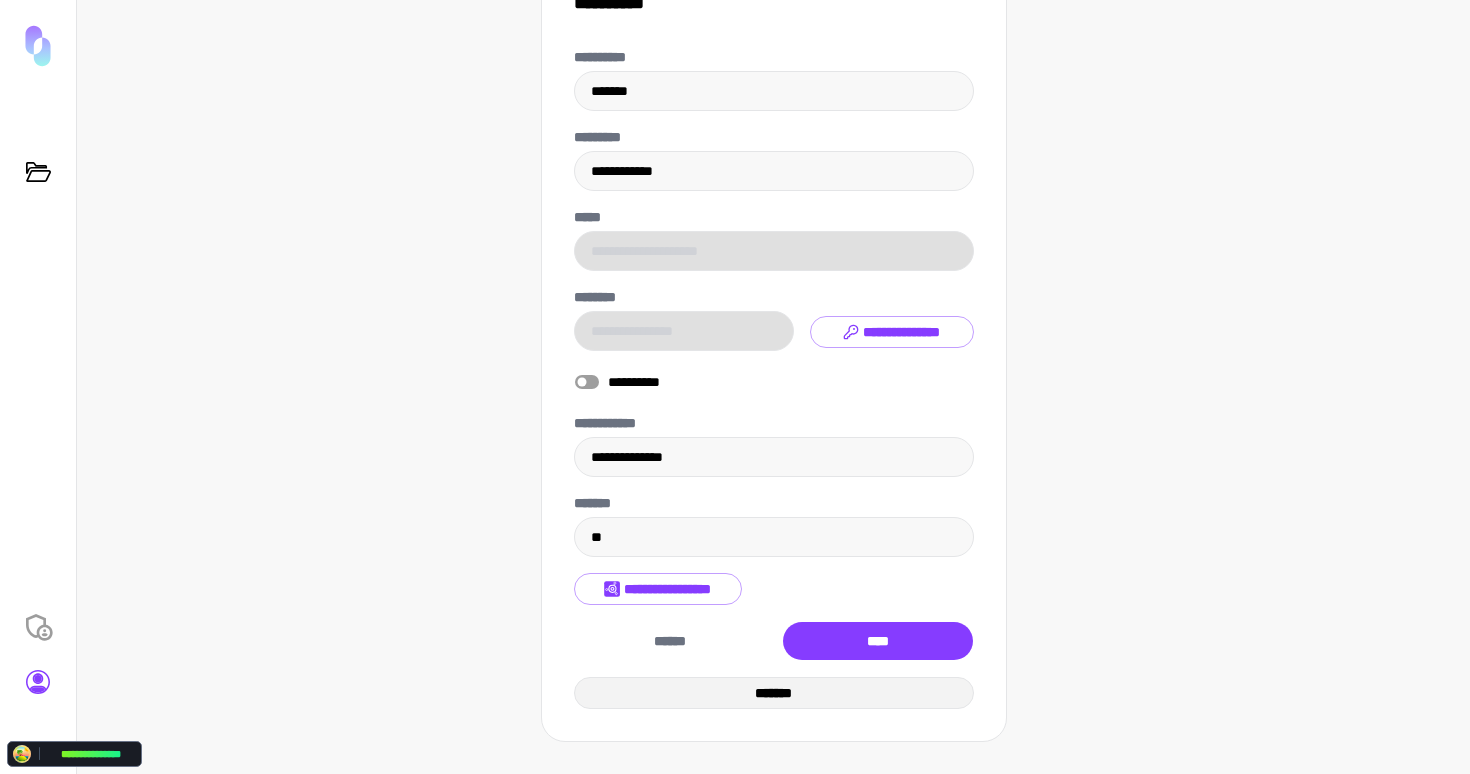 click on "*******" at bounding box center (774, 693) 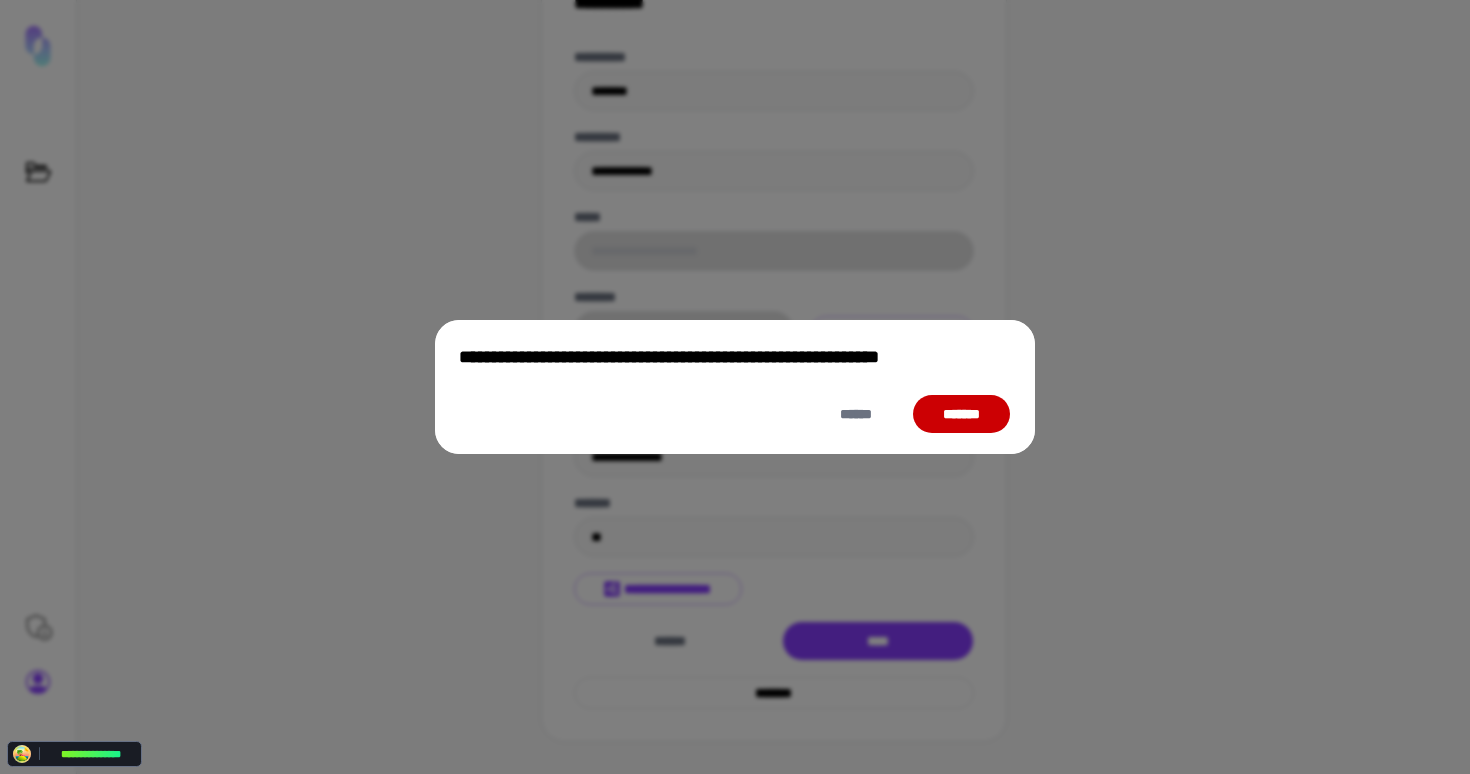 click on "*******" at bounding box center (961, 414) 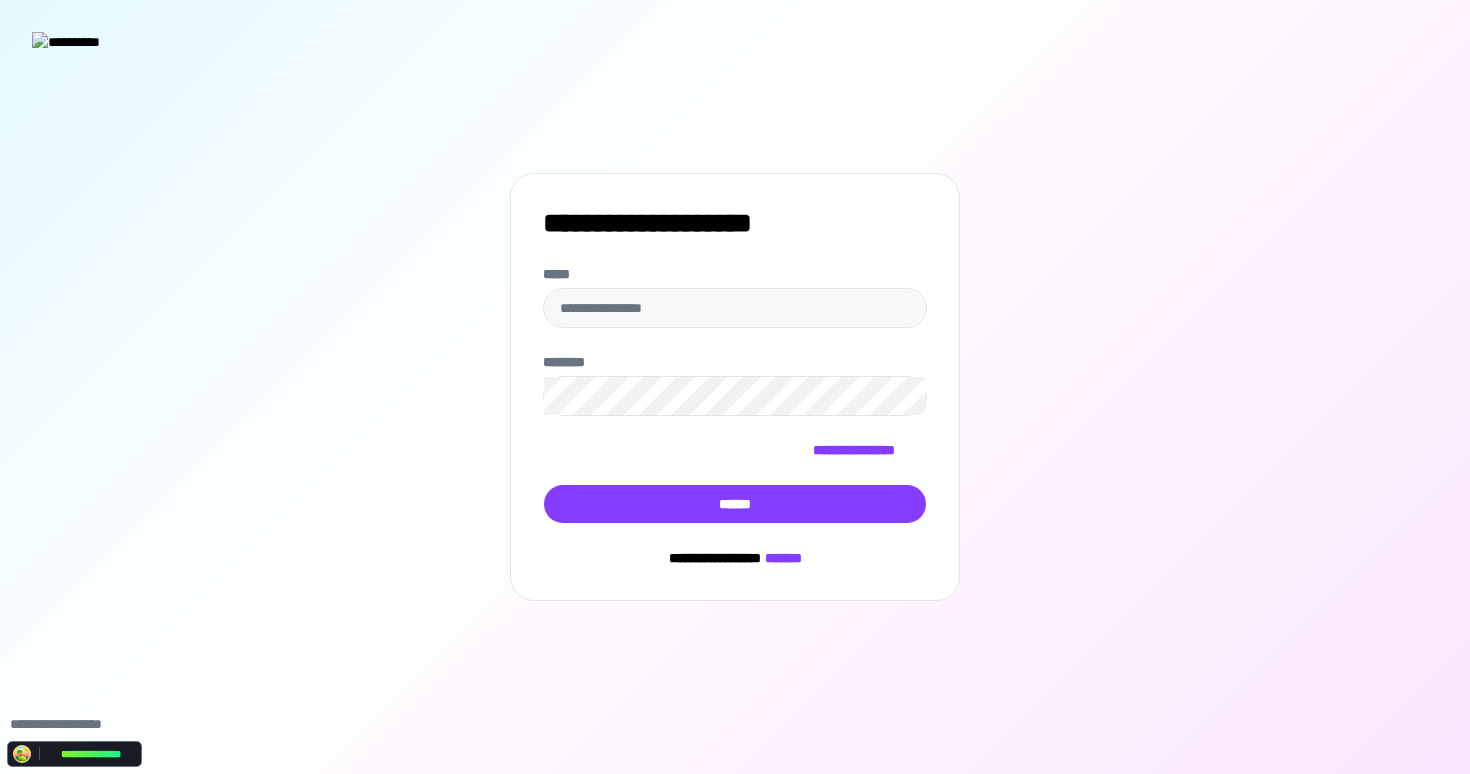 click on "*******" at bounding box center (781, 558) 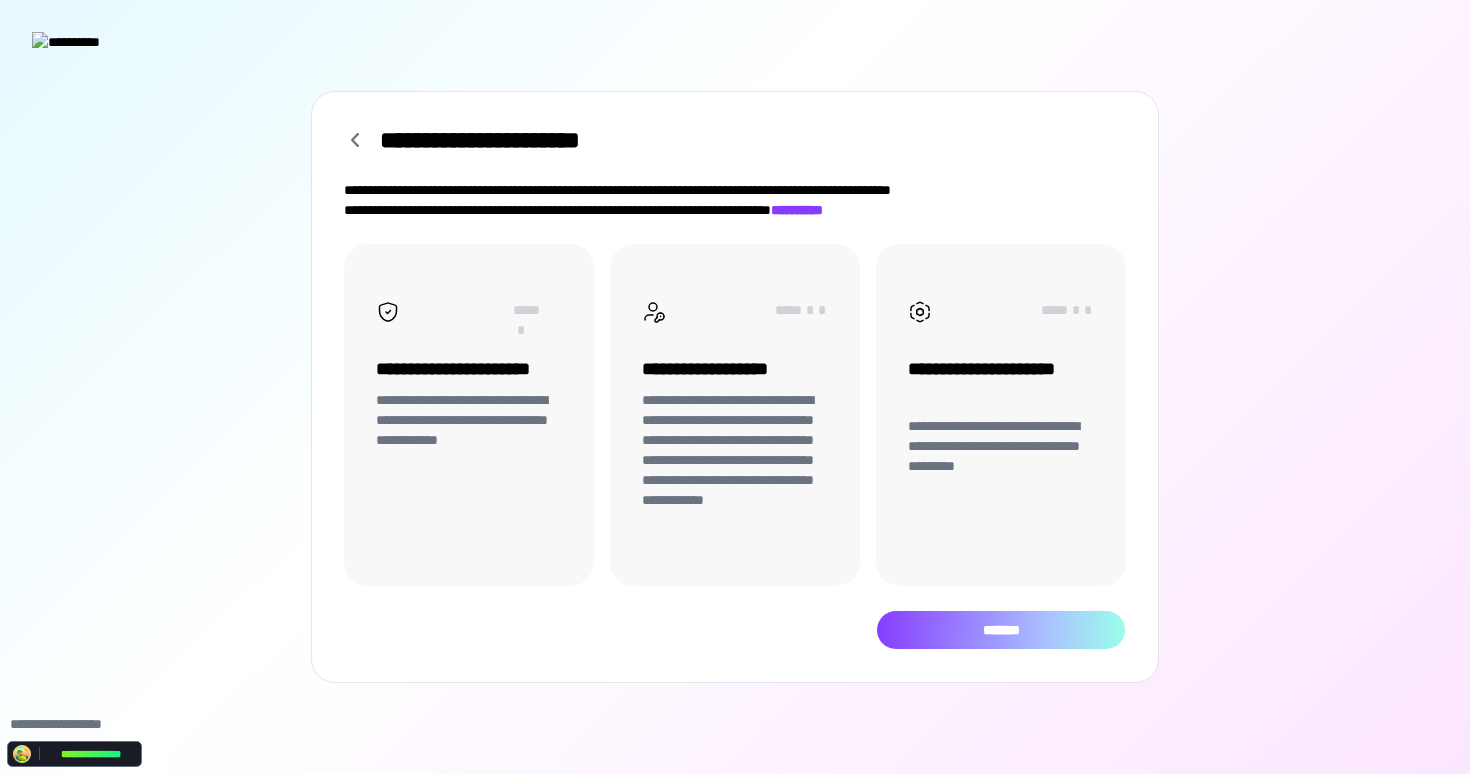 click on "*******" at bounding box center [1001, 630] 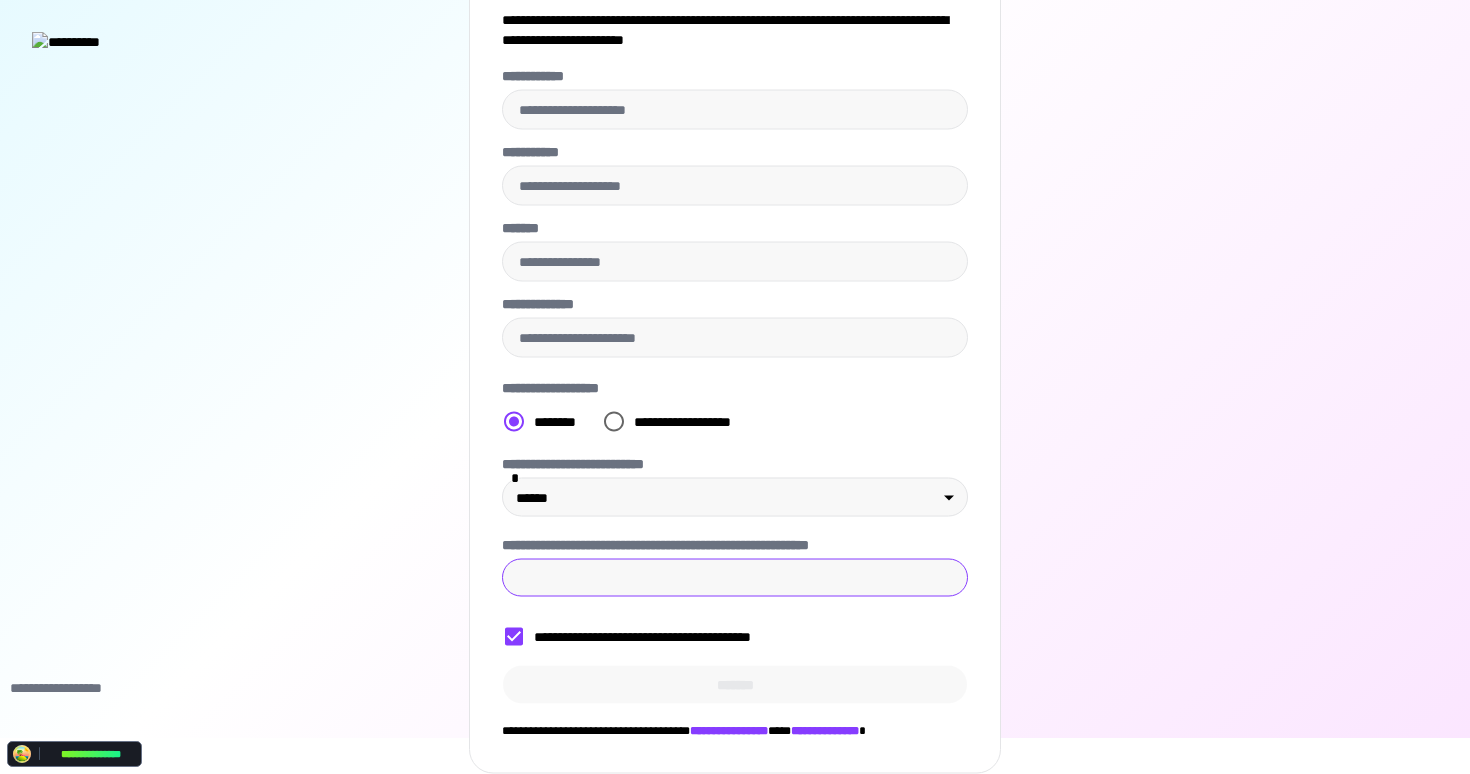 scroll, scrollTop: 0, scrollLeft: 0, axis: both 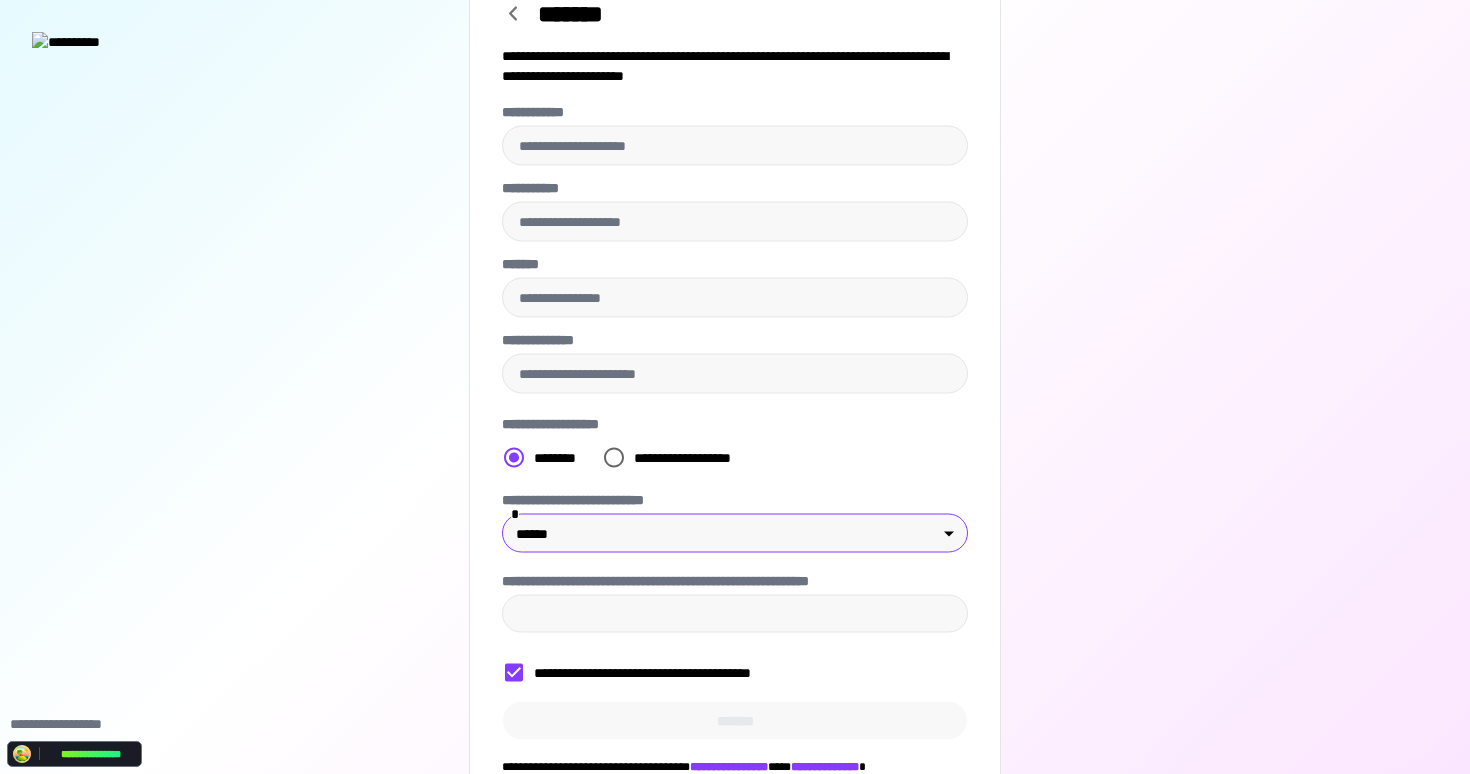 click on "**********" at bounding box center [735, 387] 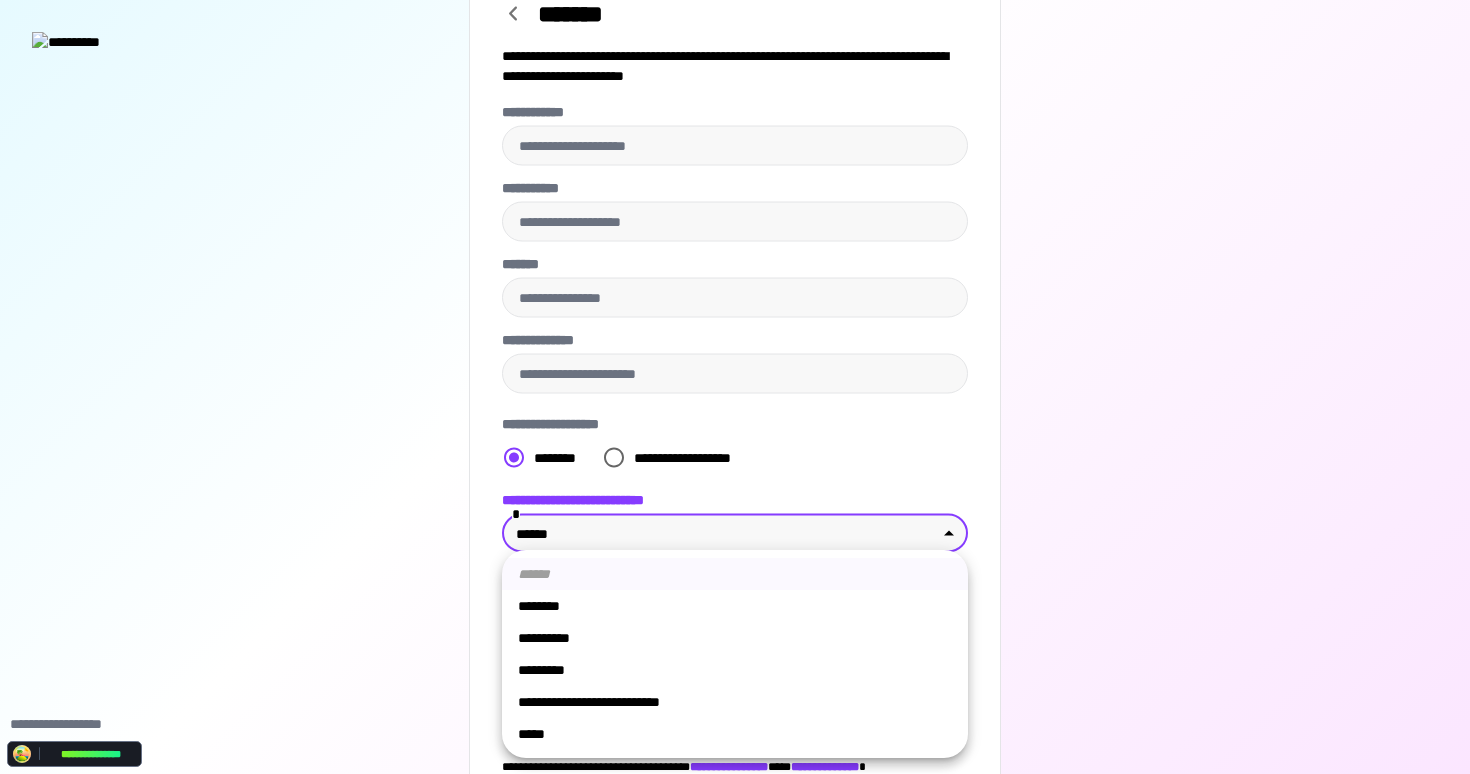 click at bounding box center (735, 387) 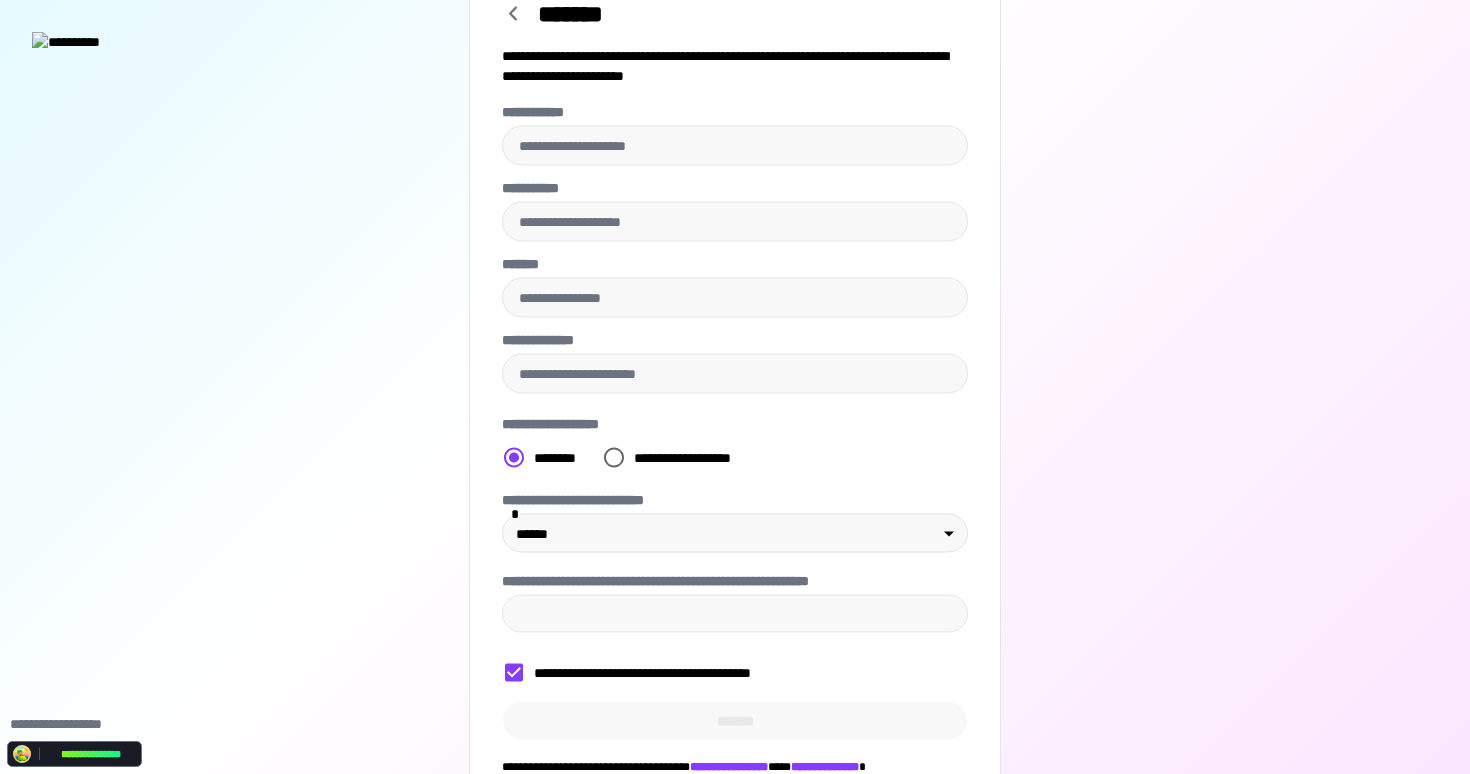 drag, startPoint x: 742, startPoint y: 77, endPoint x: 517, endPoint y: 53, distance: 226.27638 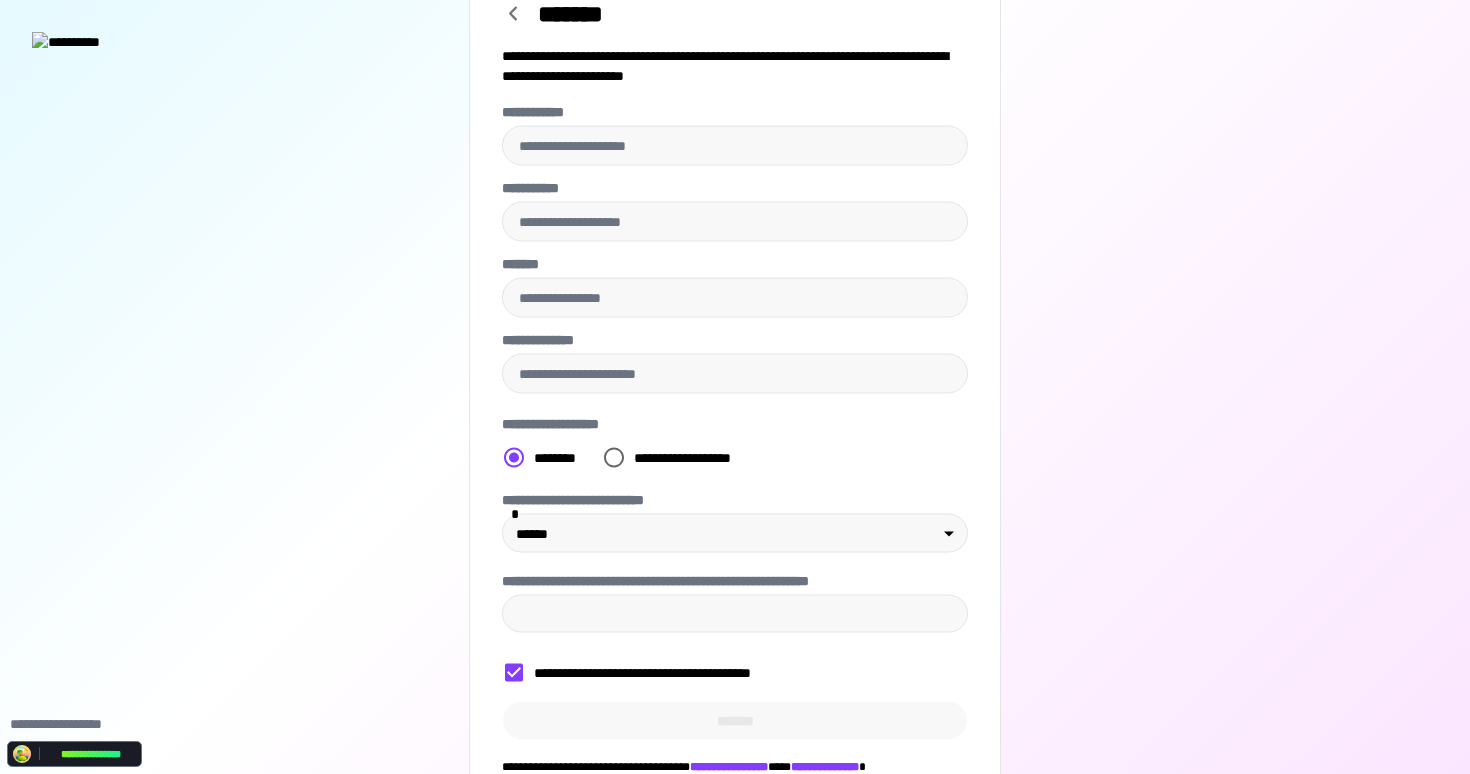 click at bounding box center (735, 26) 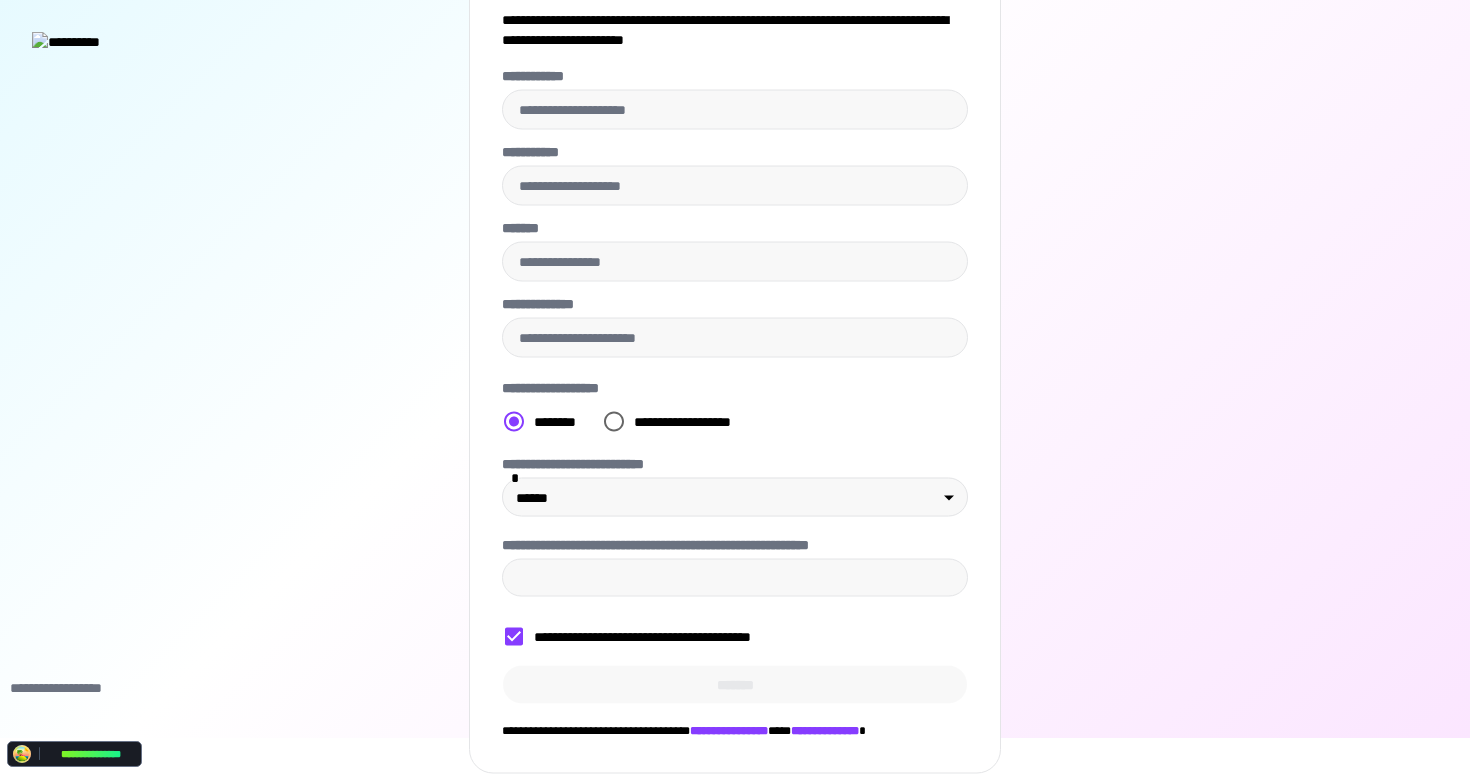 scroll, scrollTop: 0, scrollLeft: 0, axis: both 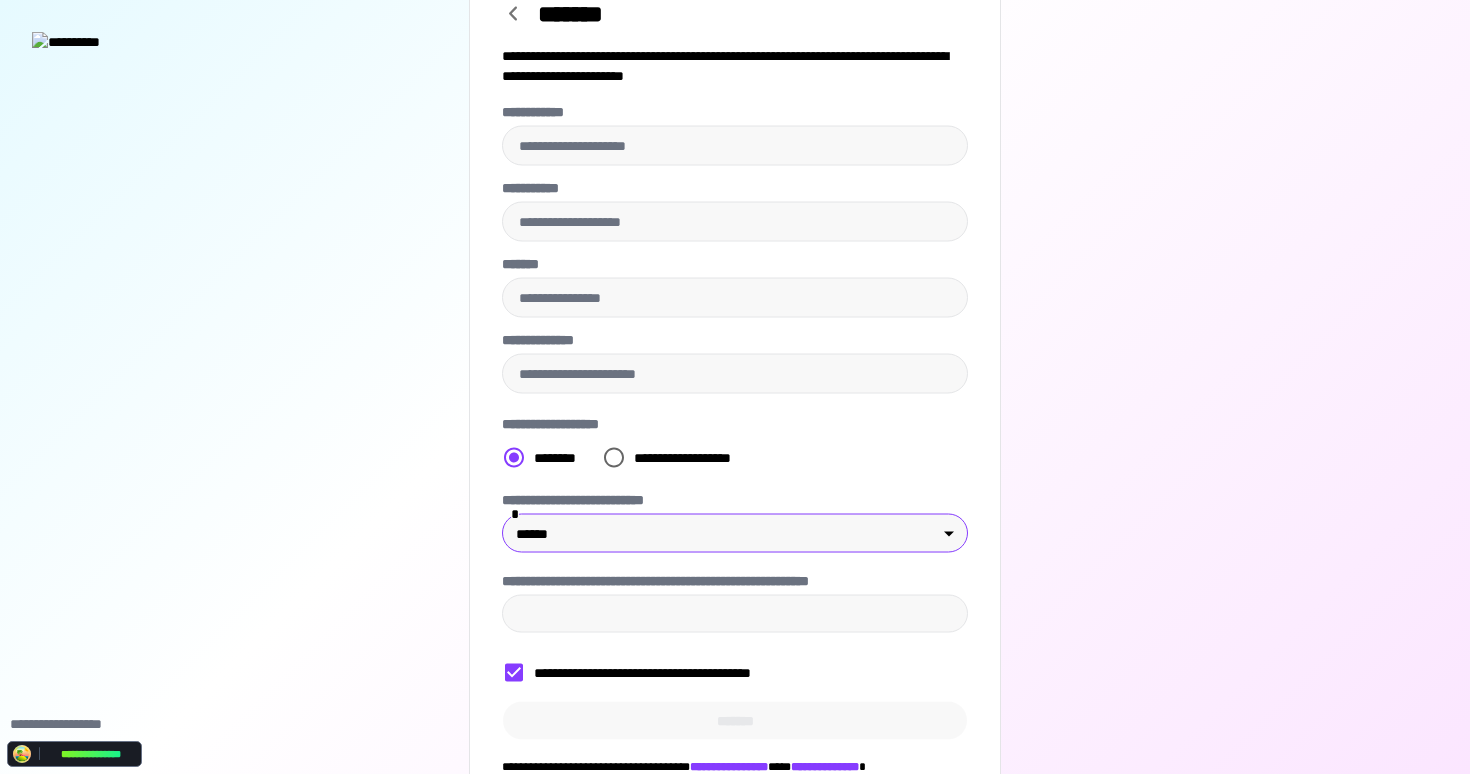 click on "**********" at bounding box center (735, 387) 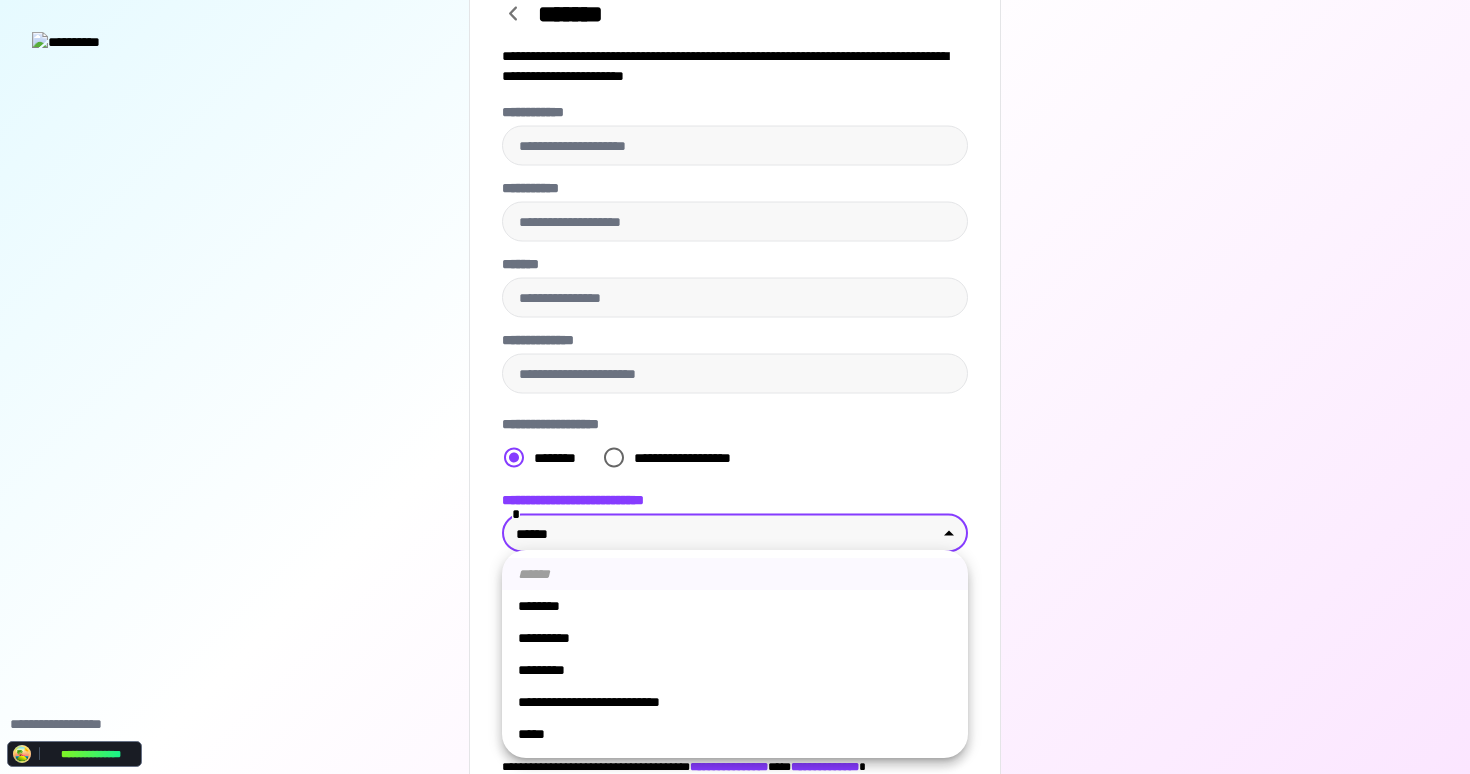 click on "*****" at bounding box center (735, 734) 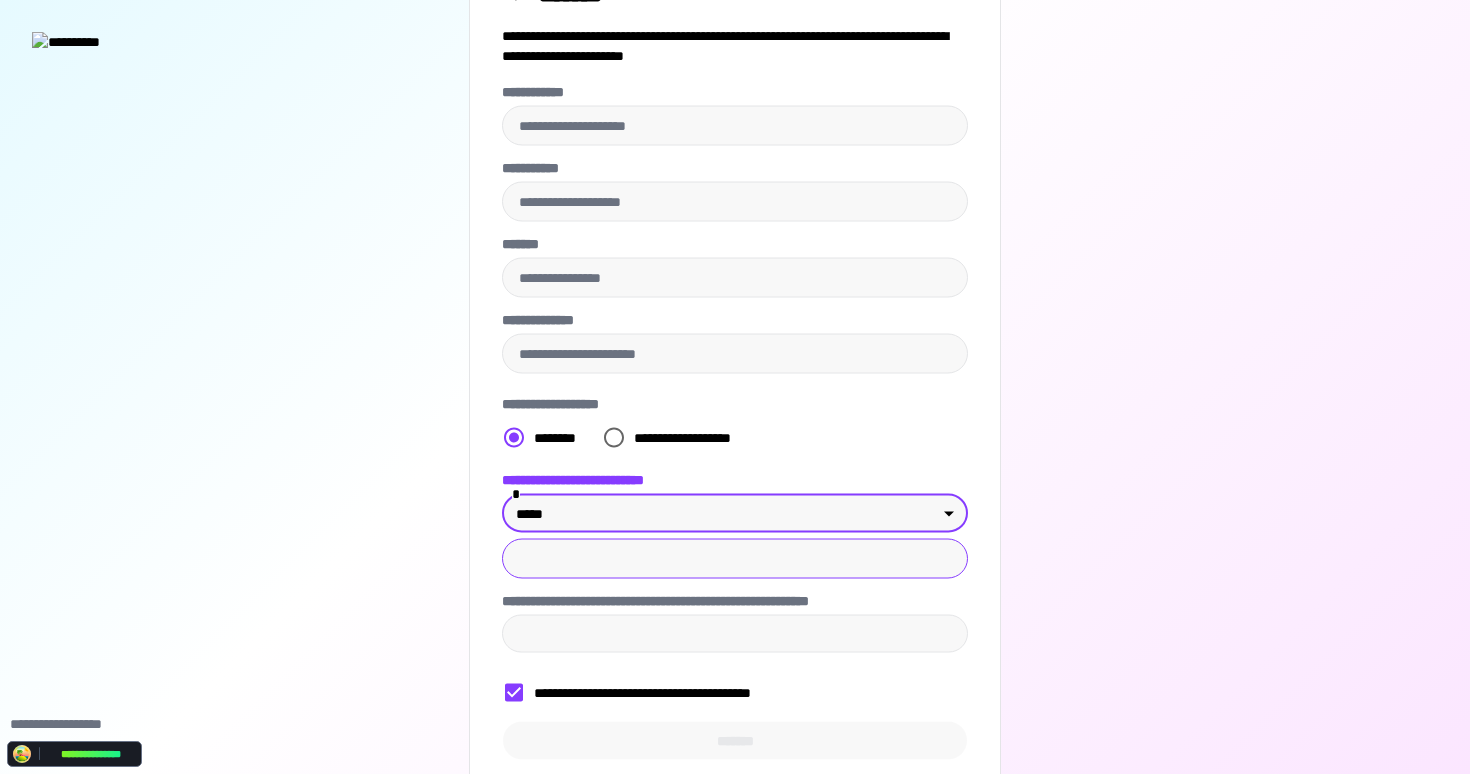 click at bounding box center [735, 559] 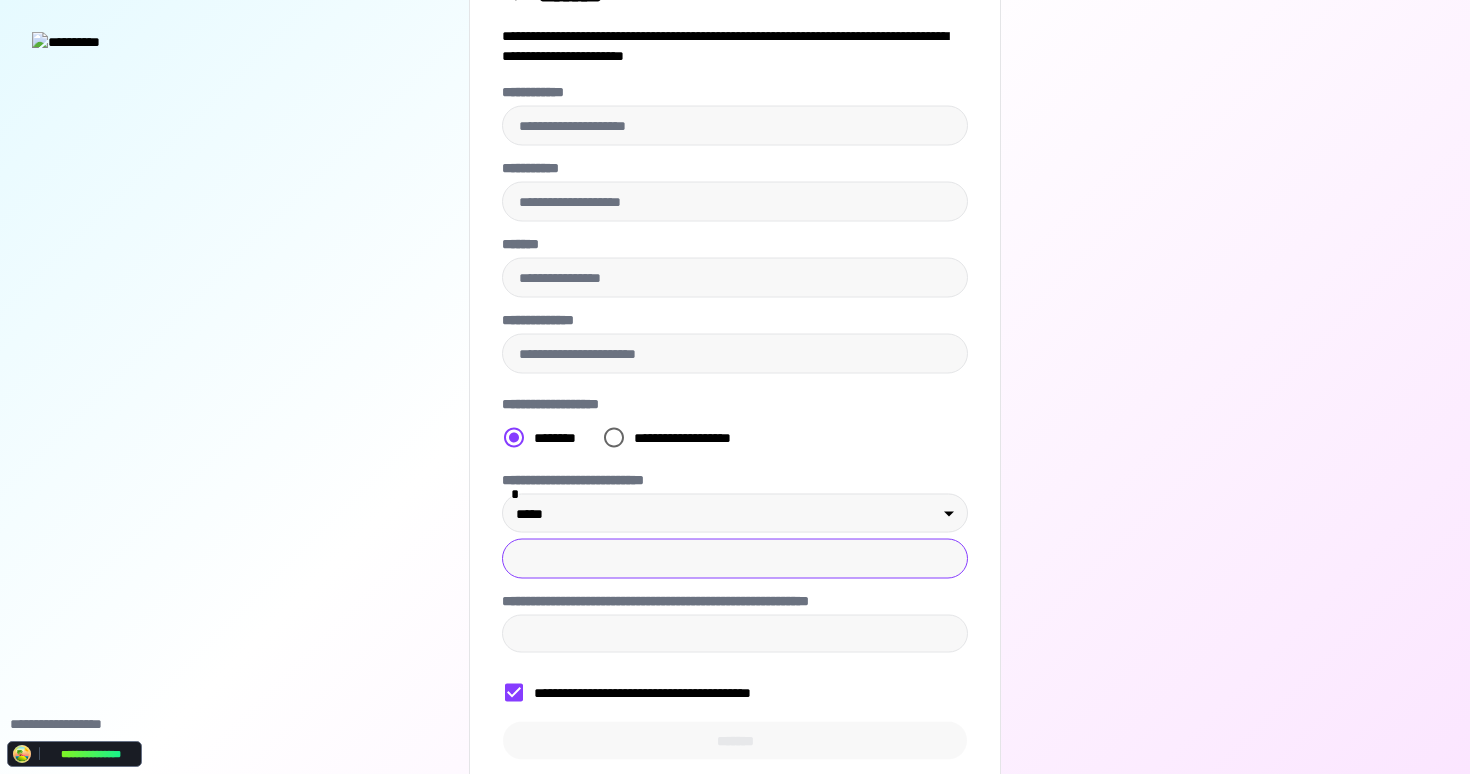 click on "**********" at bounding box center (735, 387) 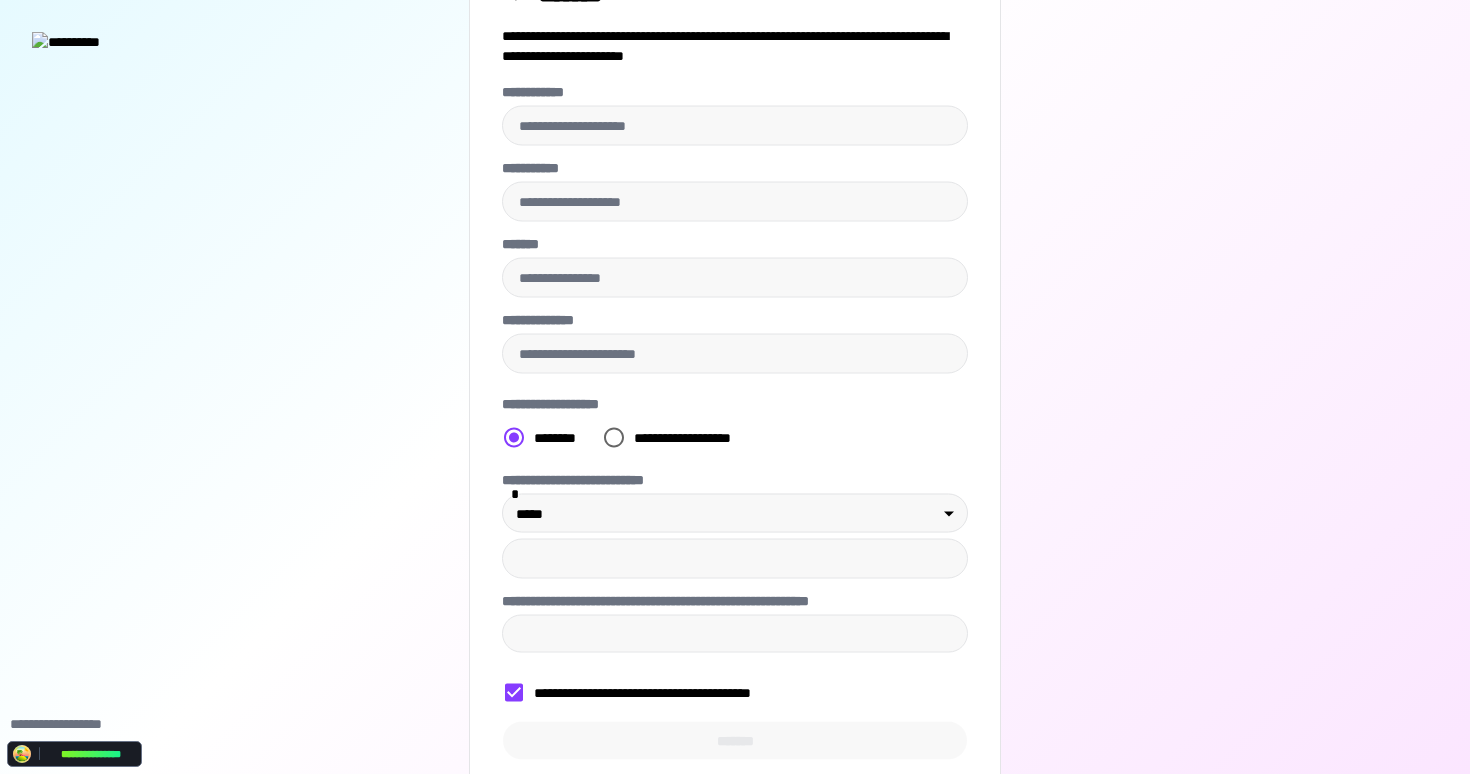 scroll, scrollTop: 56, scrollLeft: 0, axis: vertical 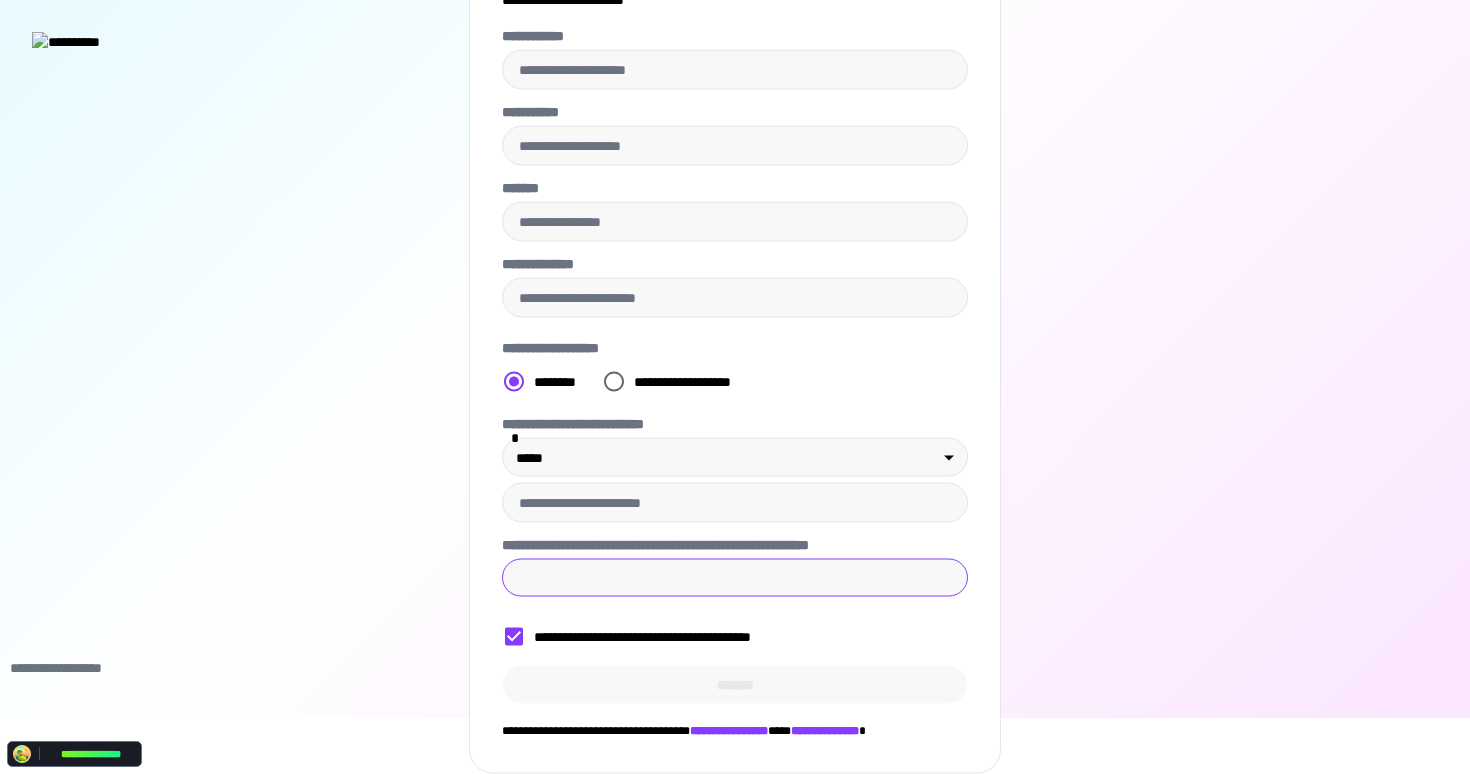 click on "**********" at bounding box center [735, 578] 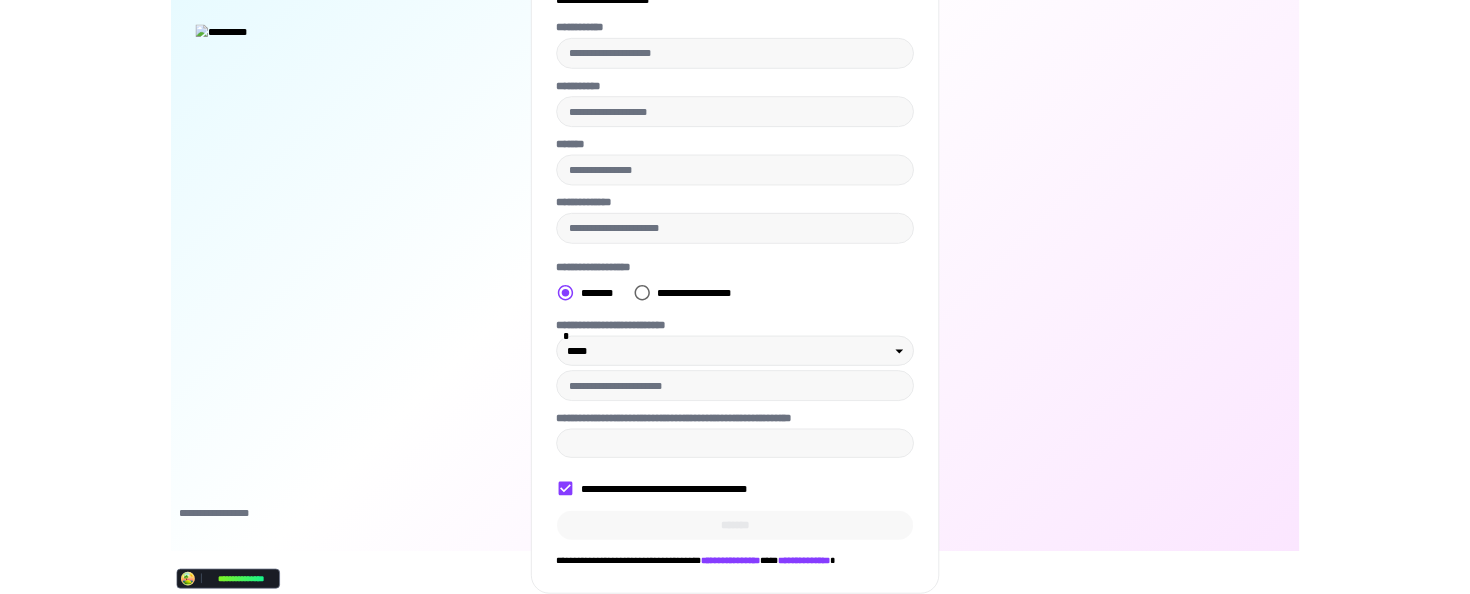 scroll, scrollTop: 0, scrollLeft: 0, axis: both 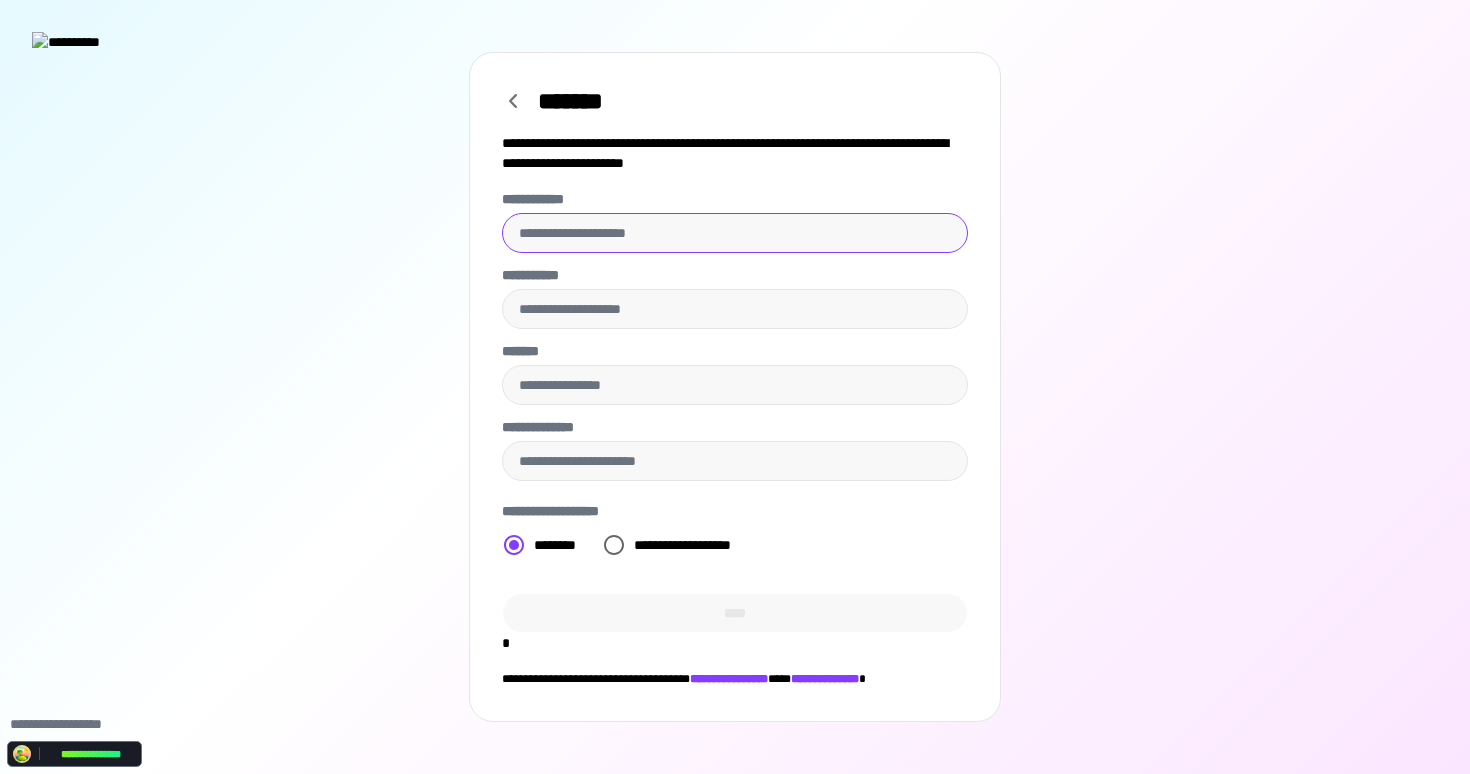 click on "**********" at bounding box center (735, 233) 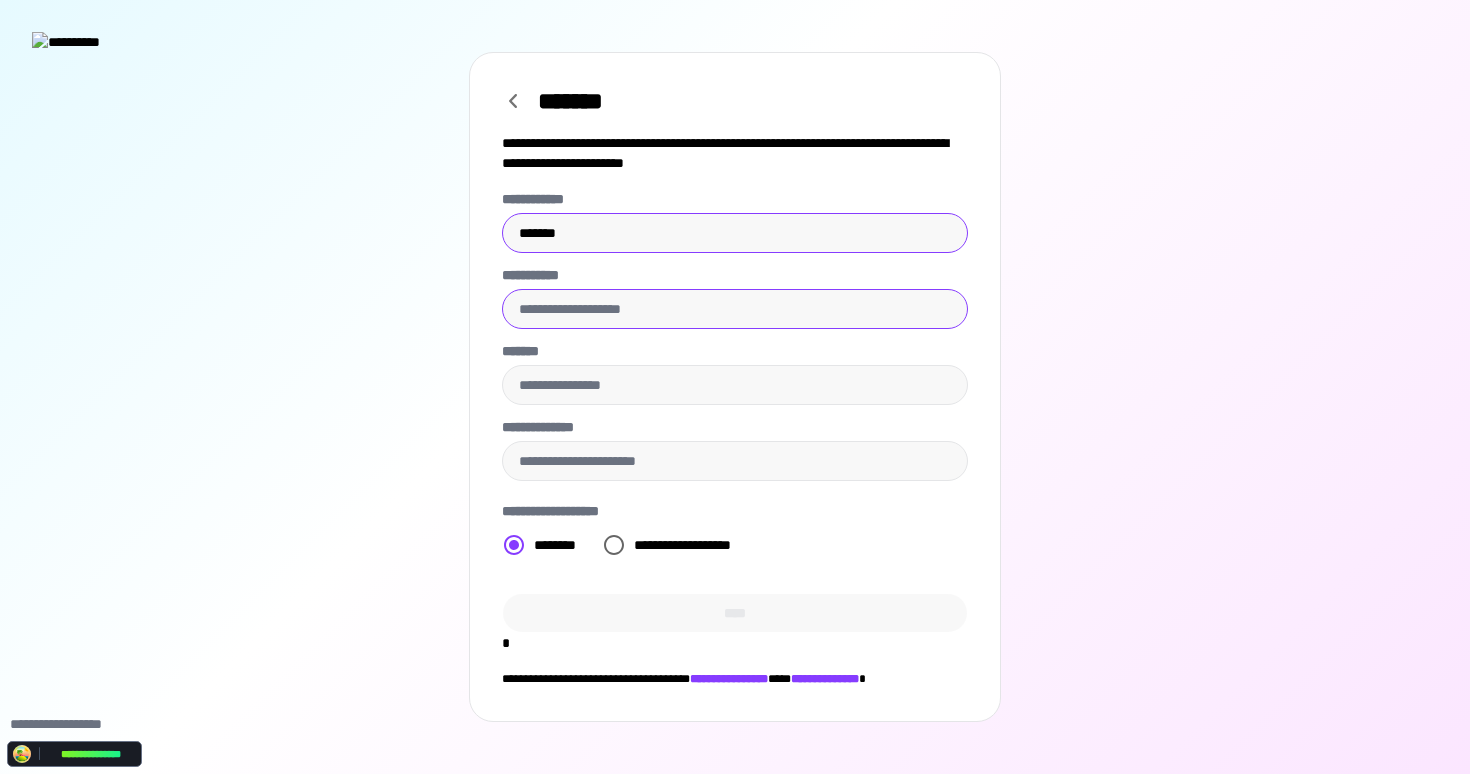 type on "*******" 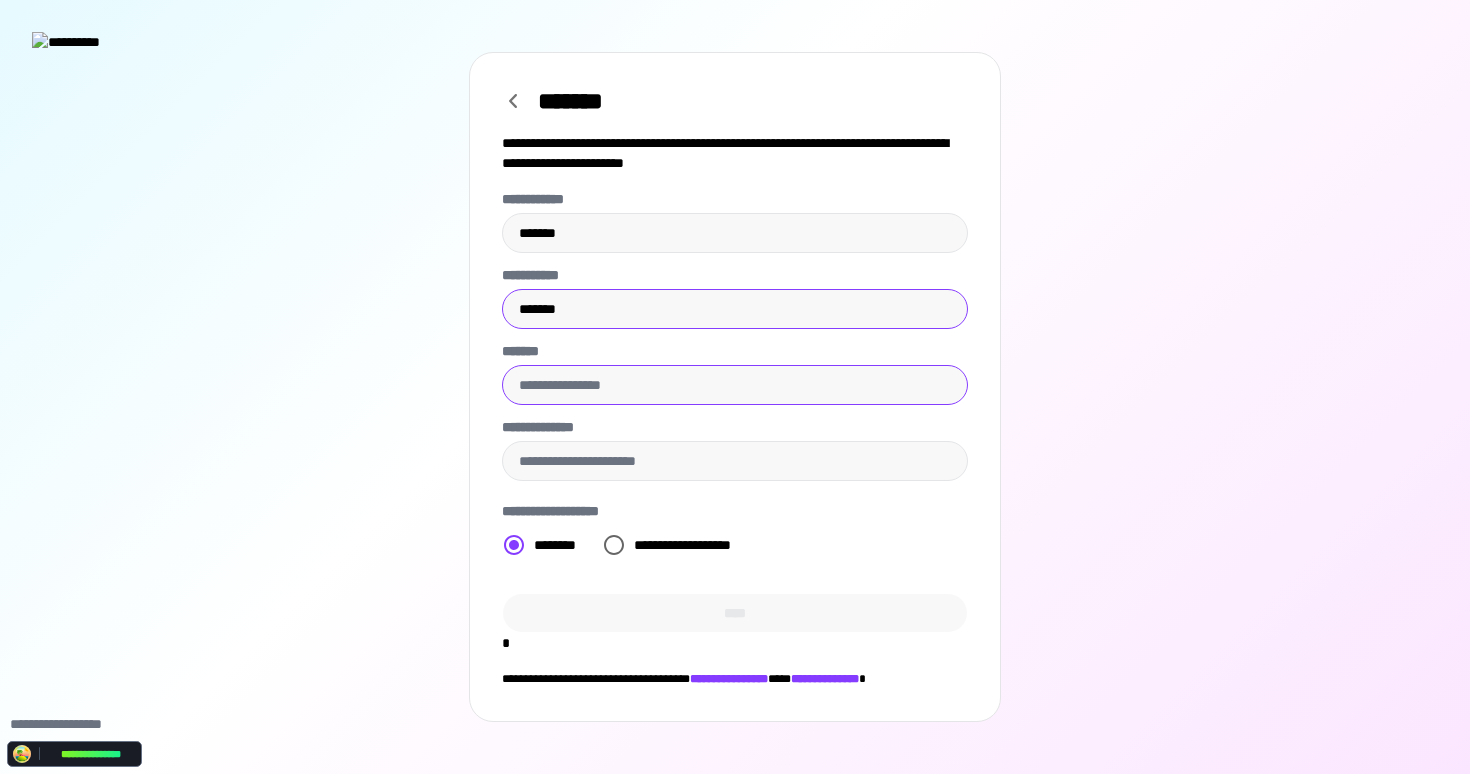 type on "*******" 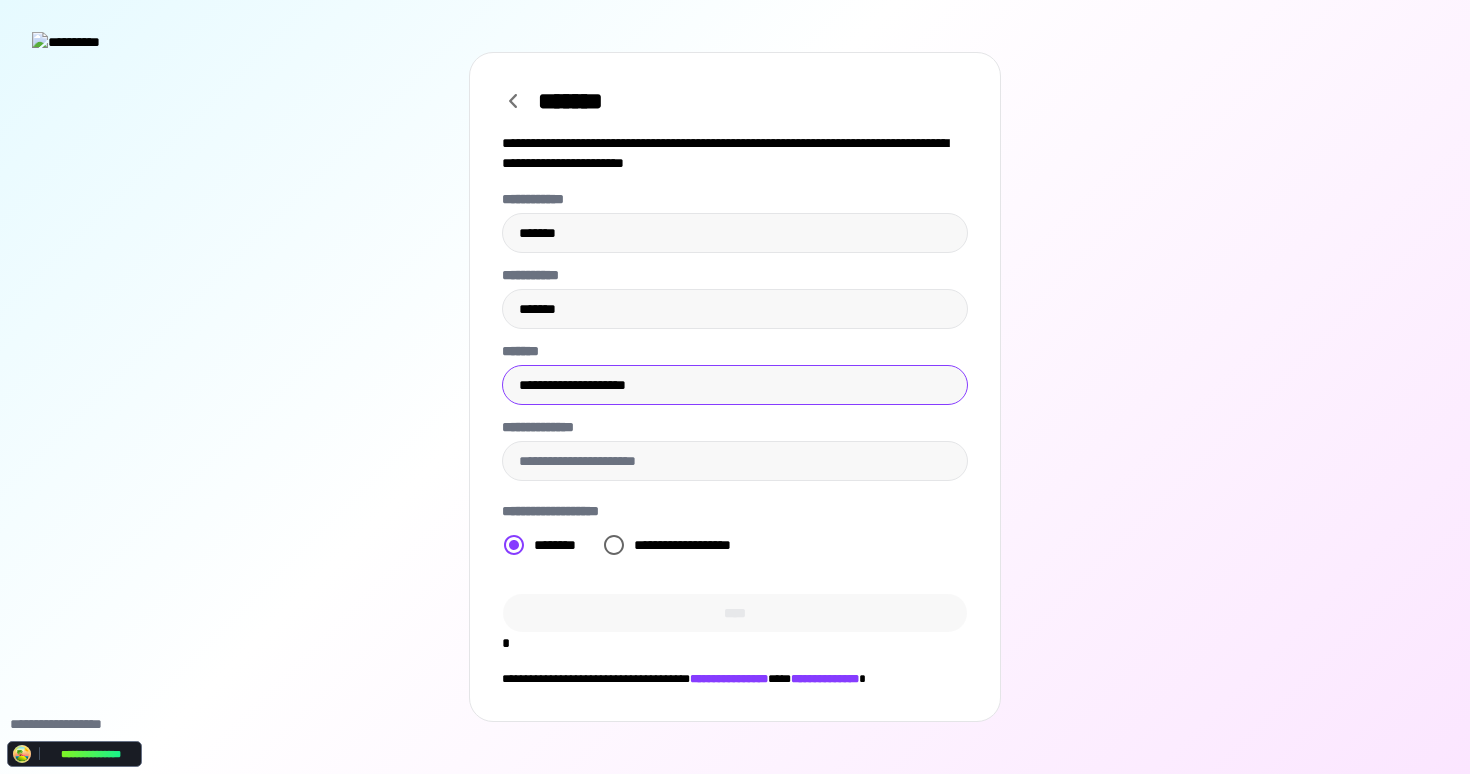 type on "**********" 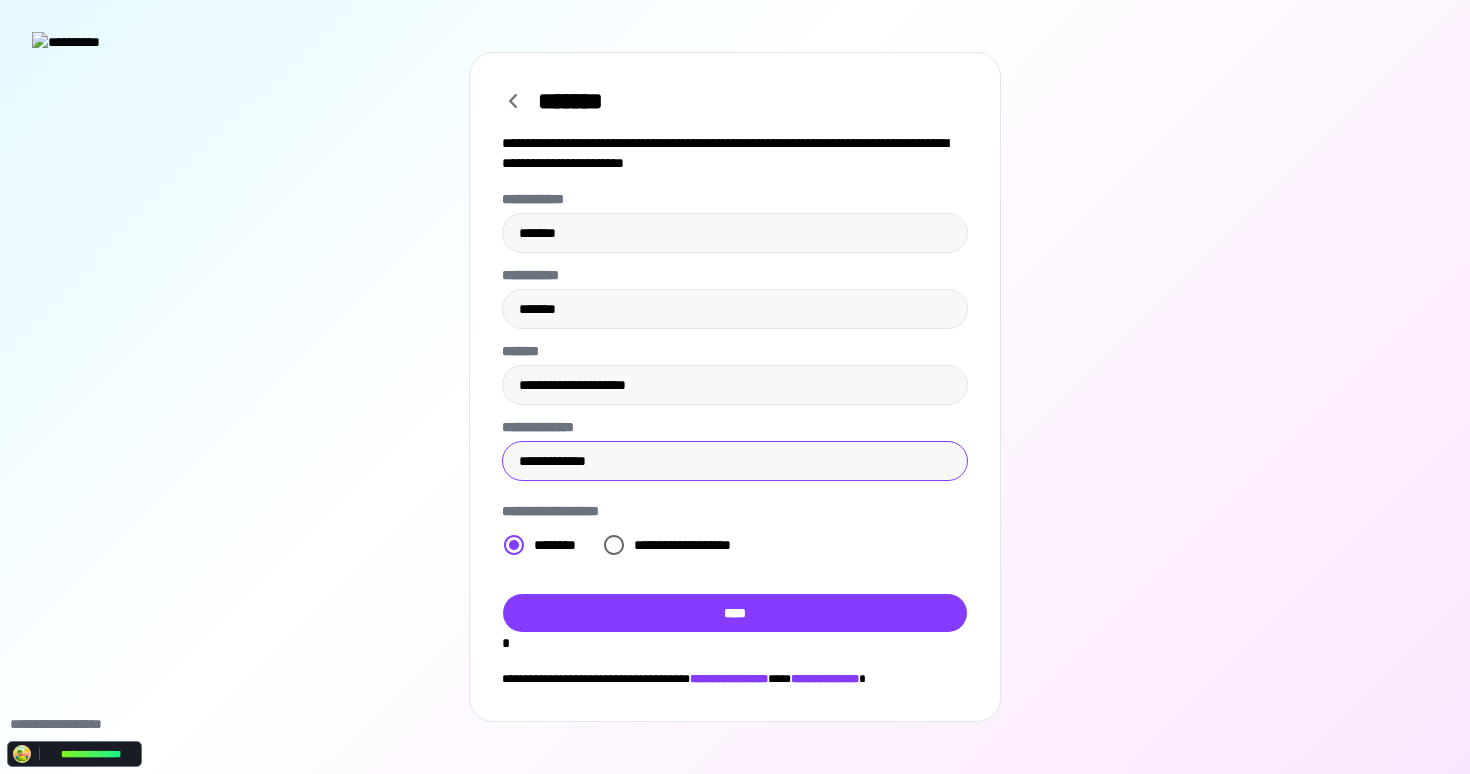 type on "**********" 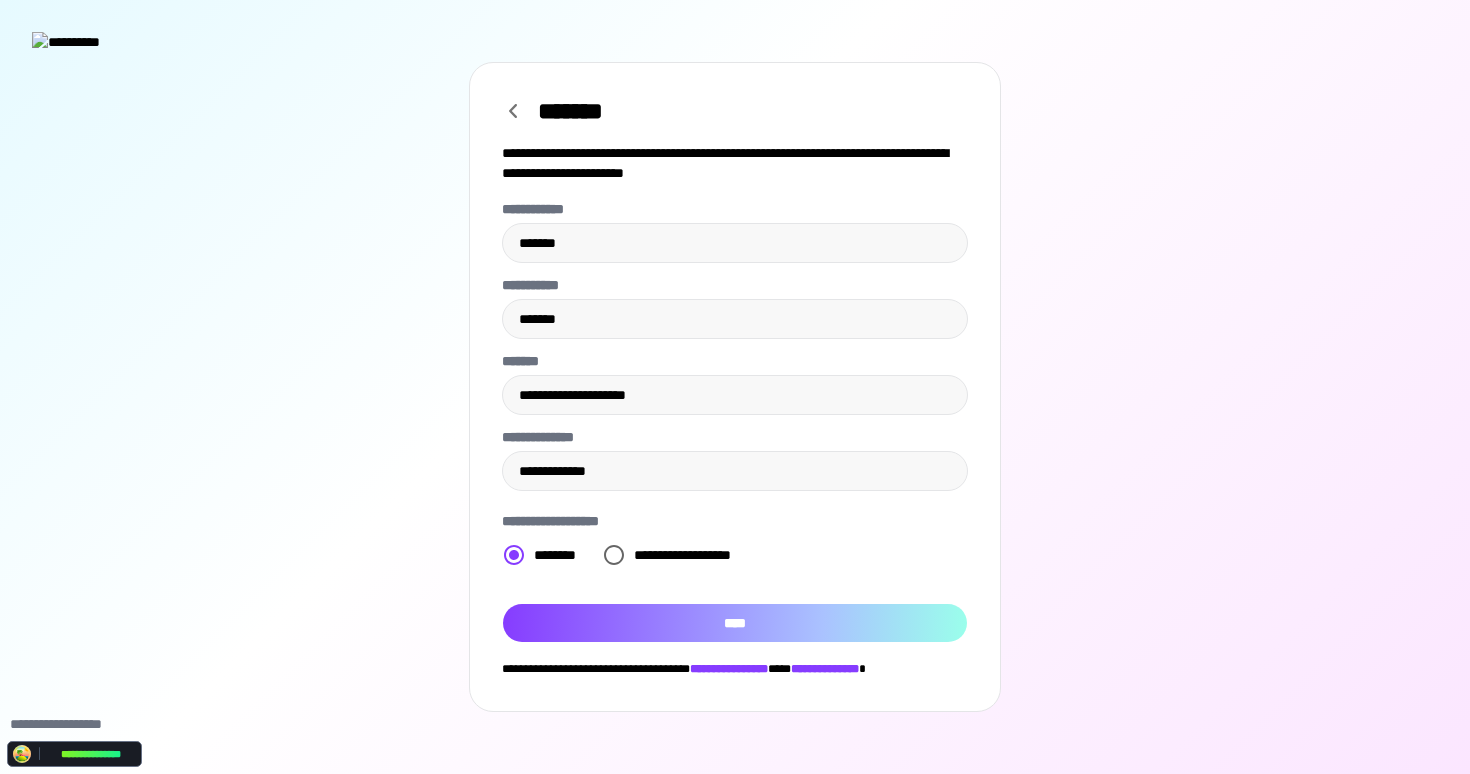 click on "****" at bounding box center [735, 623] 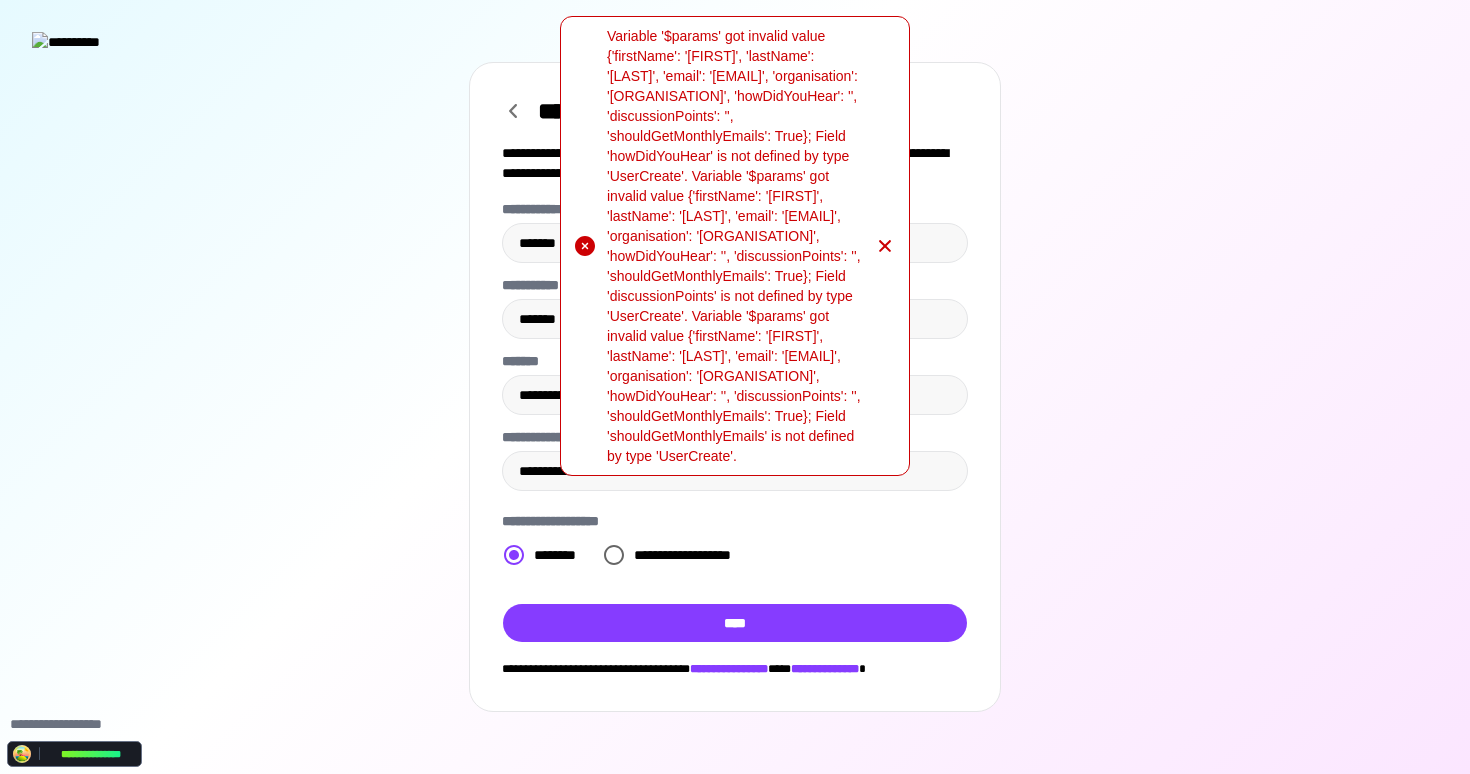 click 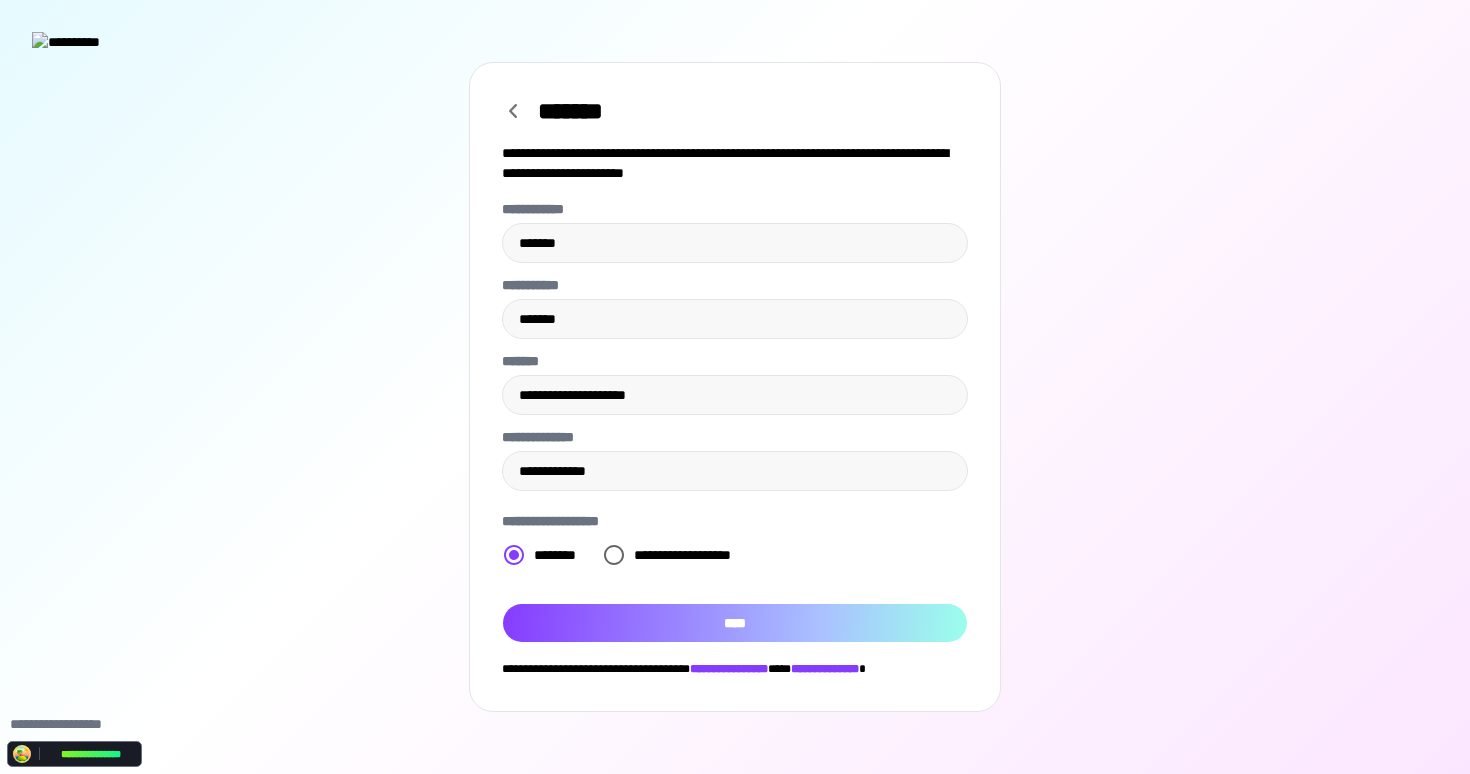 click on "****" at bounding box center (735, 623) 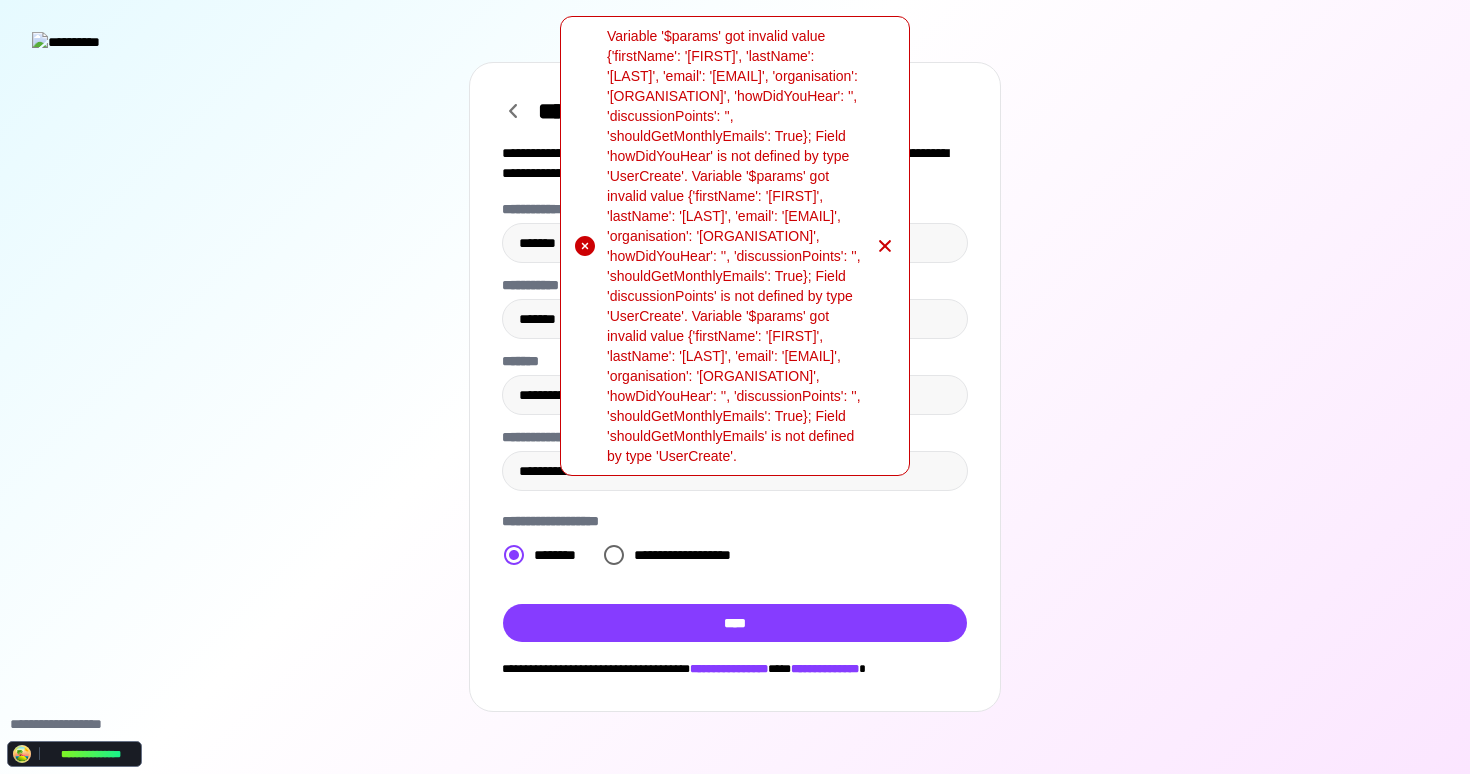 click 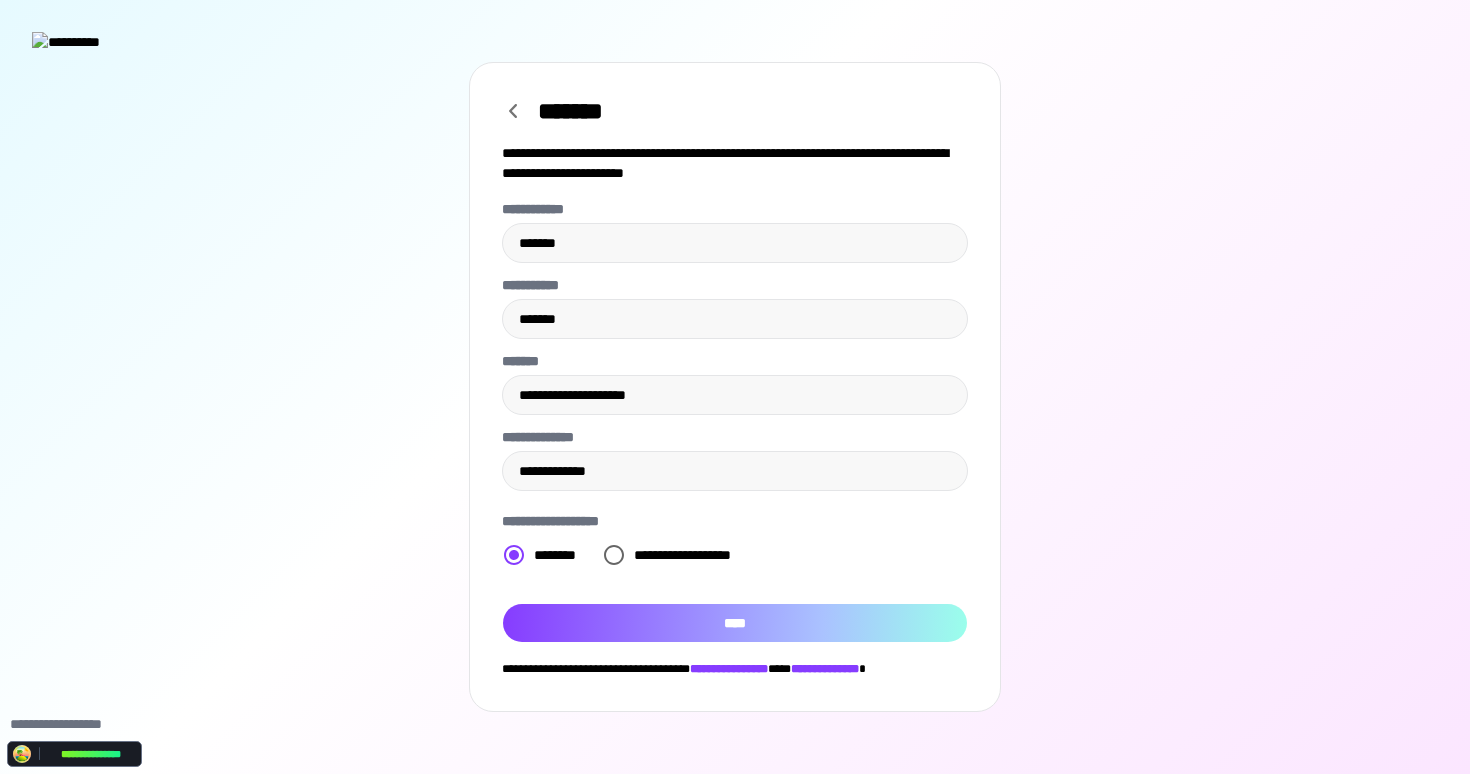 click on "****" at bounding box center (735, 623) 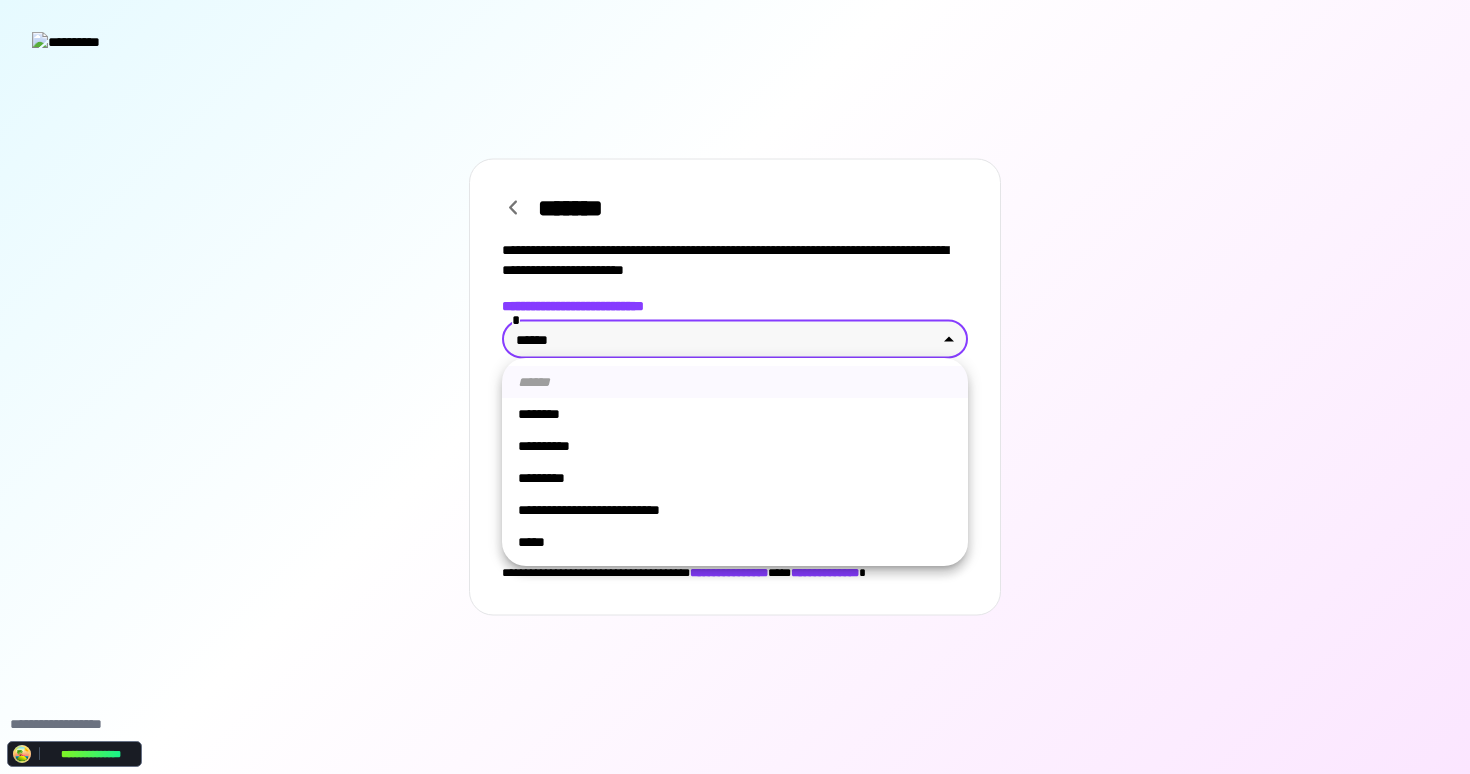 click on "**********" at bounding box center (735, 387) 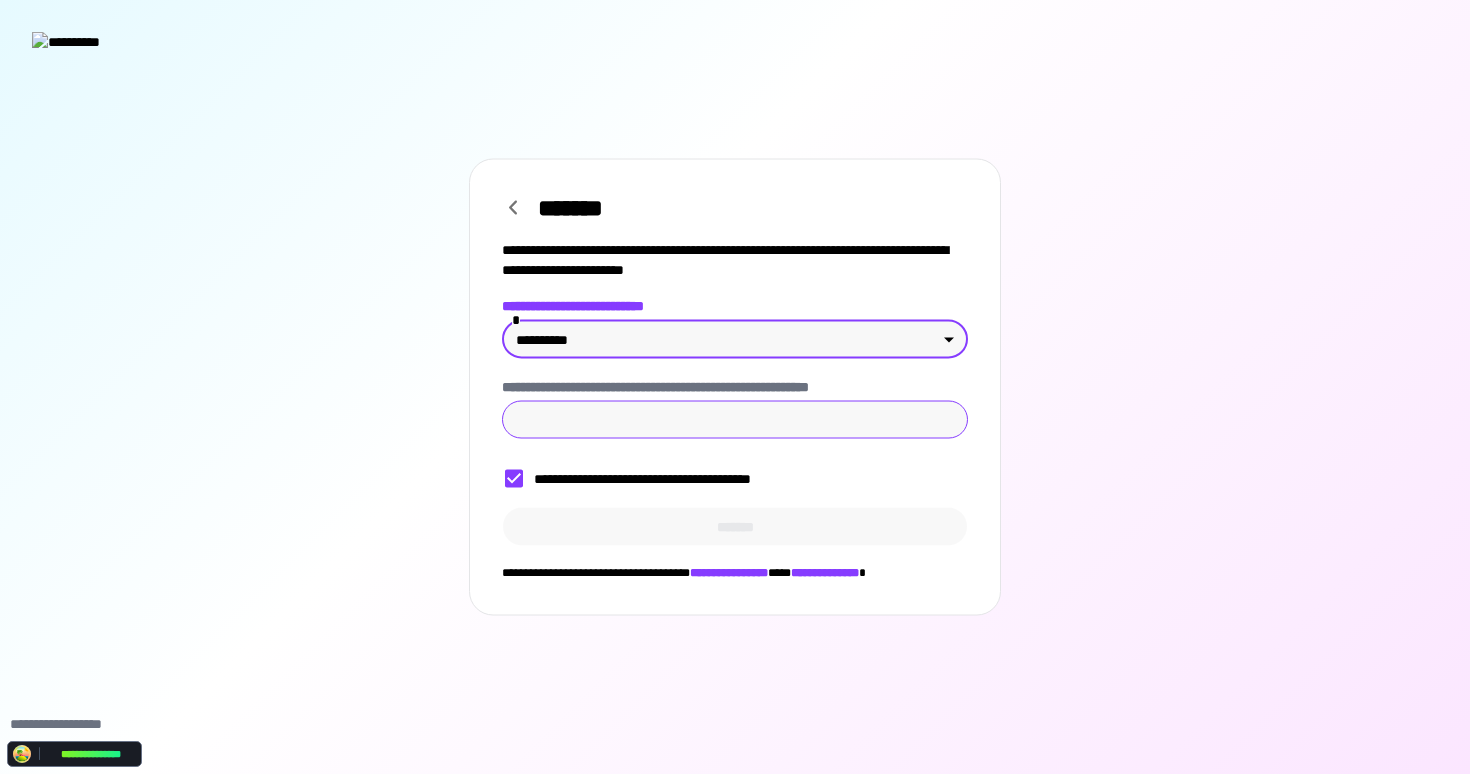 click on "**********" at bounding box center [735, 420] 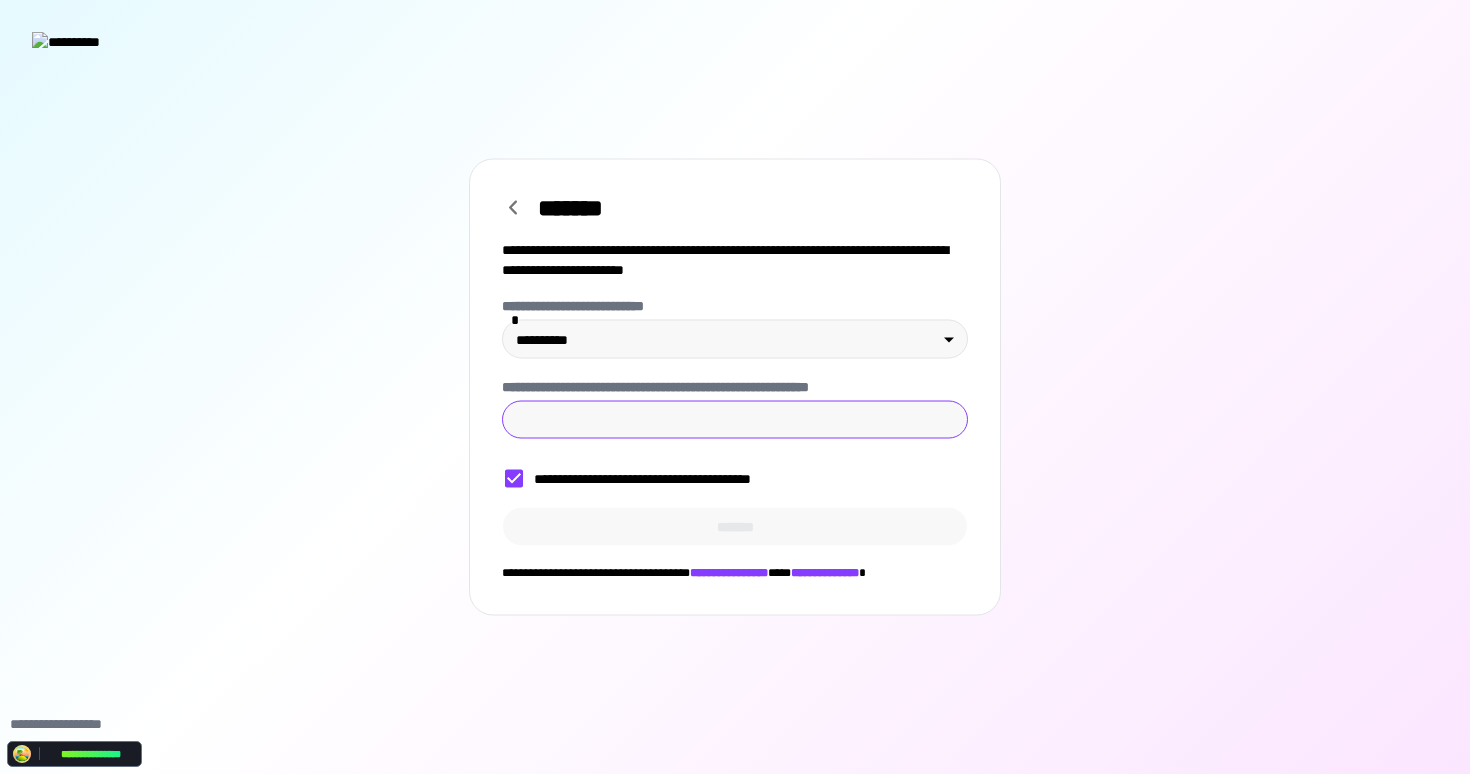 click on "**********" at bounding box center [735, 420] 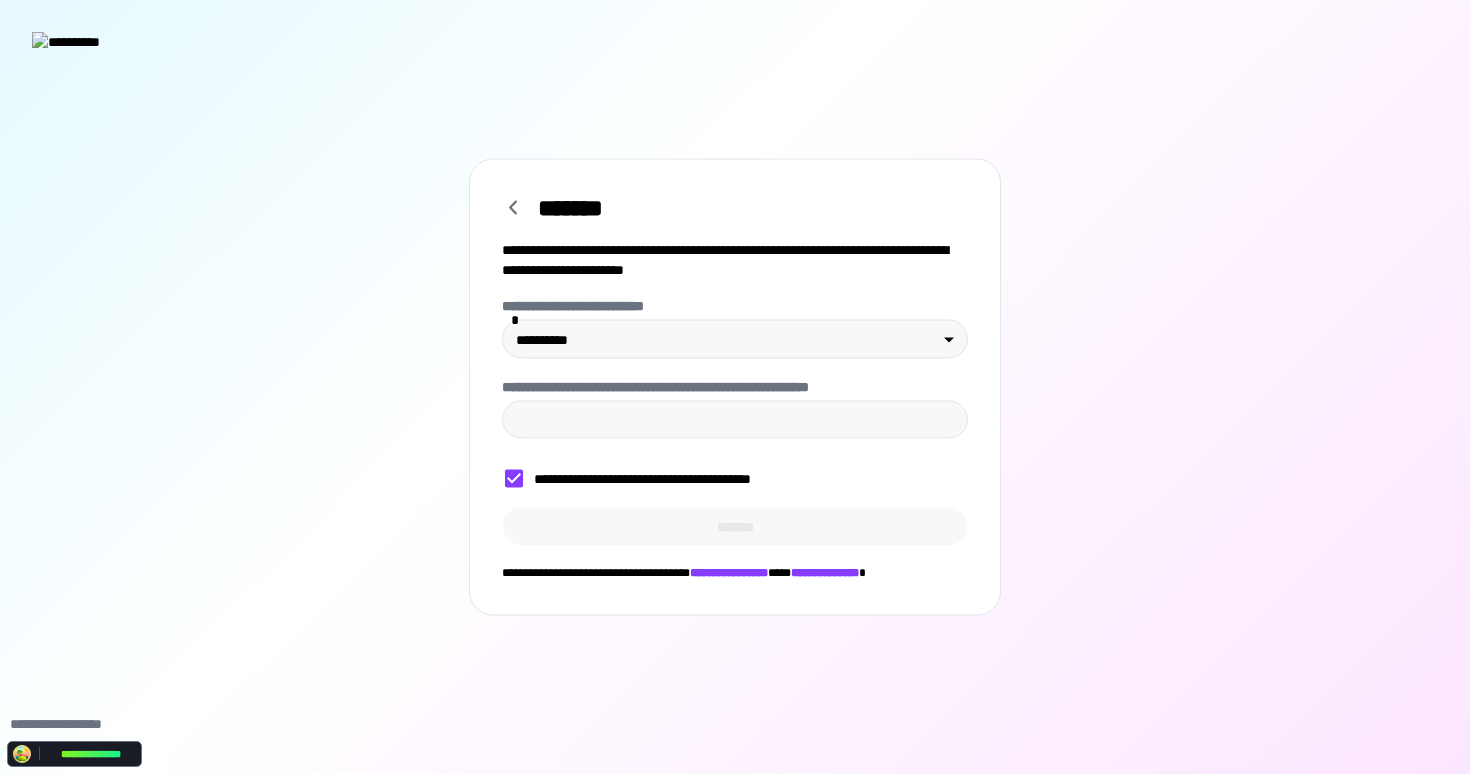 click 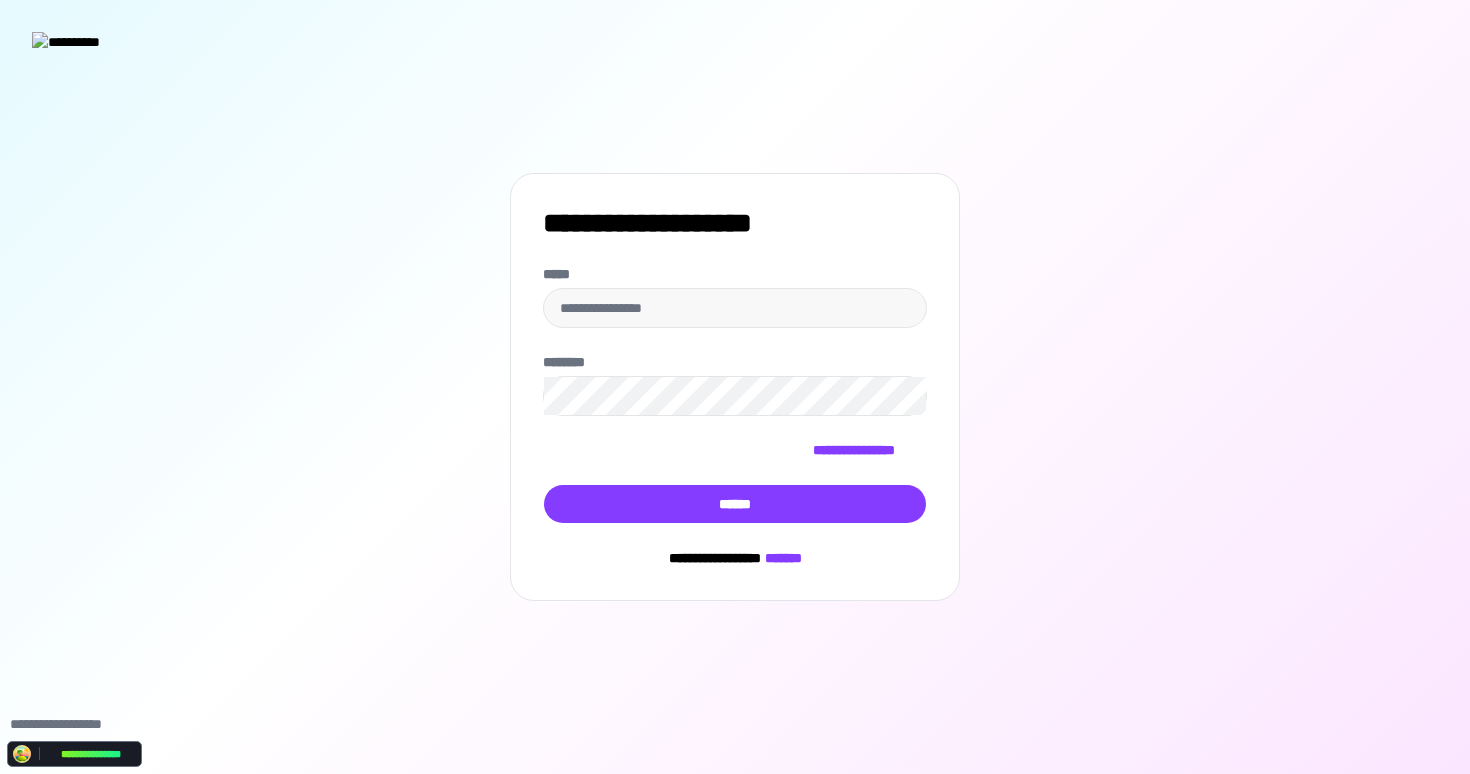 click on "*******" at bounding box center (781, 558) 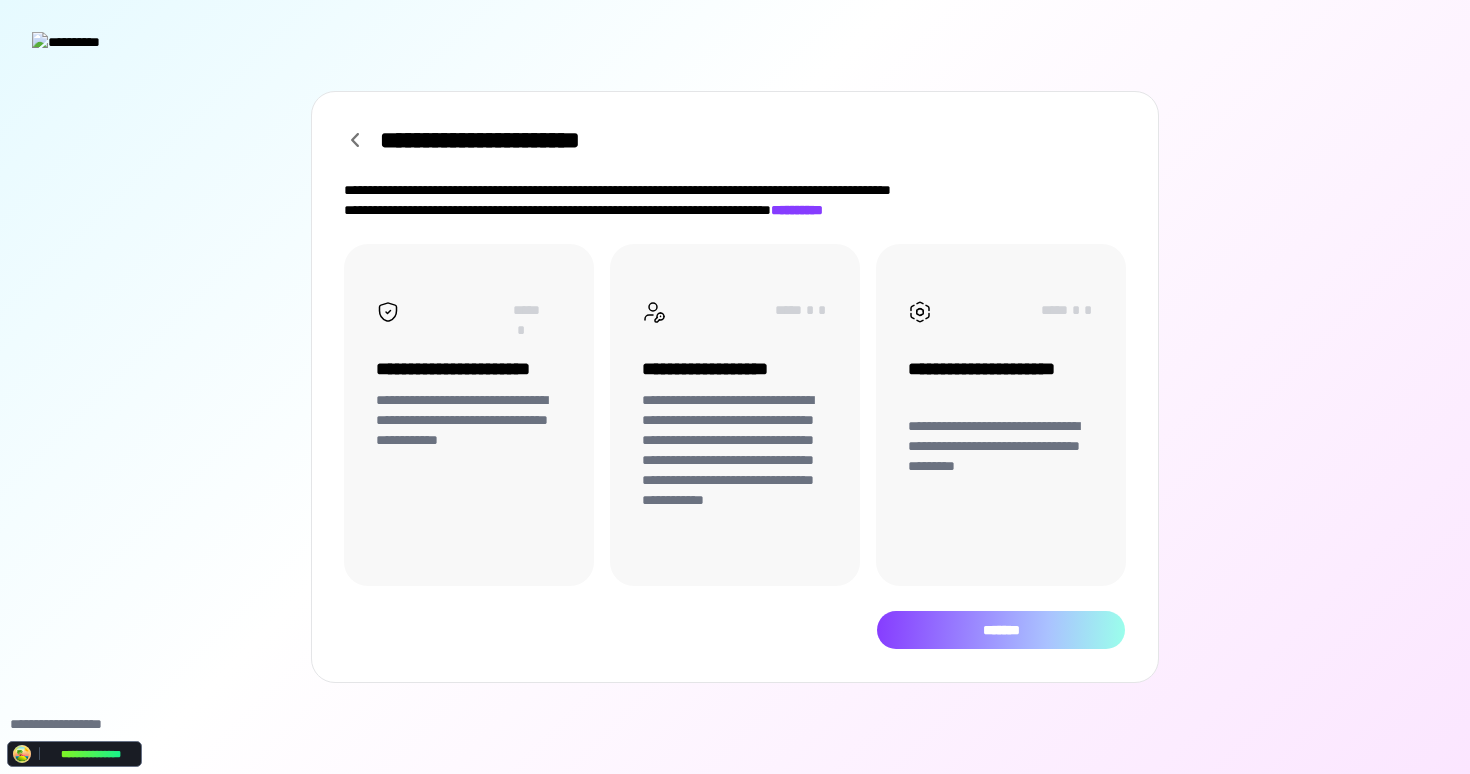 click on "*******" at bounding box center [1001, 630] 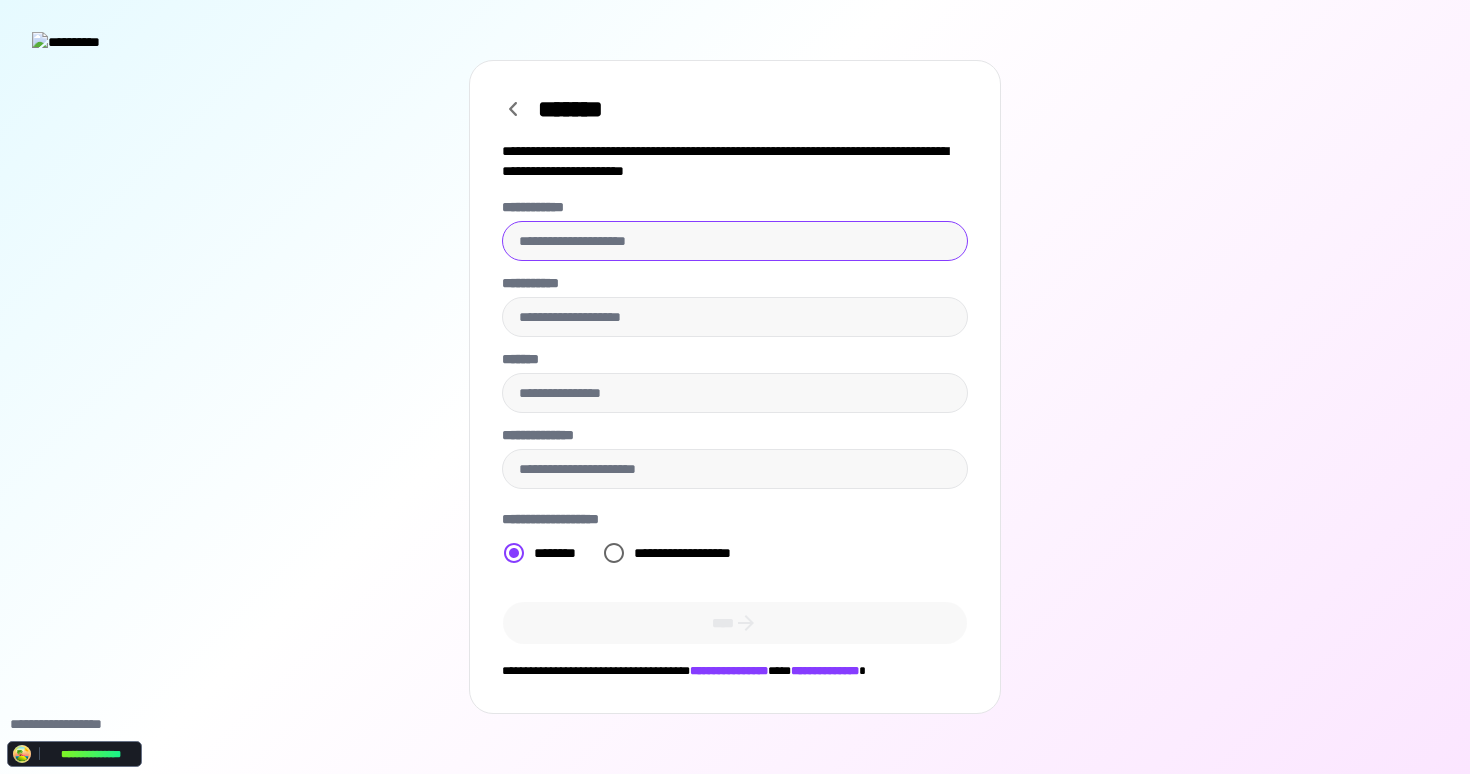 click on "**********" at bounding box center [735, 241] 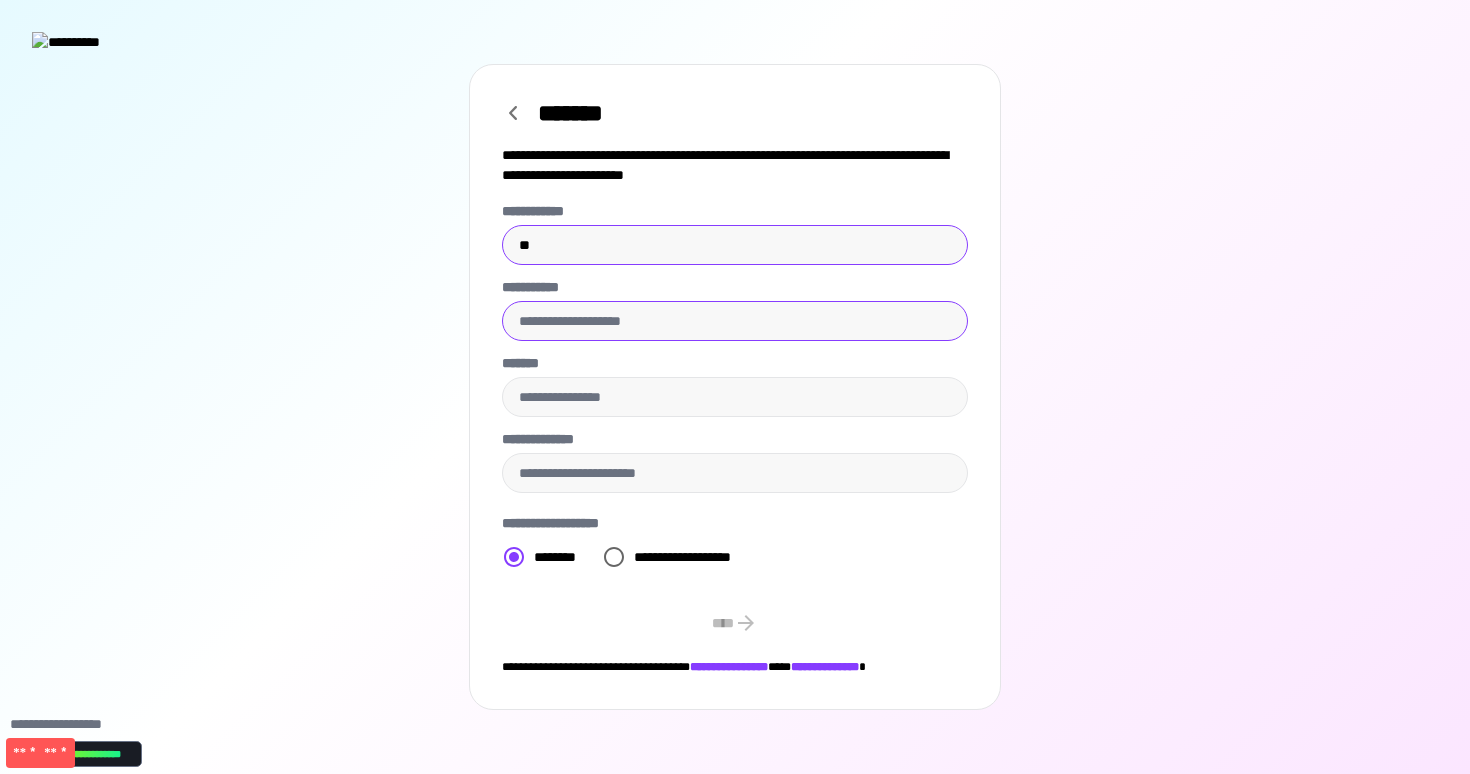 type on "**" 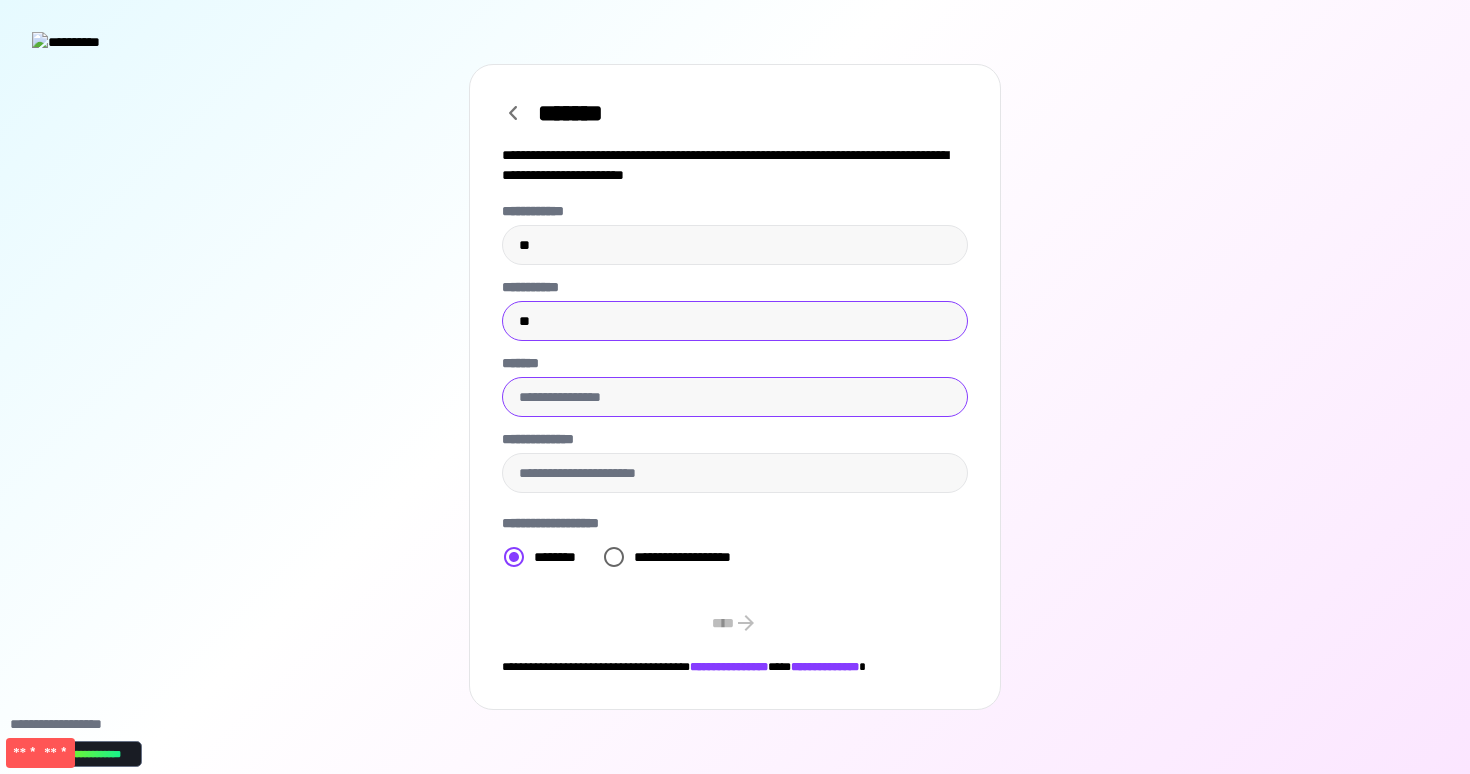 type on "**" 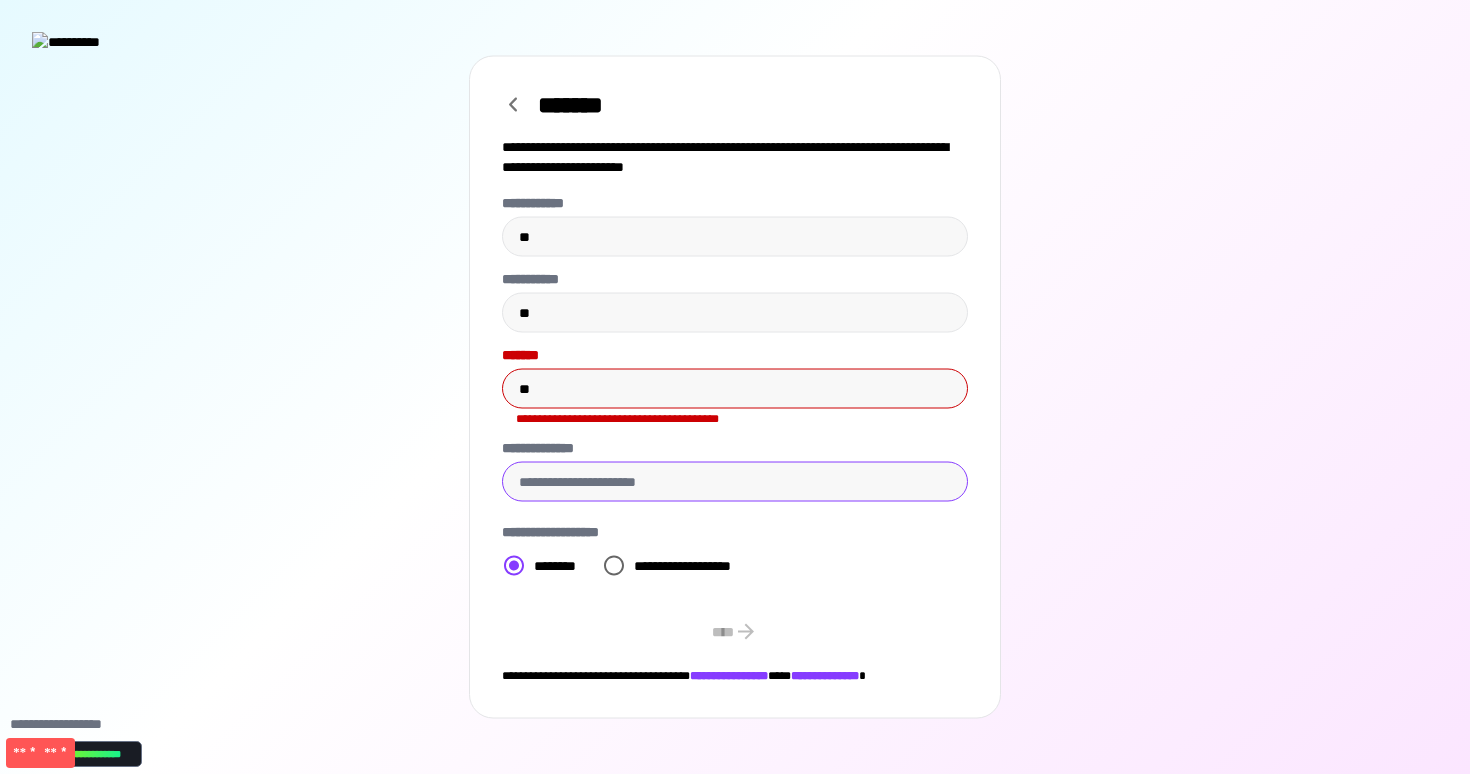 type on "**" 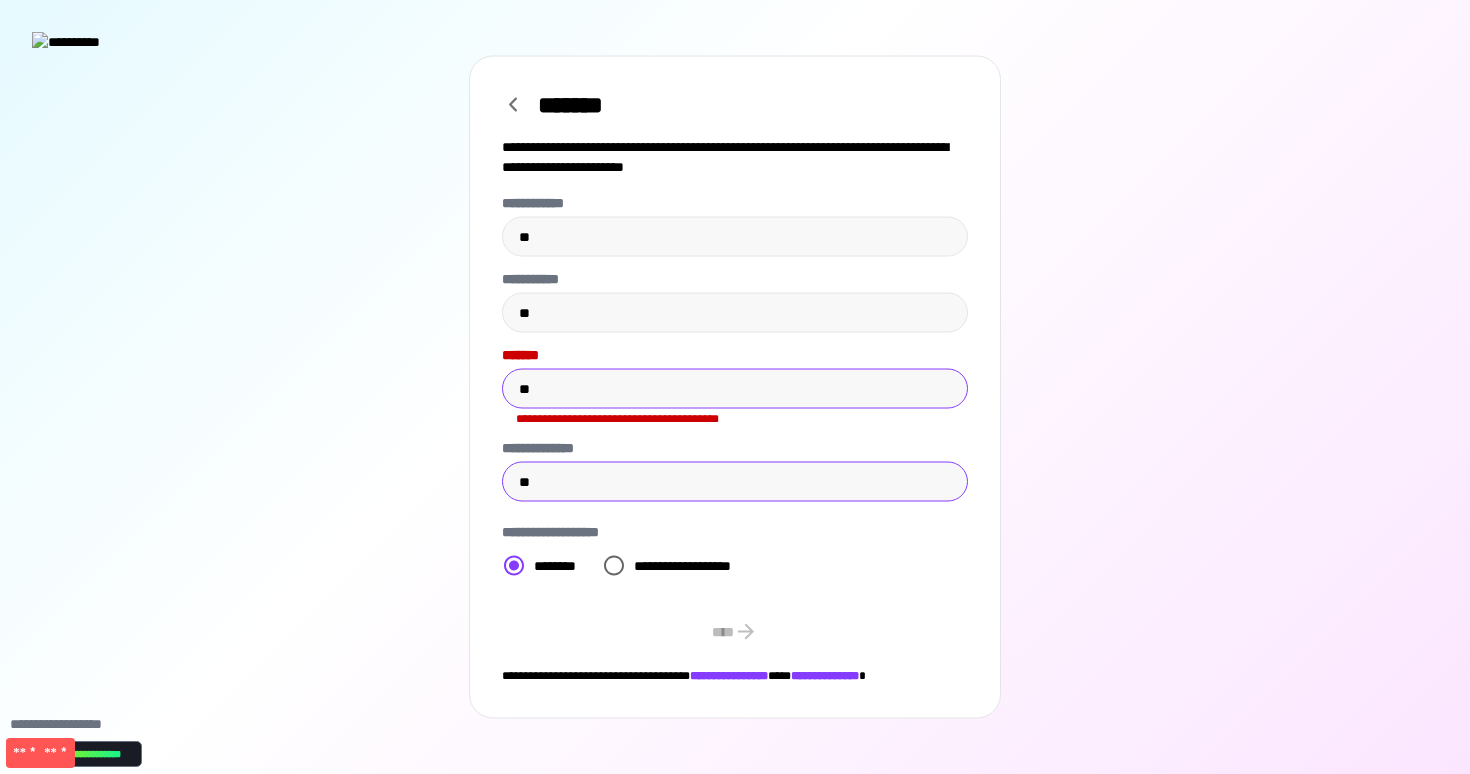 type on "**" 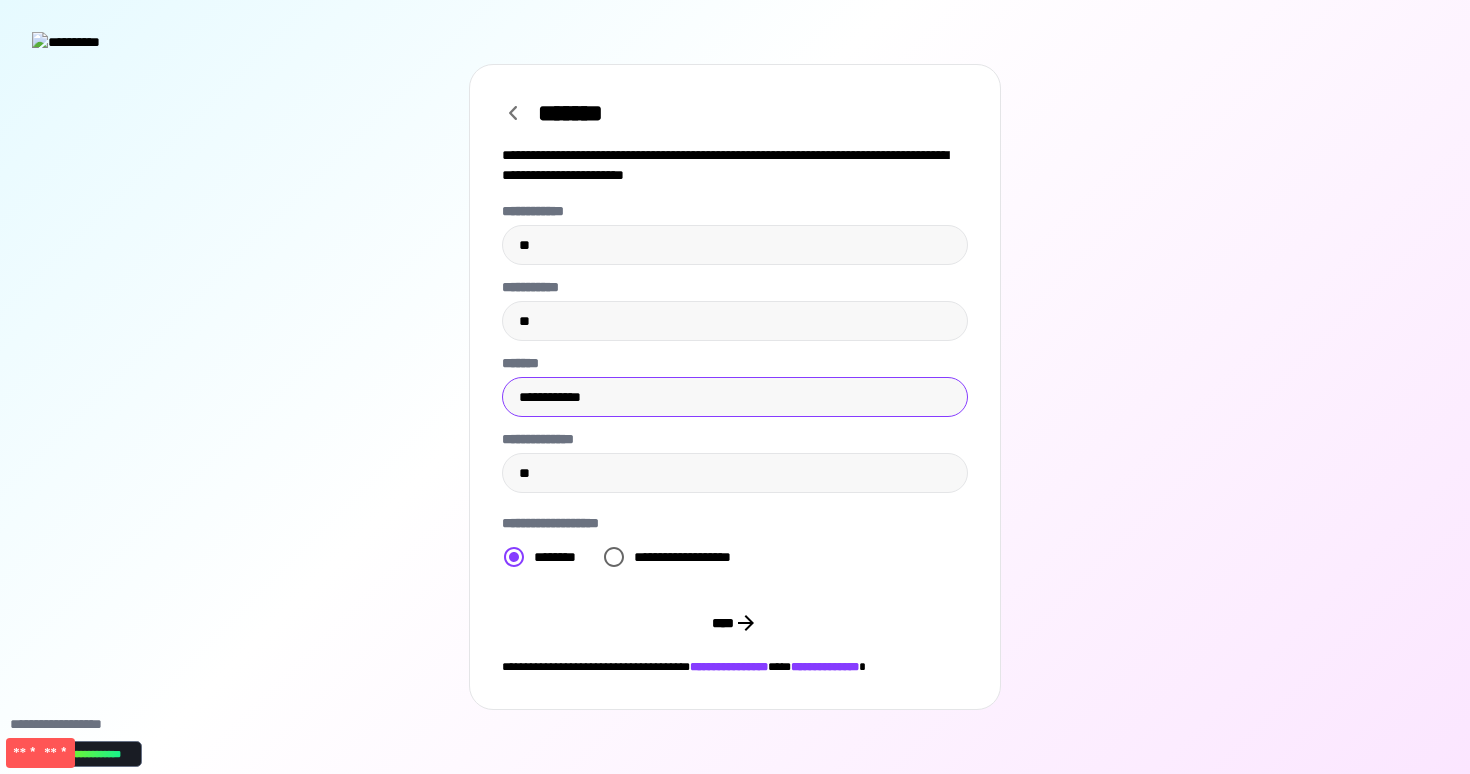 type on "**********" 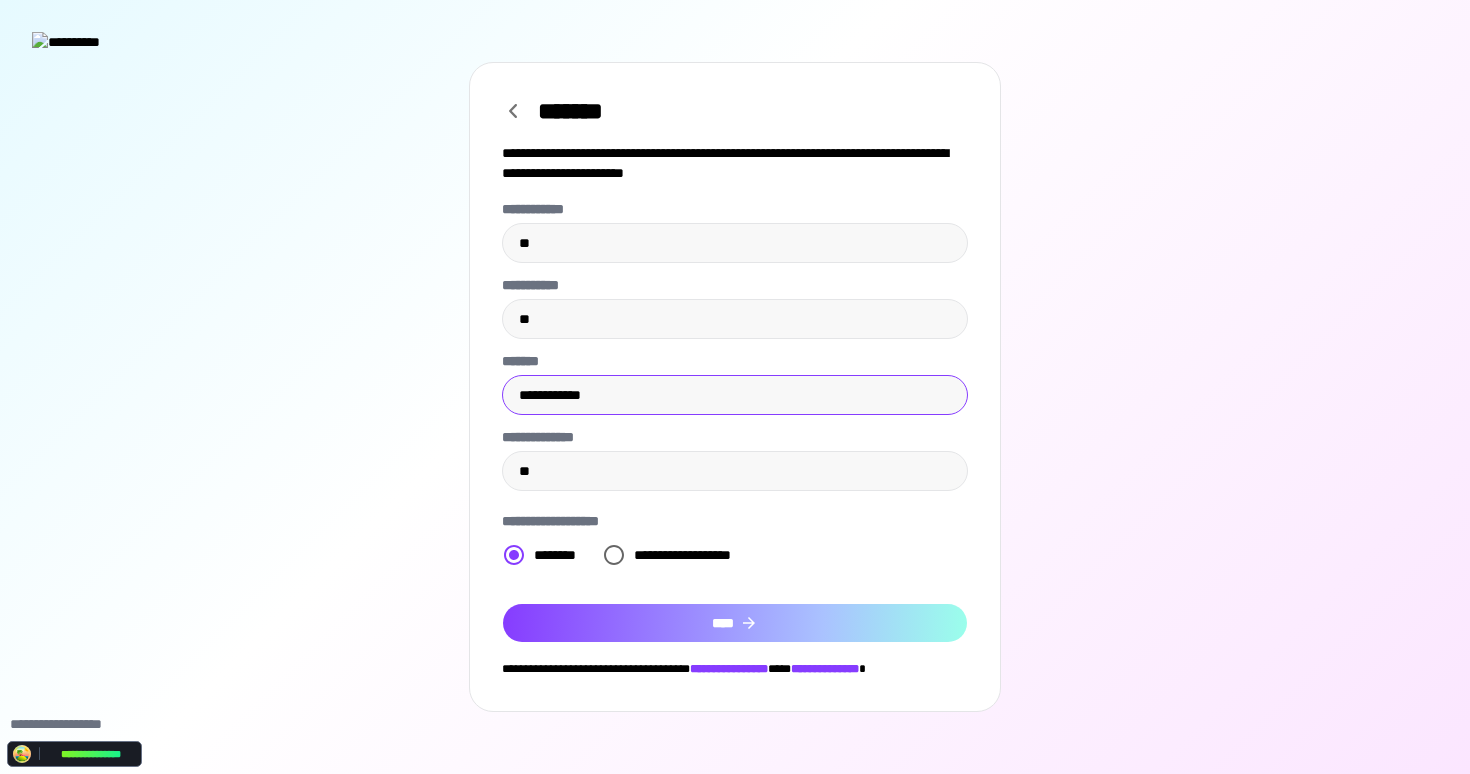 click on "****" at bounding box center [735, 623] 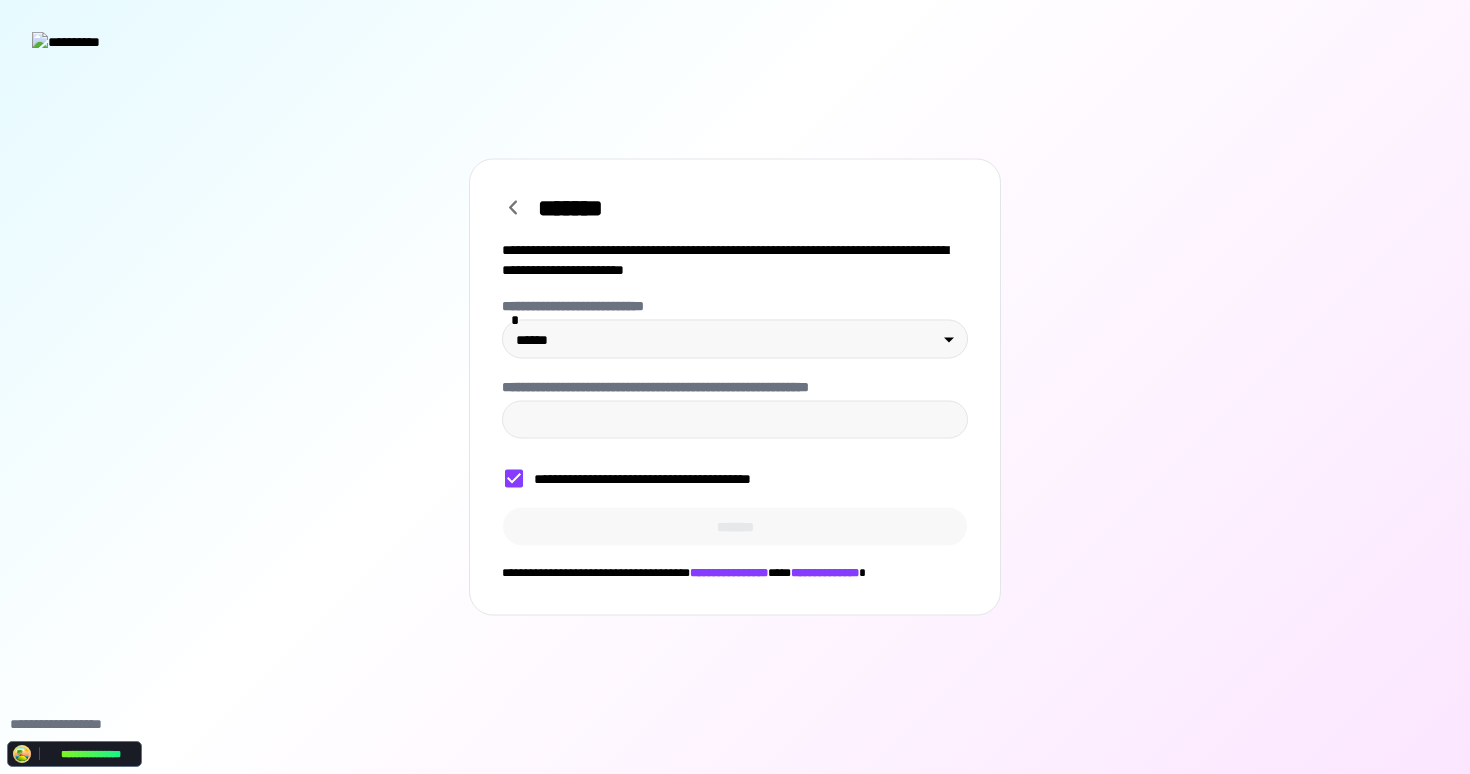 click 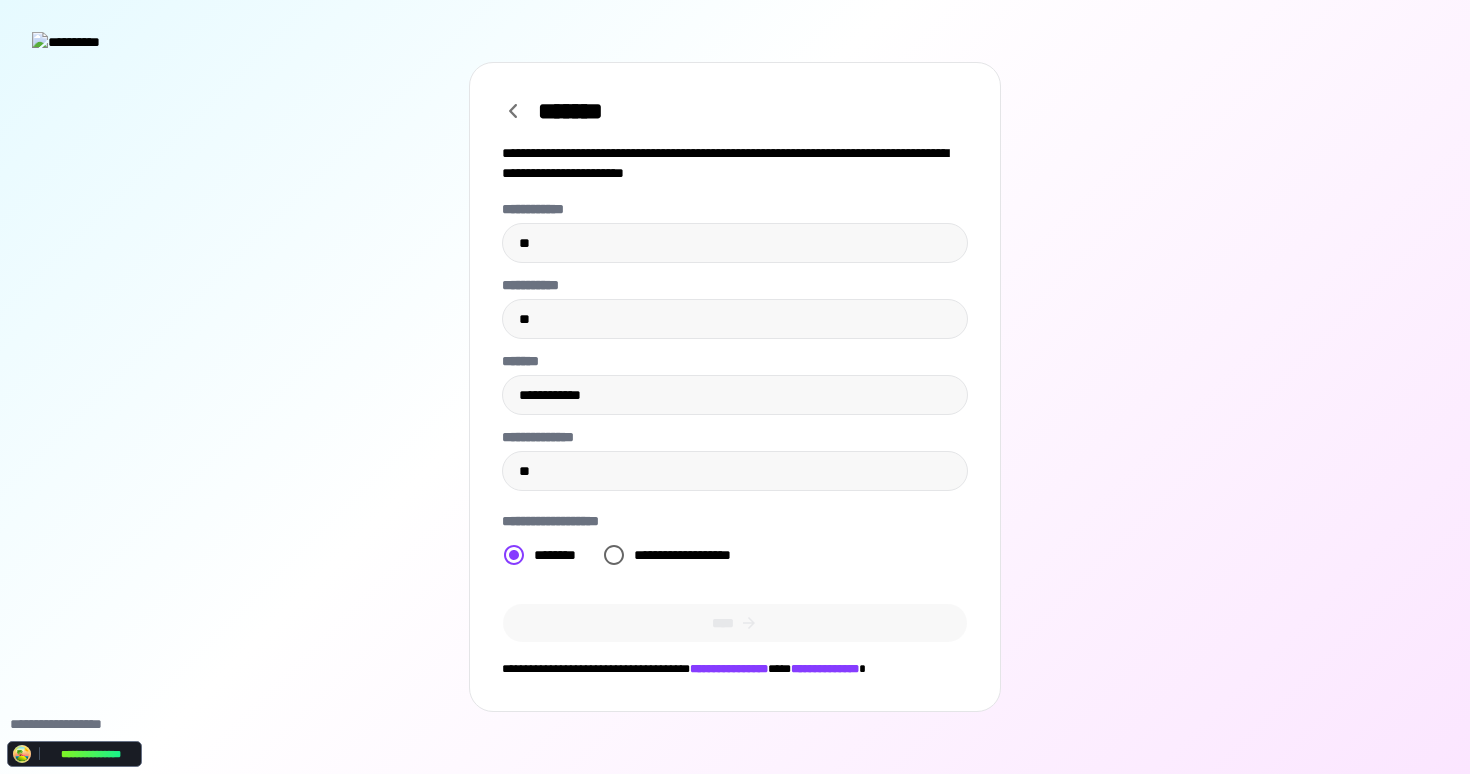 drag, startPoint x: 643, startPoint y: 477, endPoint x: 667, endPoint y: 498, distance: 31.890438 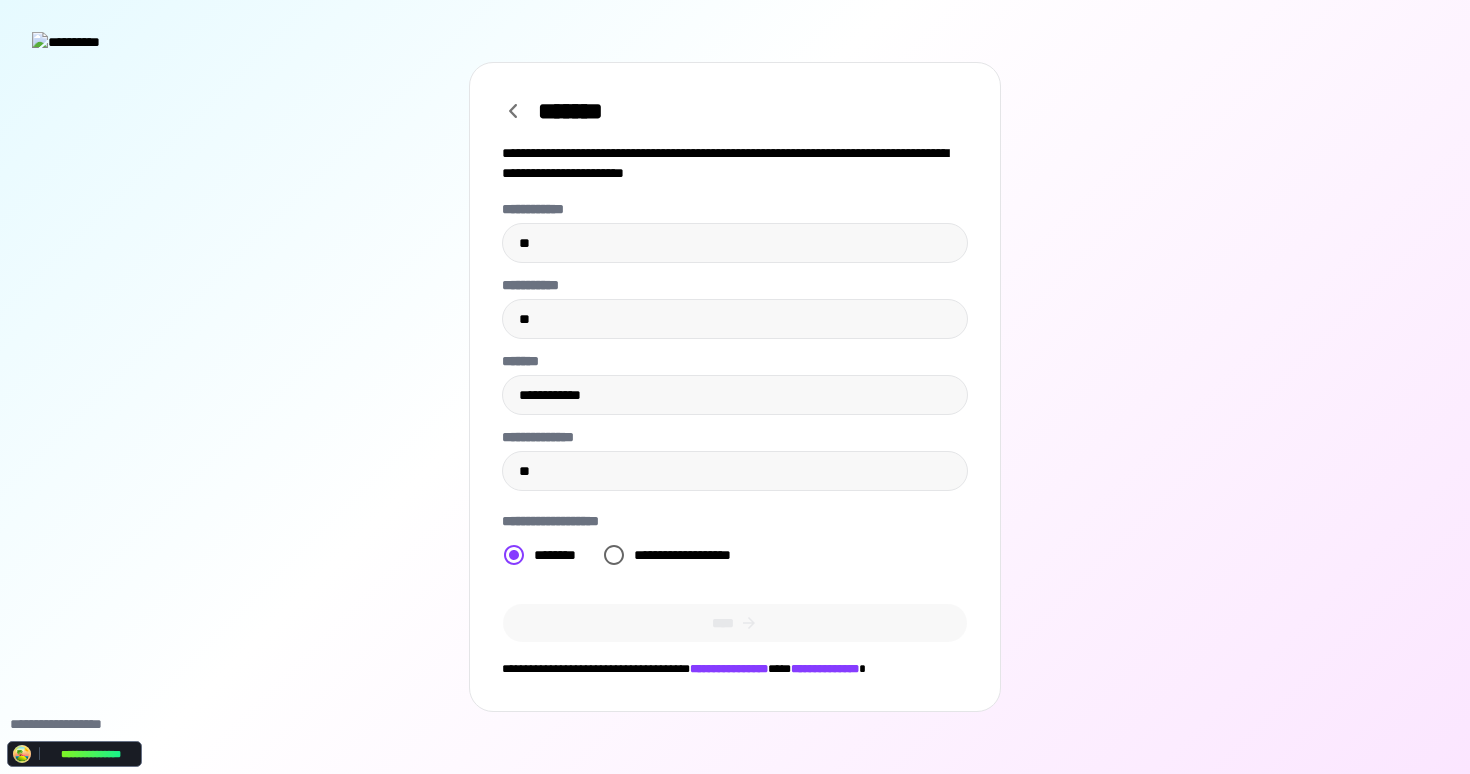 click on "**" at bounding box center [735, 471] 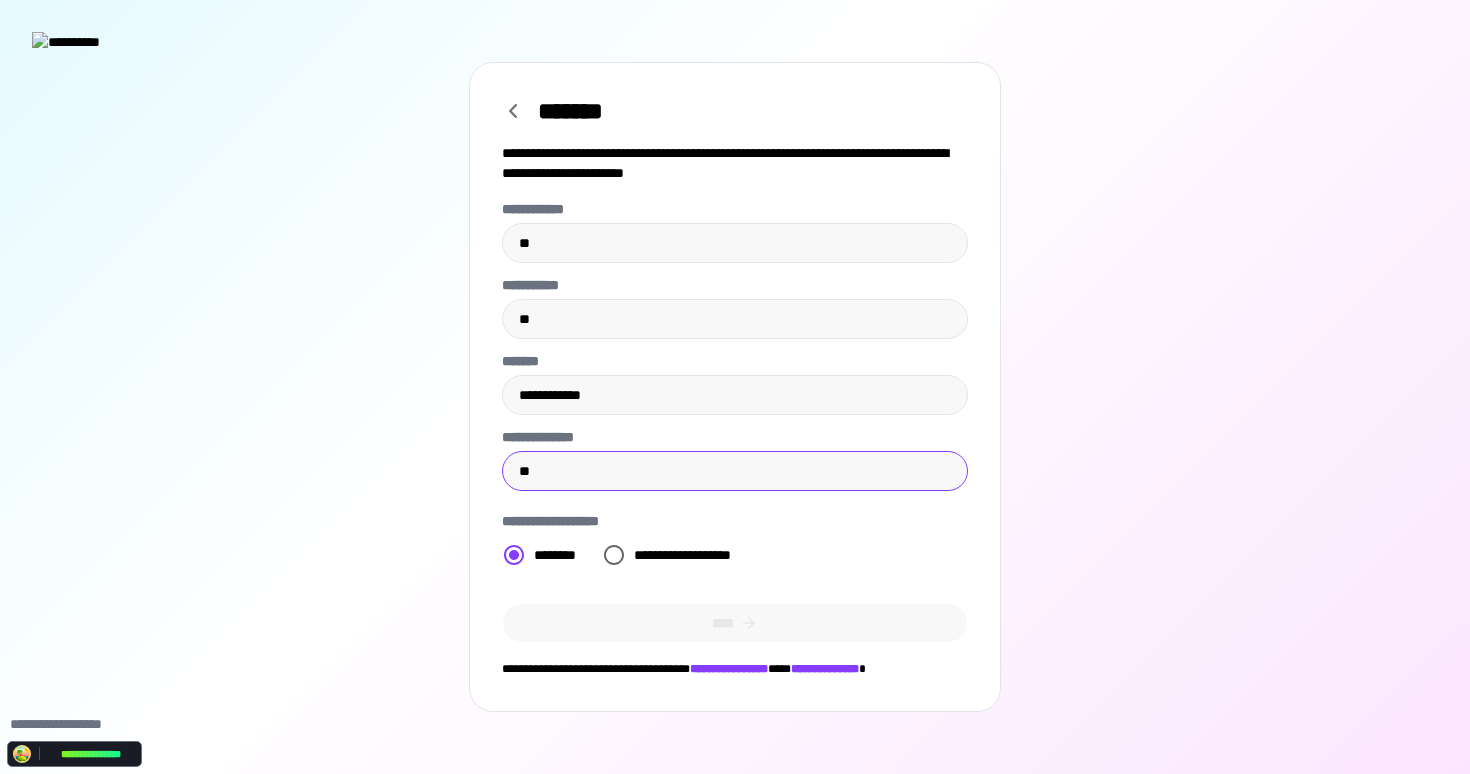 drag, startPoint x: 663, startPoint y: 557, endPoint x: 634, endPoint y: 561, distance: 29.274563 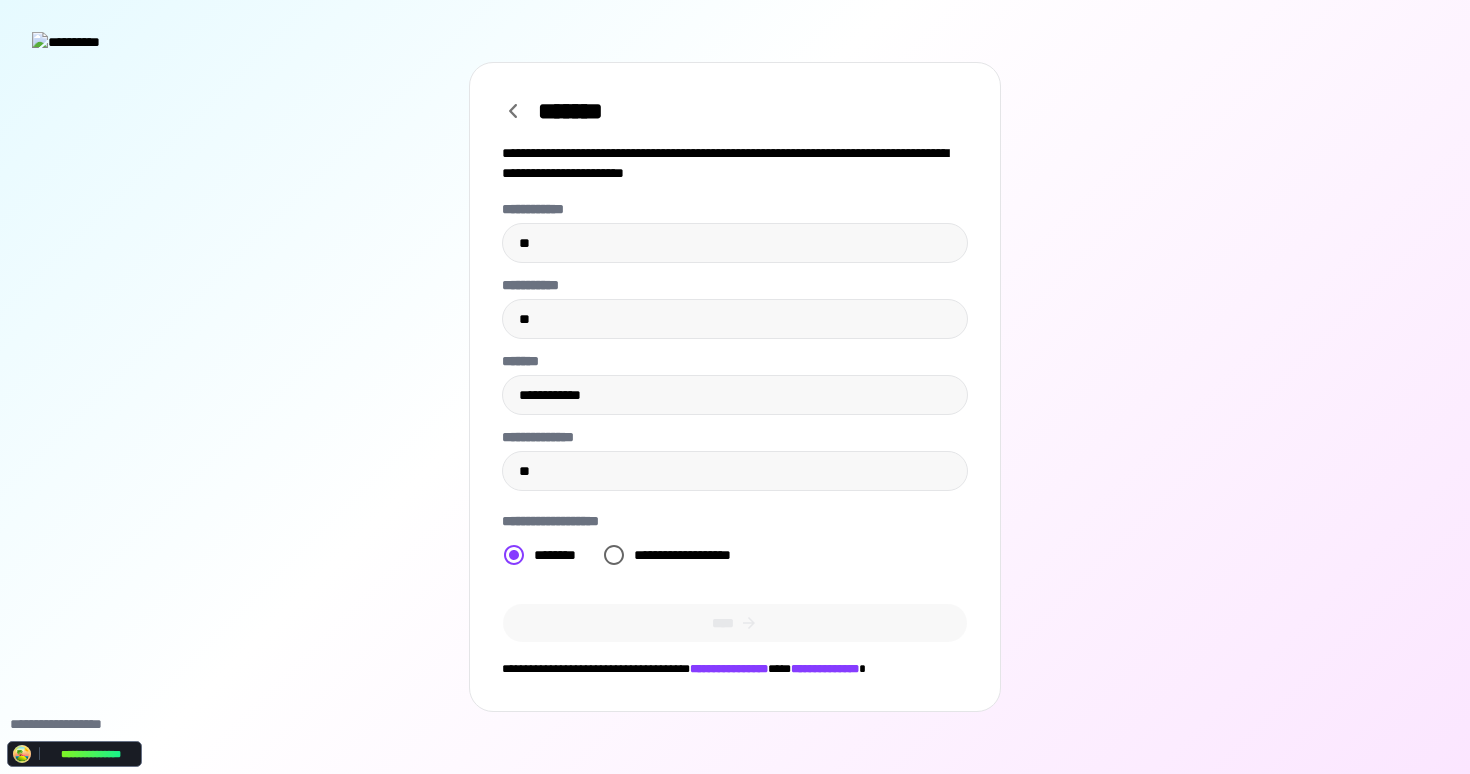 click on "********" at bounding box center (546, 555) 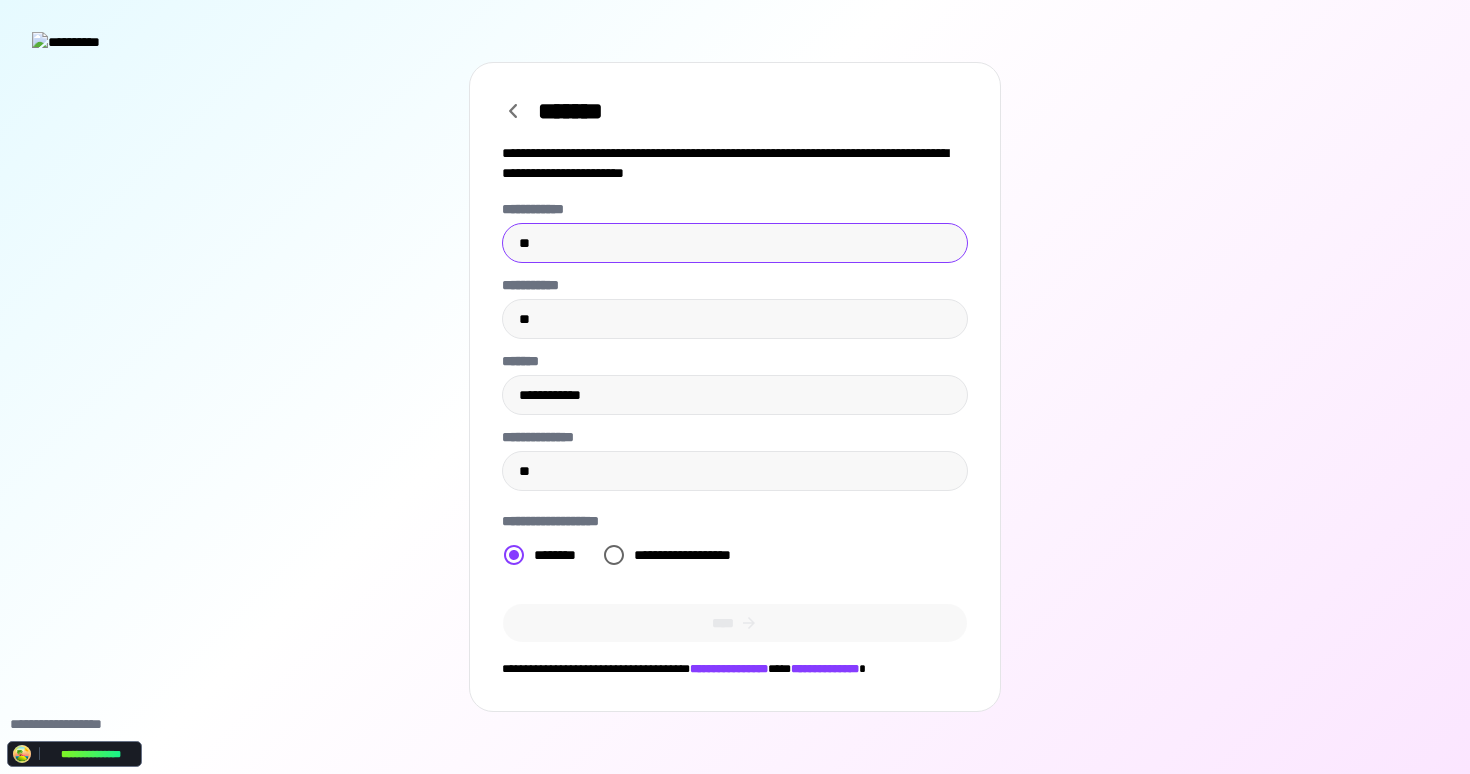 click on "**" at bounding box center (735, 243) 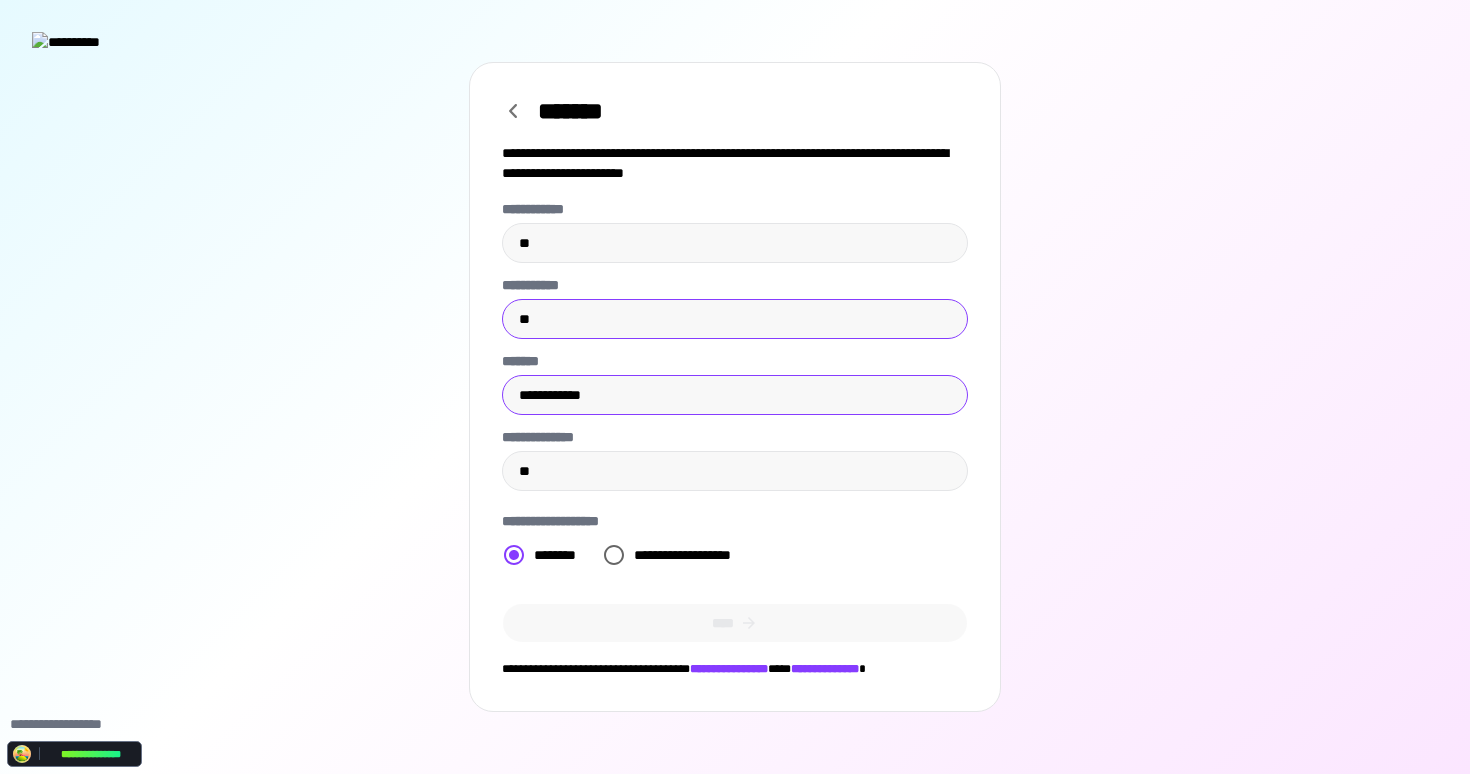 drag, startPoint x: 554, startPoint y: 321, endPoint x: 631, endPoint y: 376, distance: 94.62558 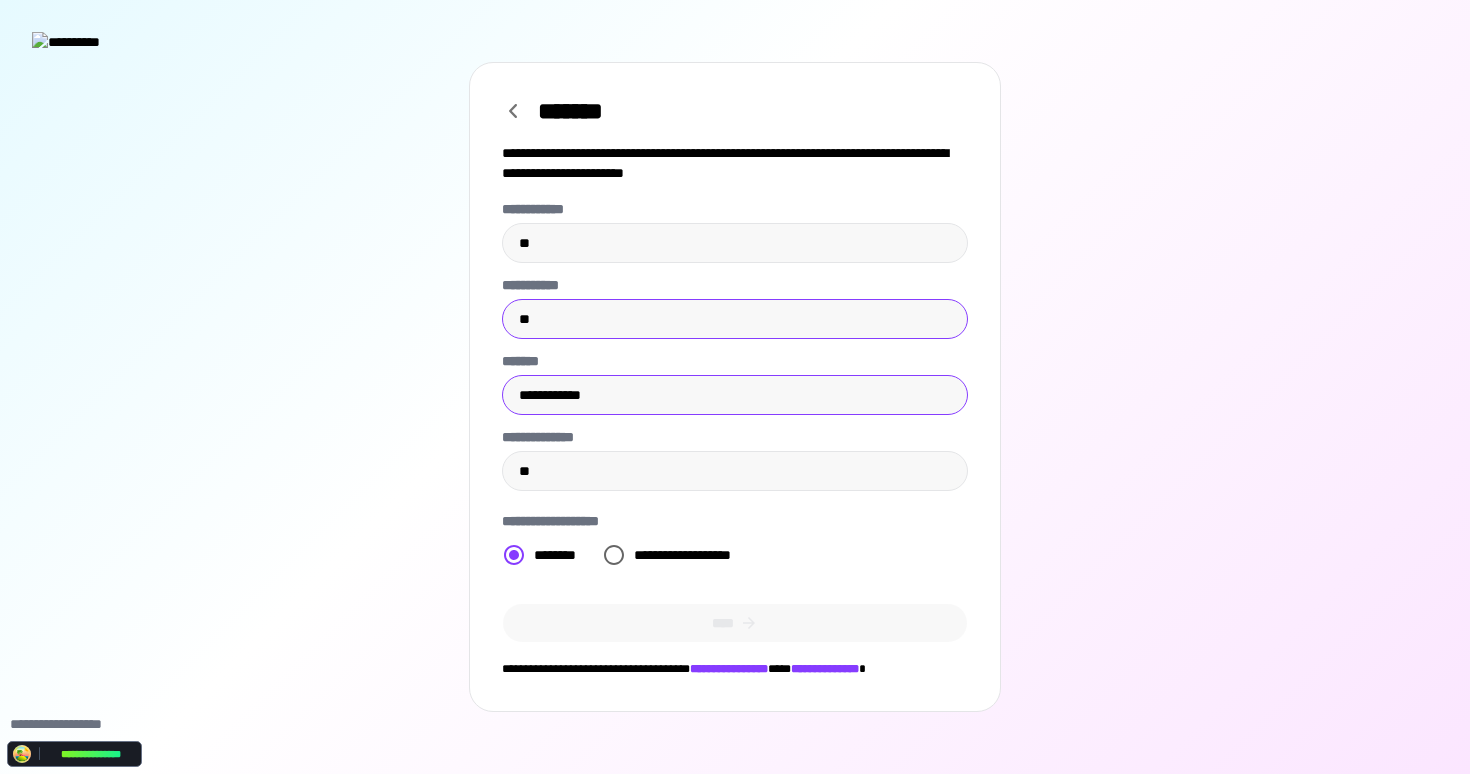 click on "**" at bounding box center [735, 319] 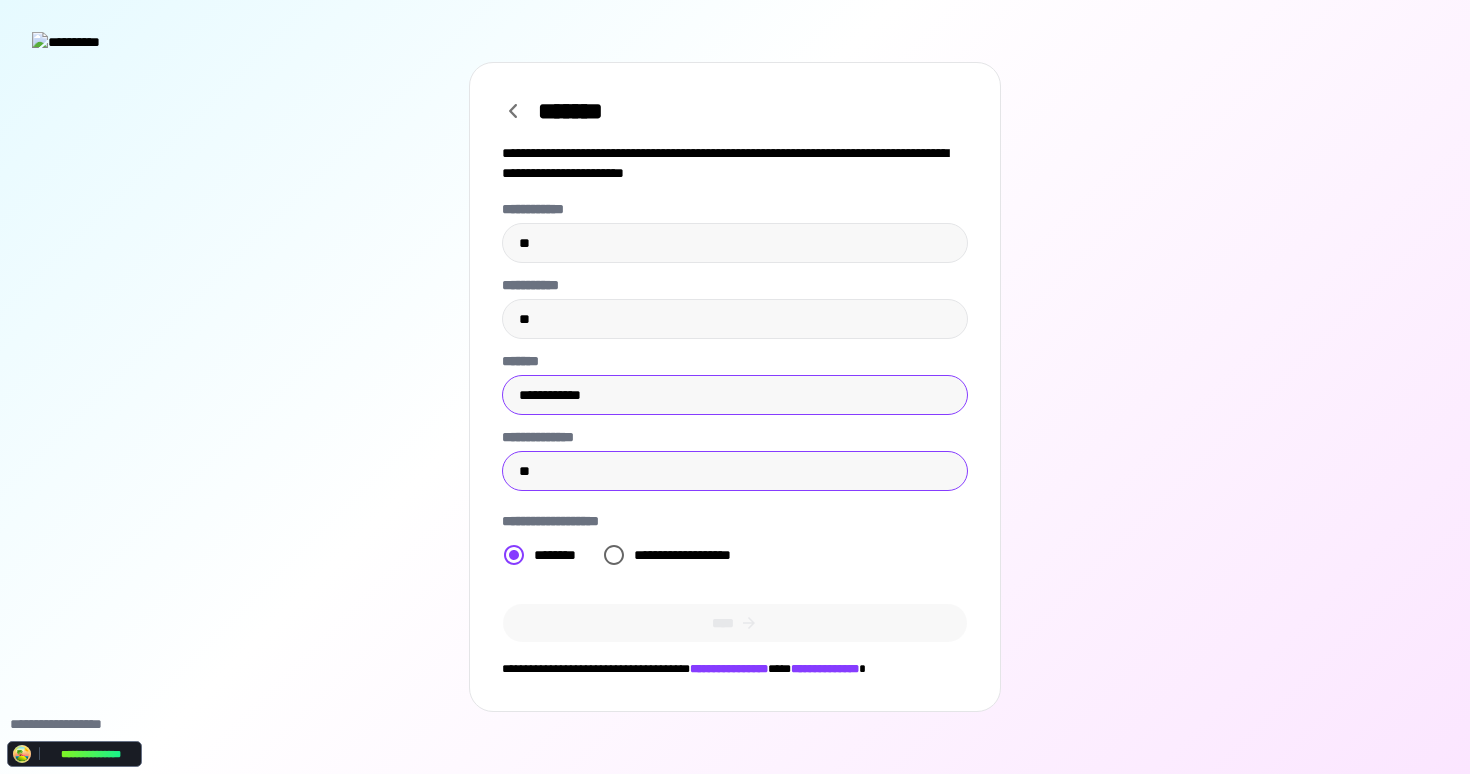 click on "**" at bounding box center [735, 471] 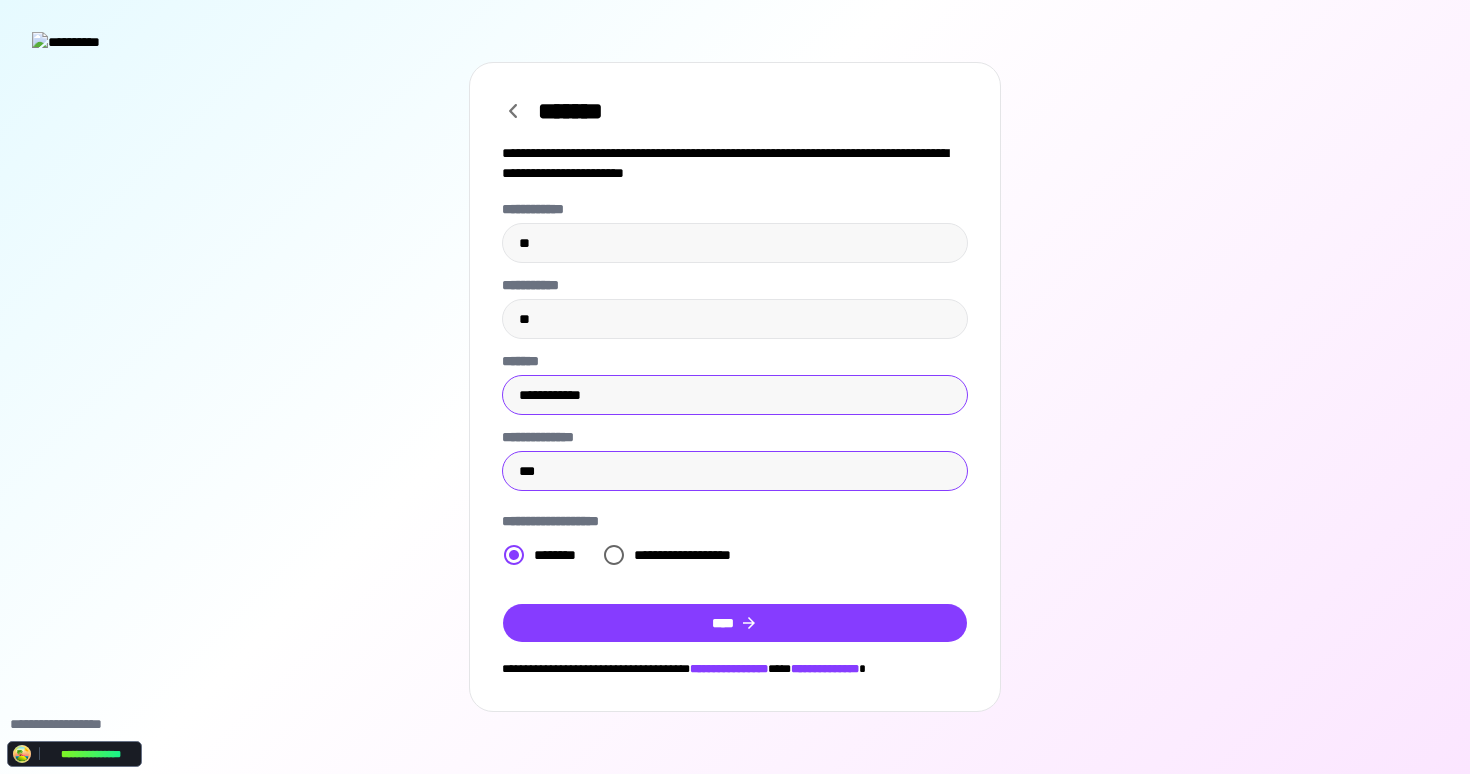 type on "***" 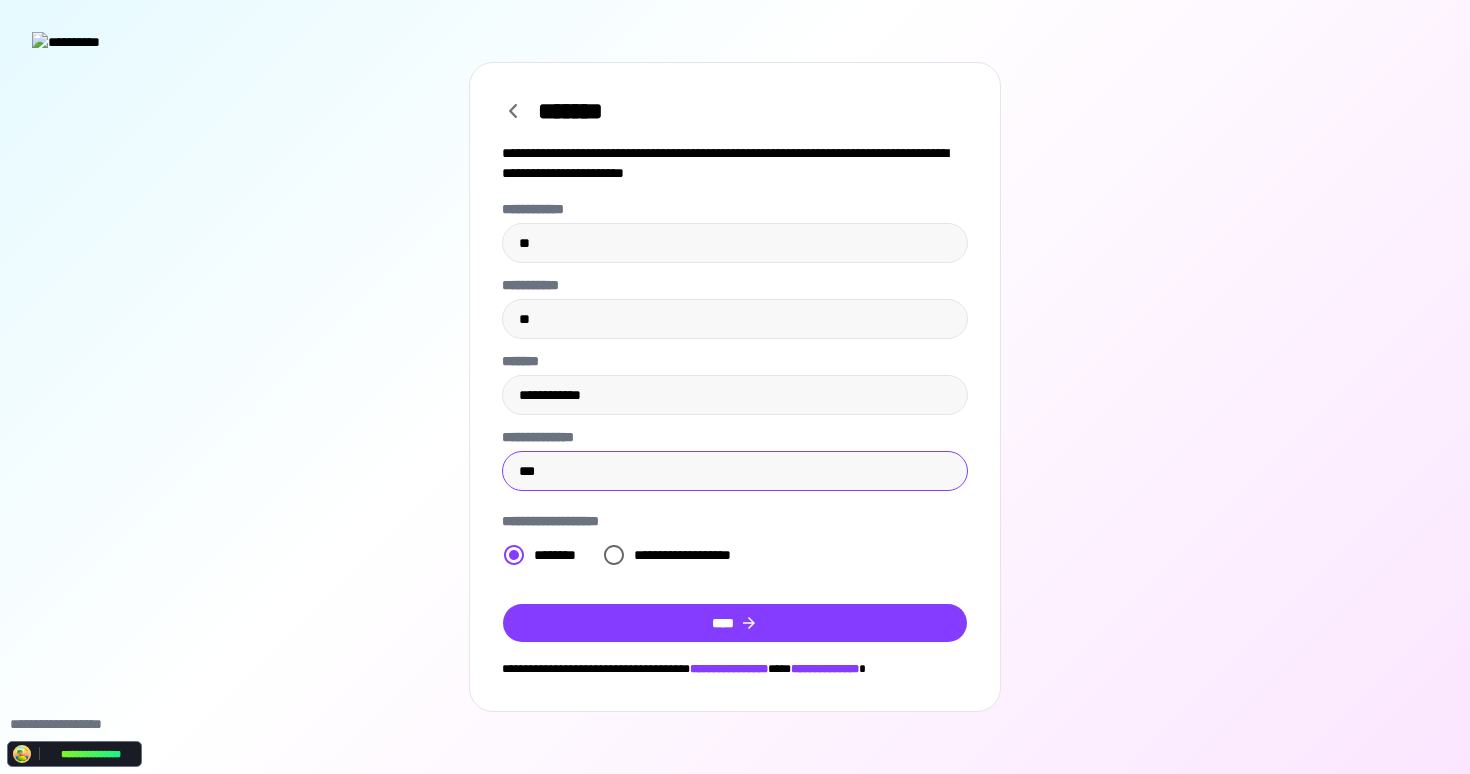 drag, startPoint x: 636, startPoint y: 402, endPoint x: 590, endPoint y: 354, distance: 66.48308 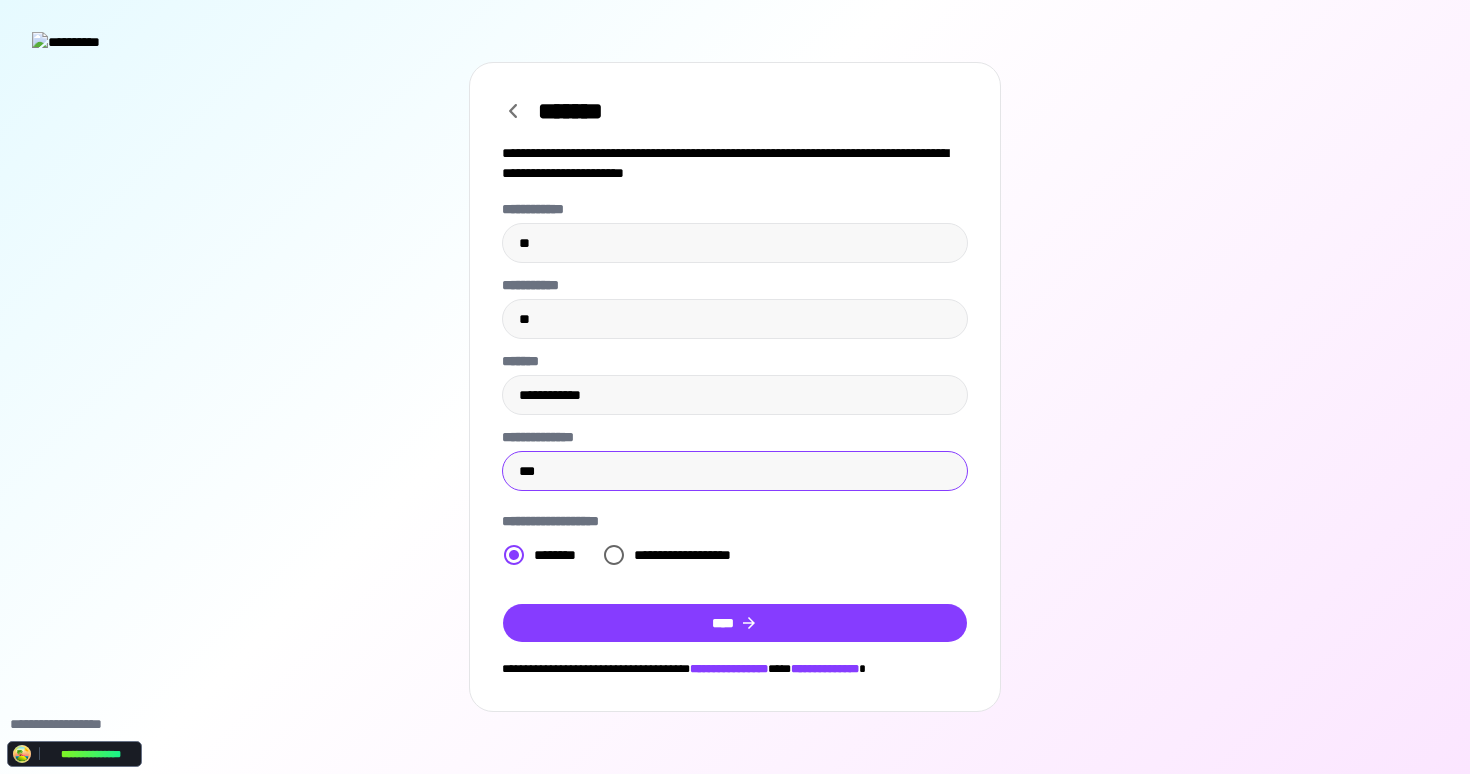 click on "**********" at bounding box center [735, 395] 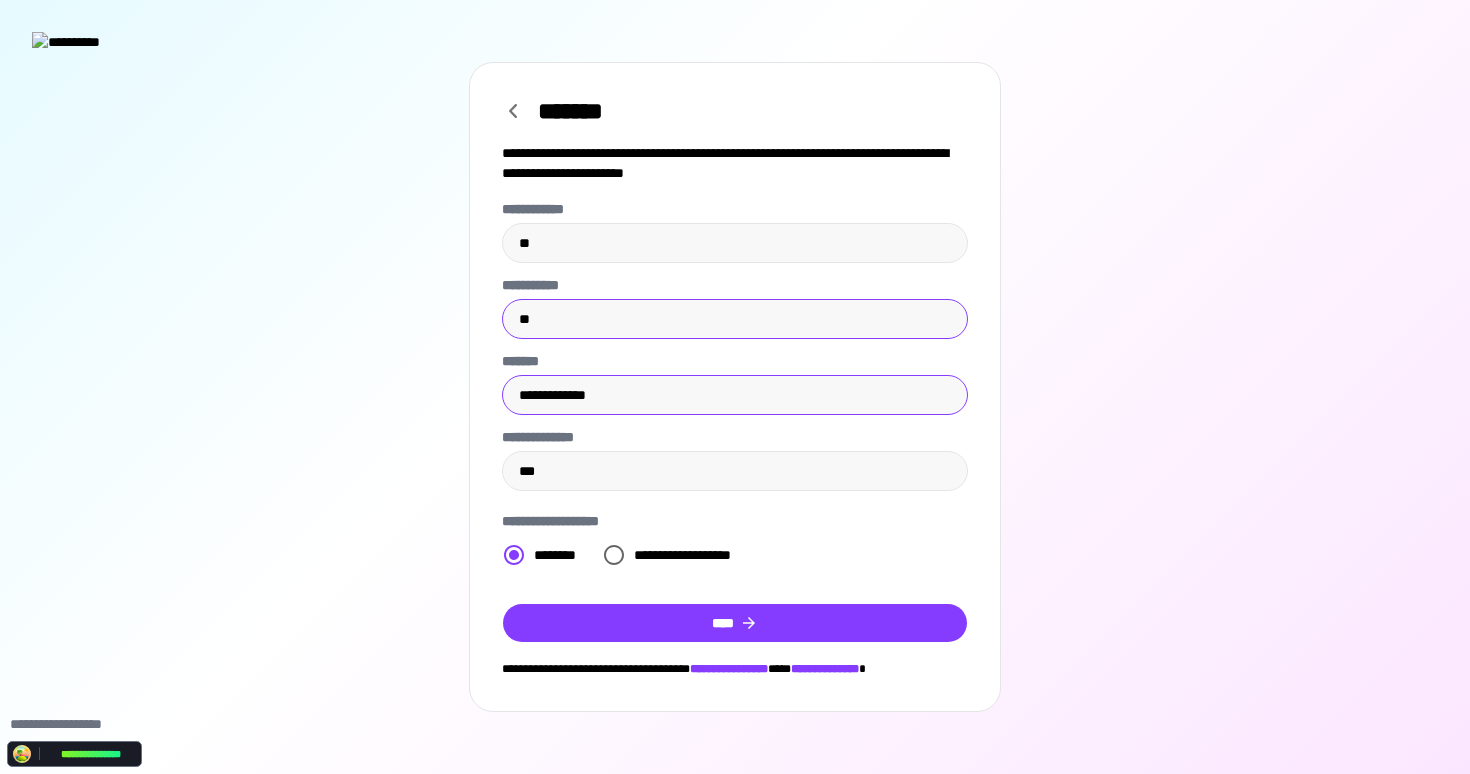 type on "**********" 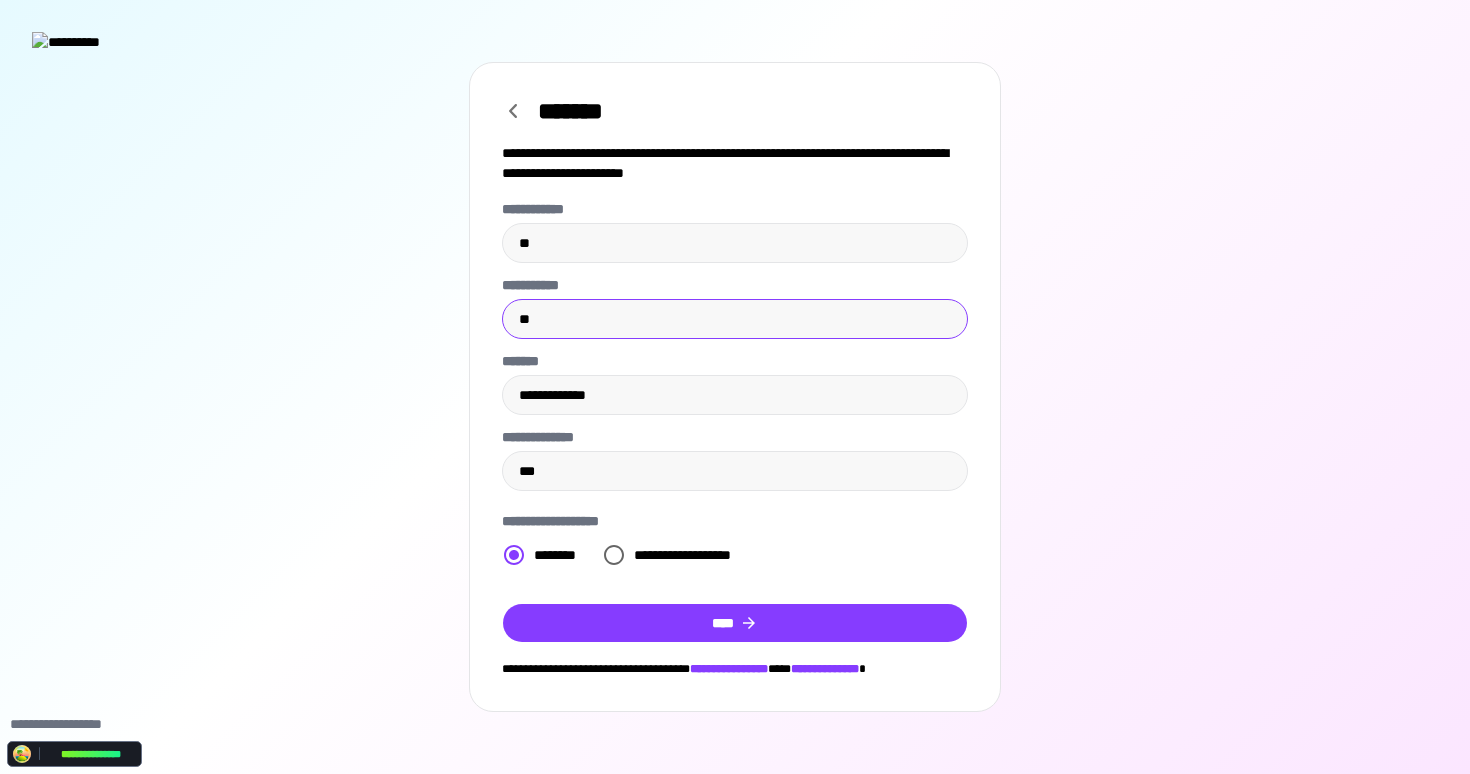 click on "**" at bounding box center [735, 319] 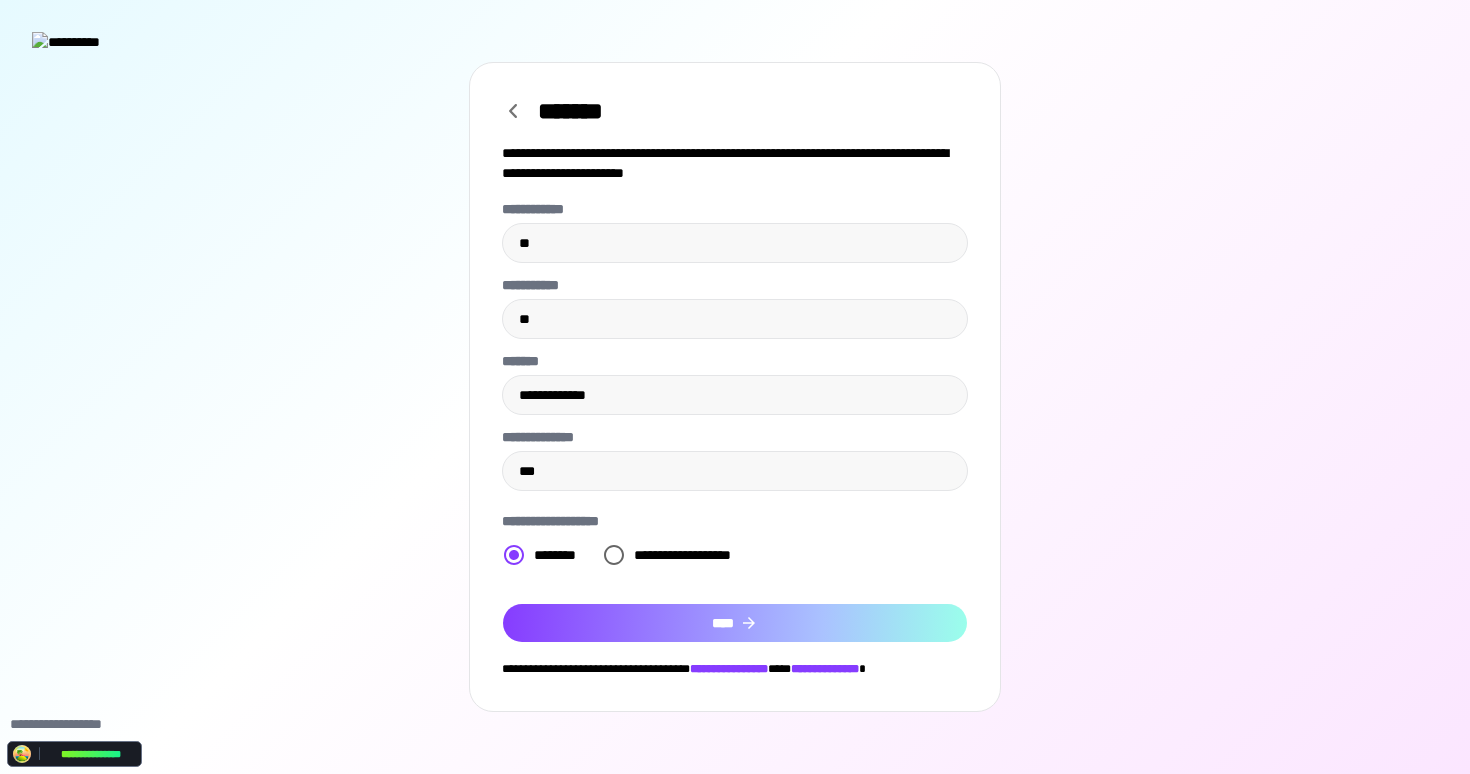 click on "****" at bounding box center (735, 623) 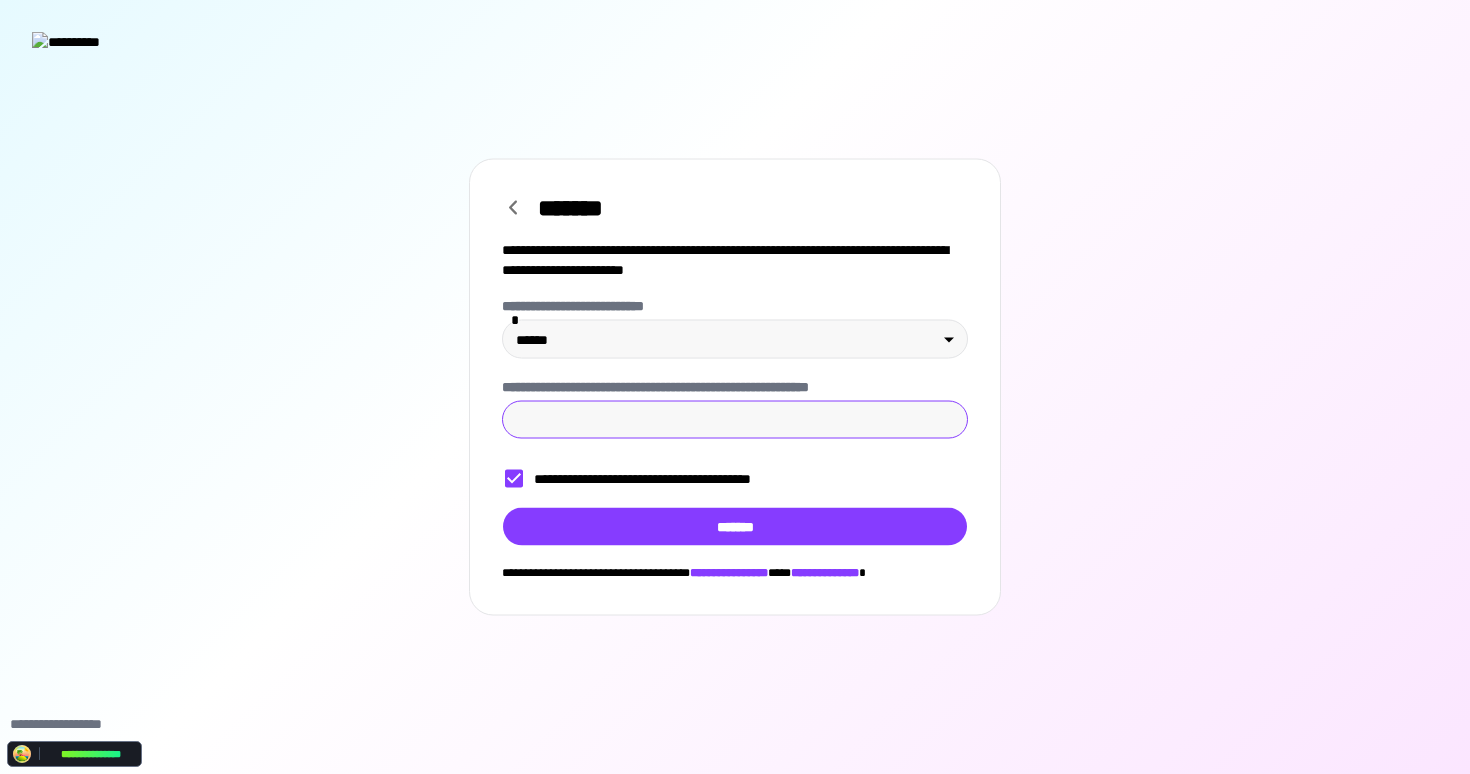 click on "**********" at bounding box center [735, 420] 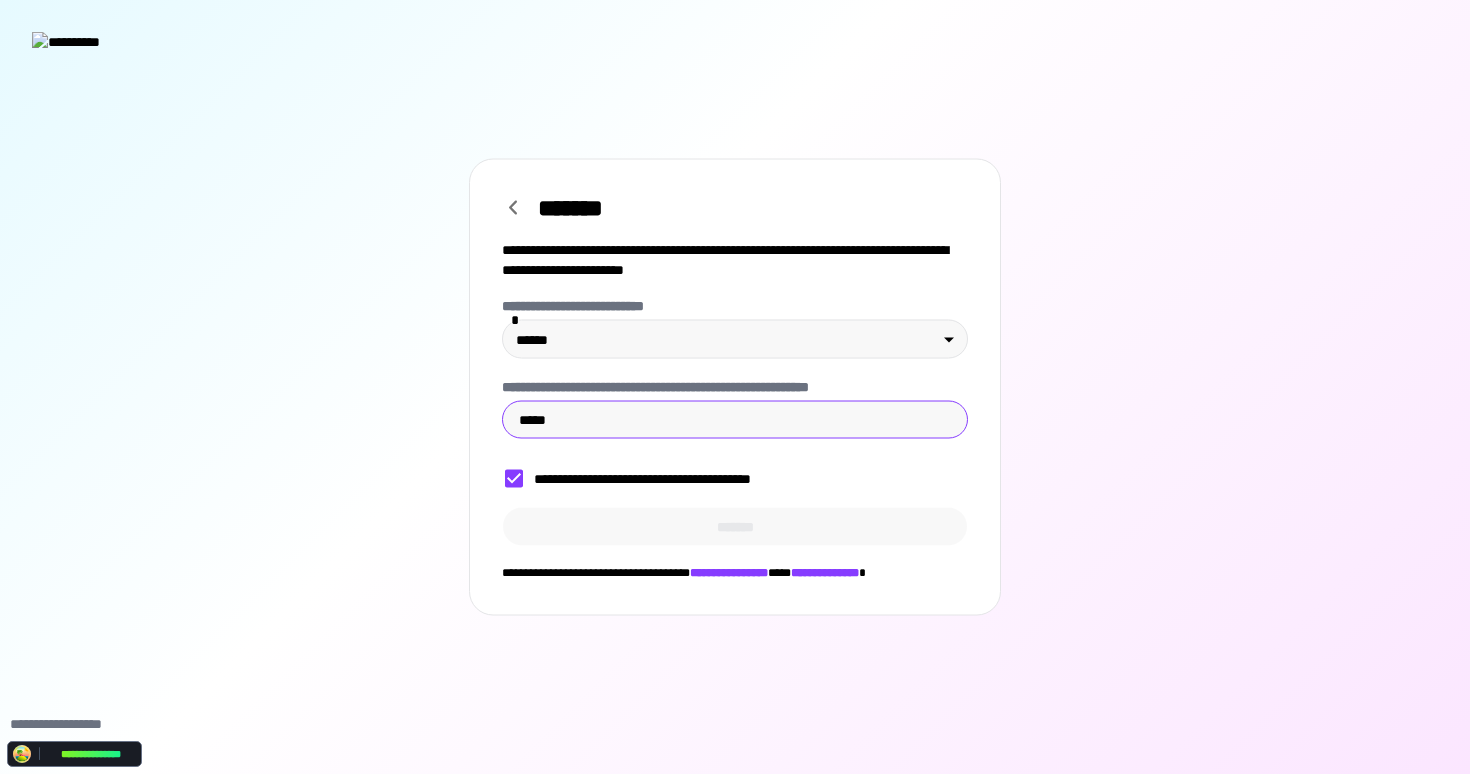 type on "*****" 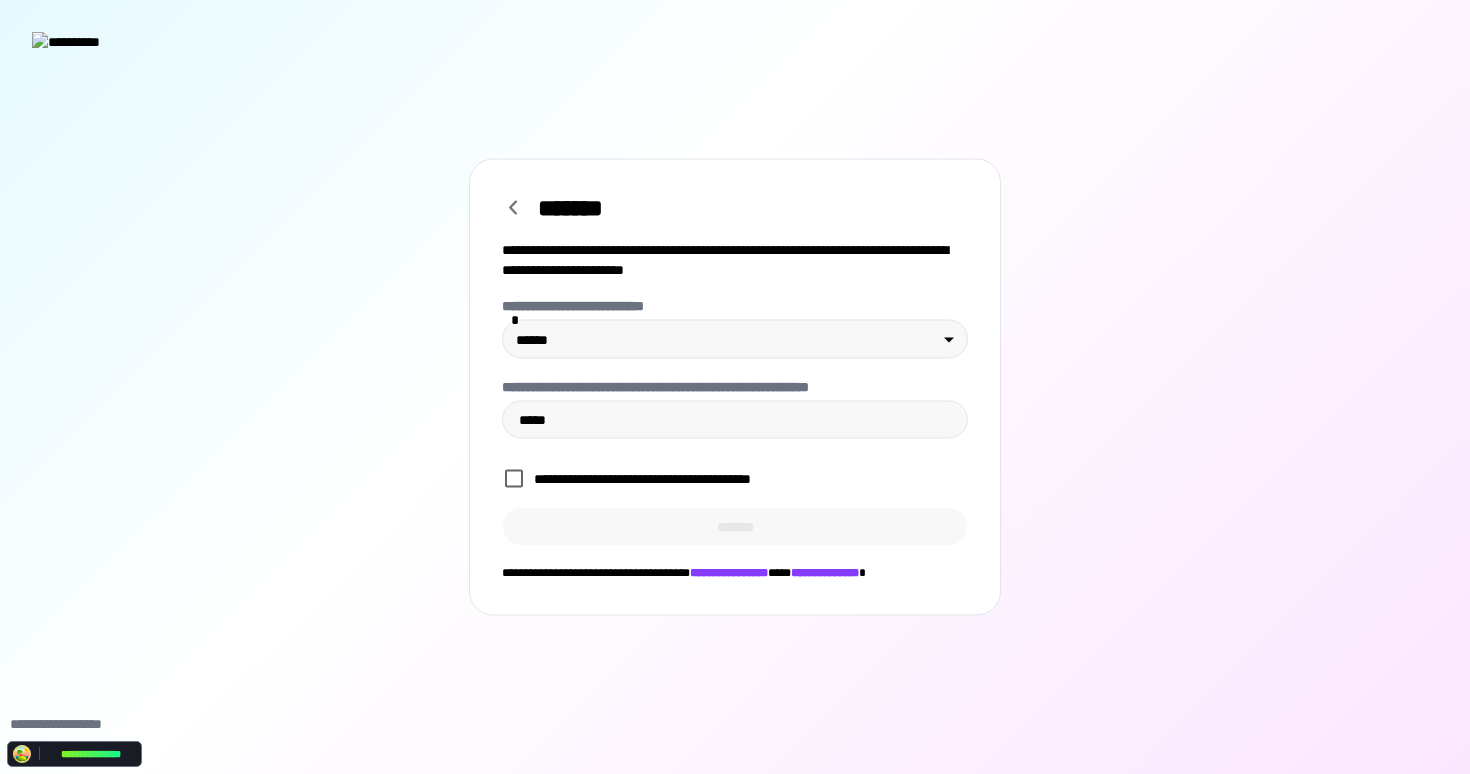 click on "**********" at bounding box center [735, 479] 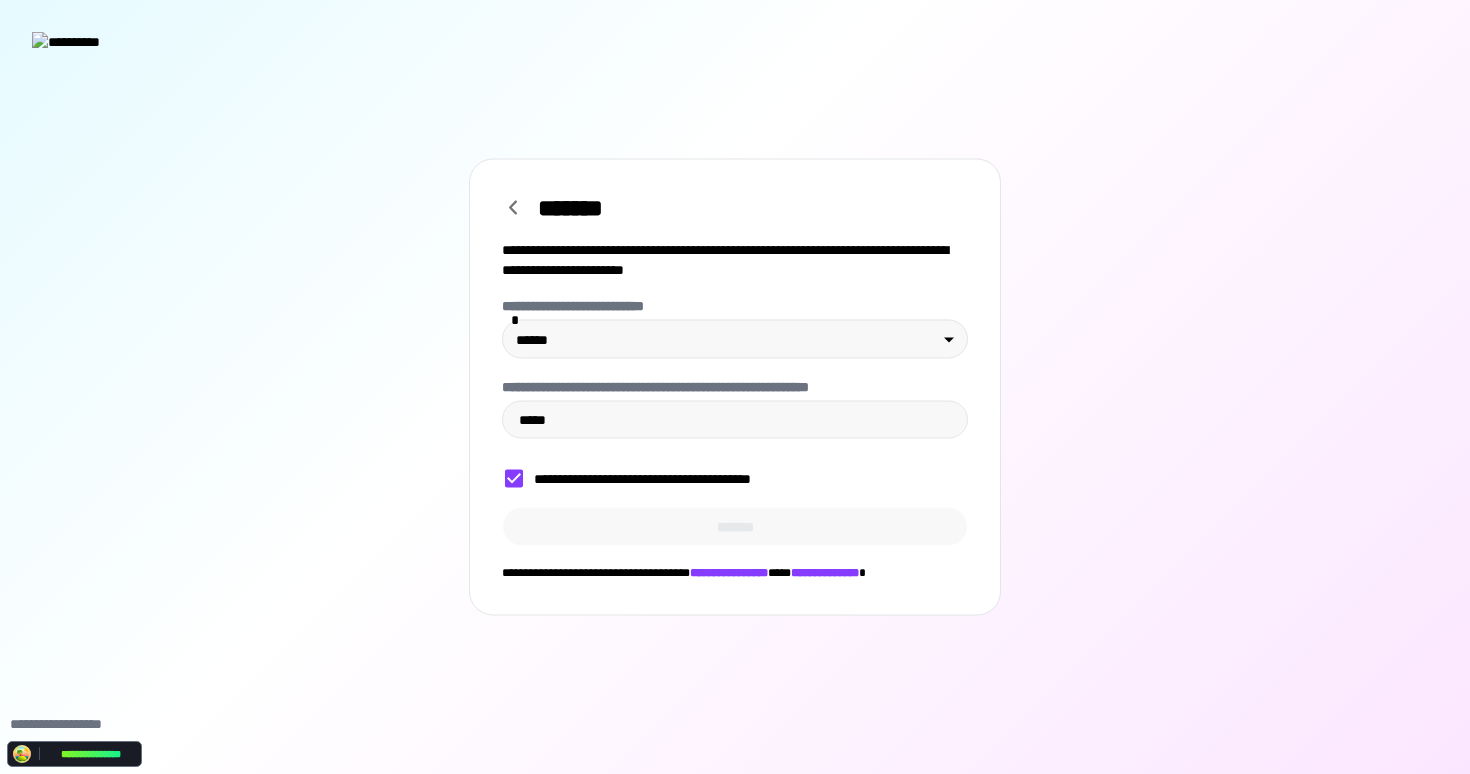 click on "**********" at bounding box center [735, 421] 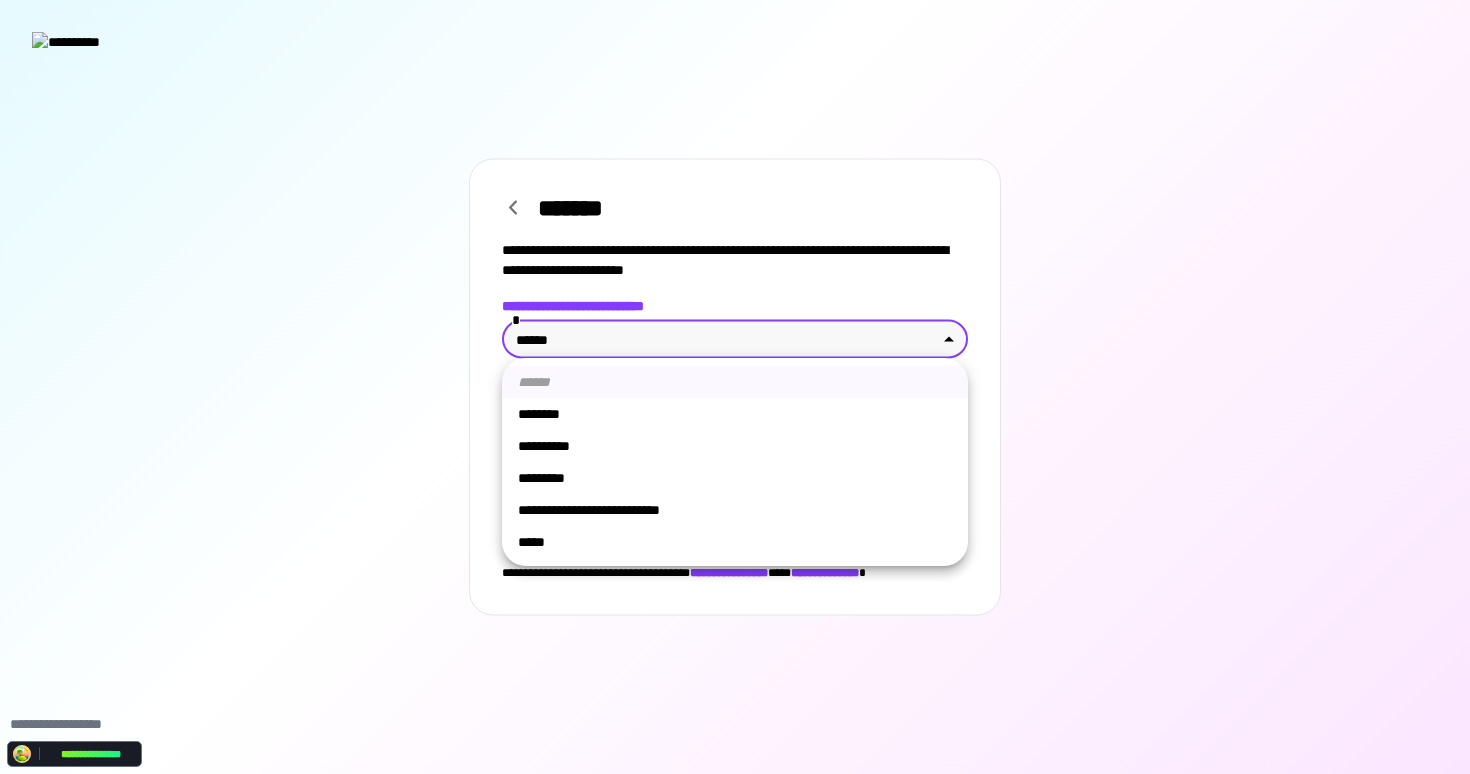 click on "**********" at bounding box center [735, 387] 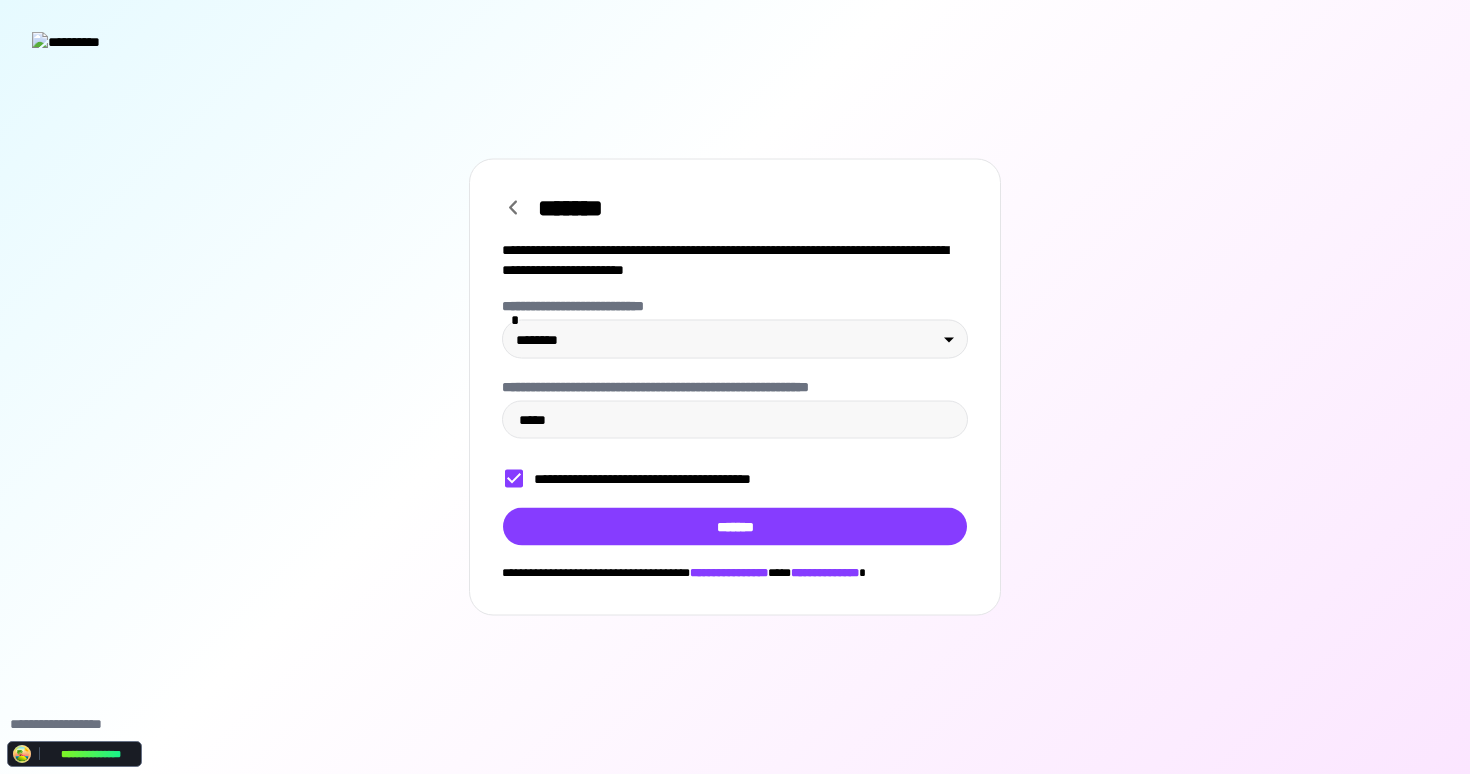 click 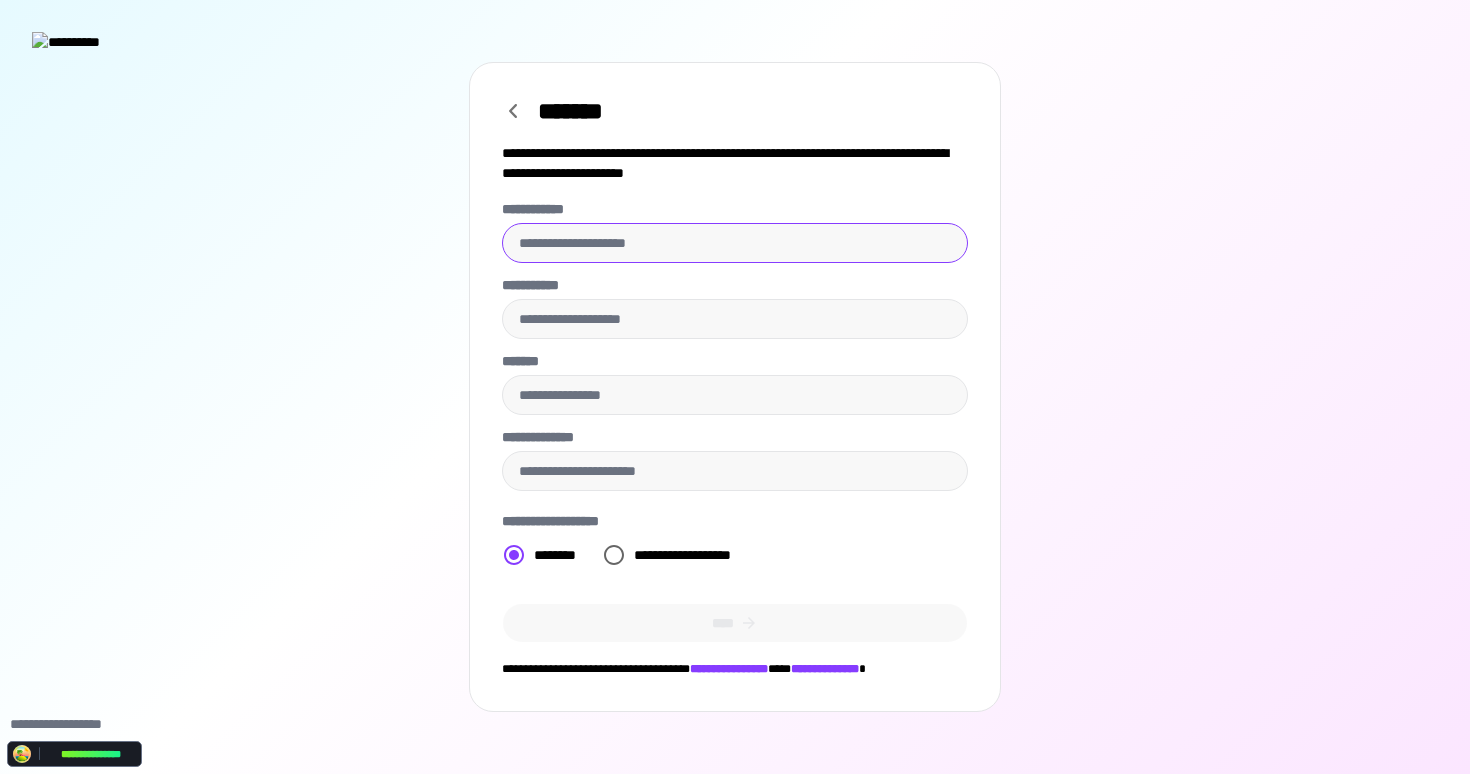click on "**********" at bounding box center [735, 243] 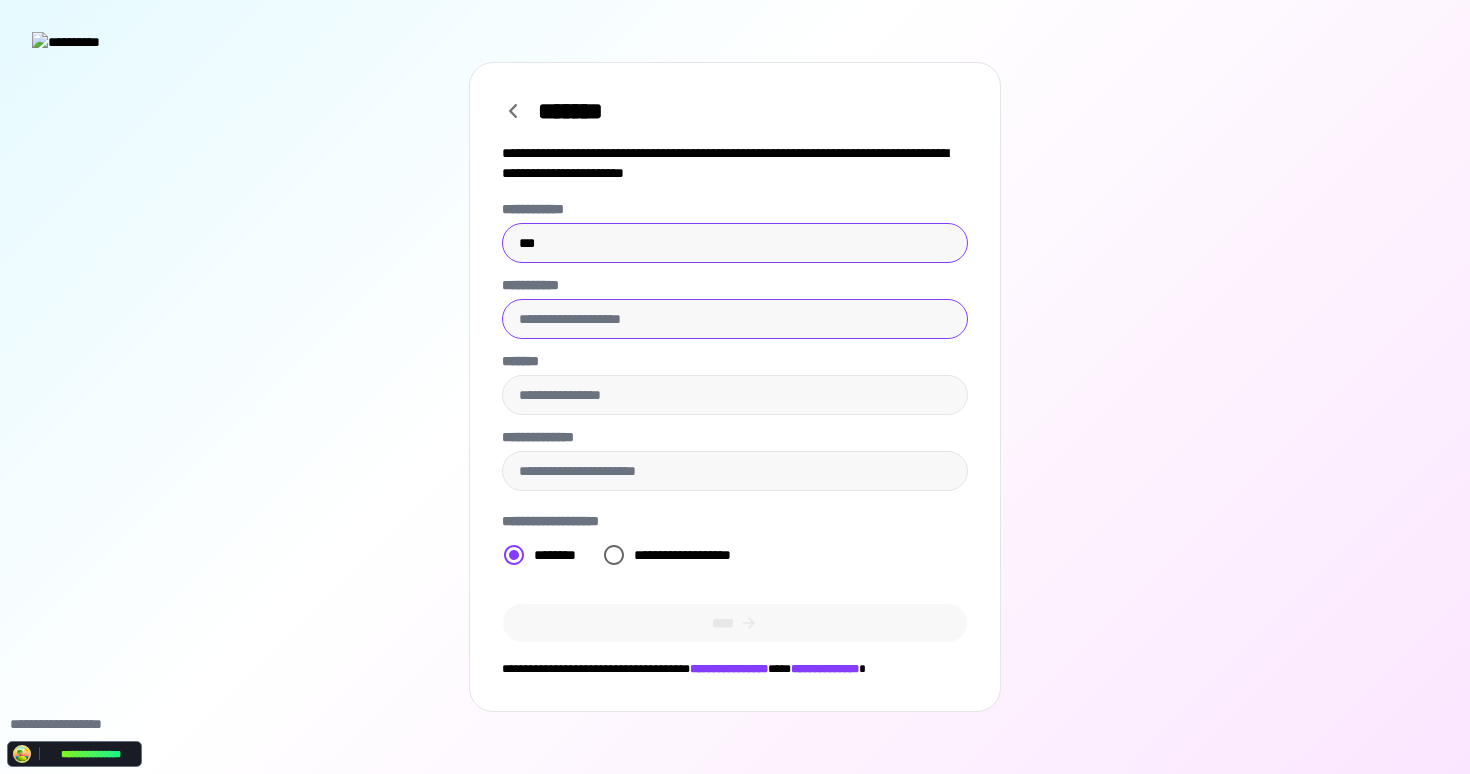 type on "***" 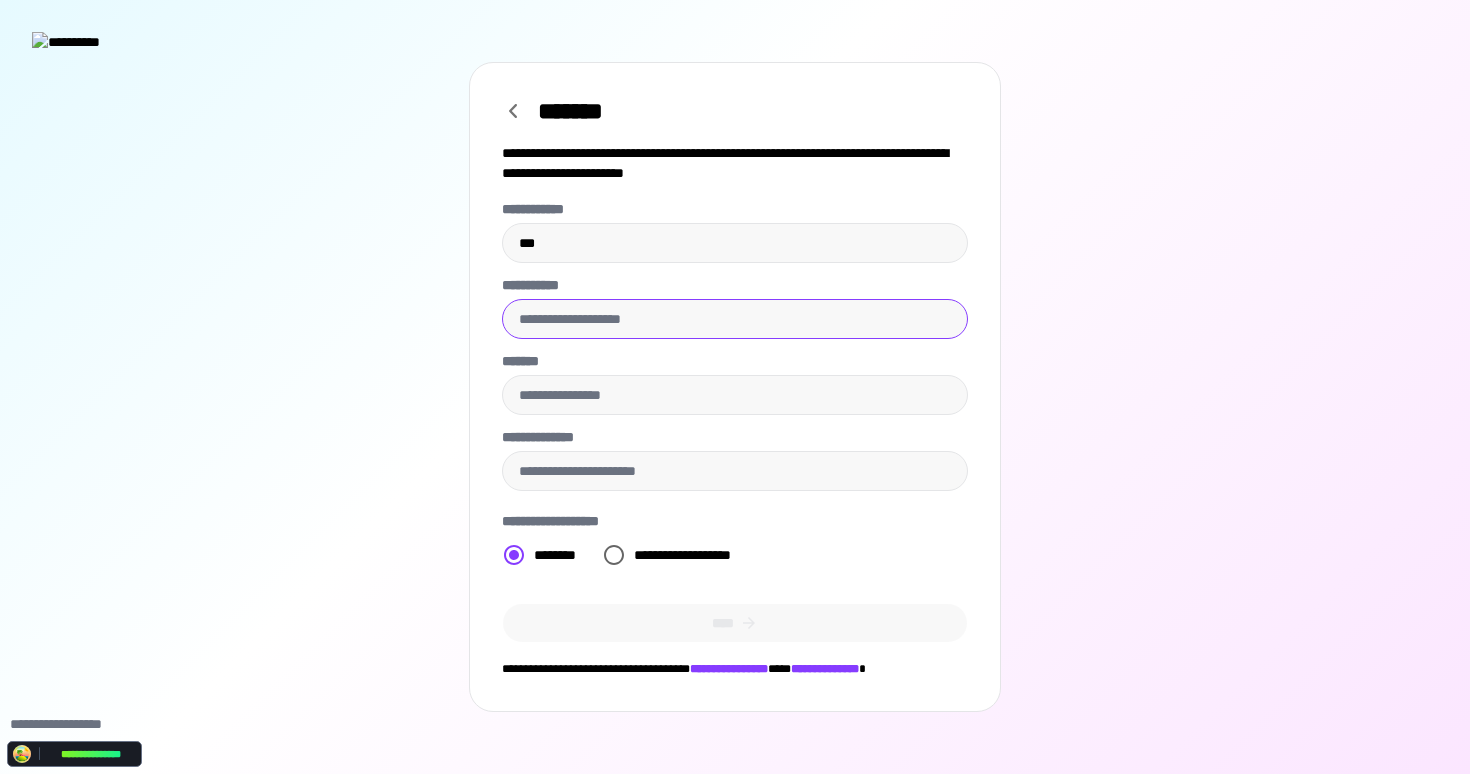 click on "**********" at bounding box center (735, 319) 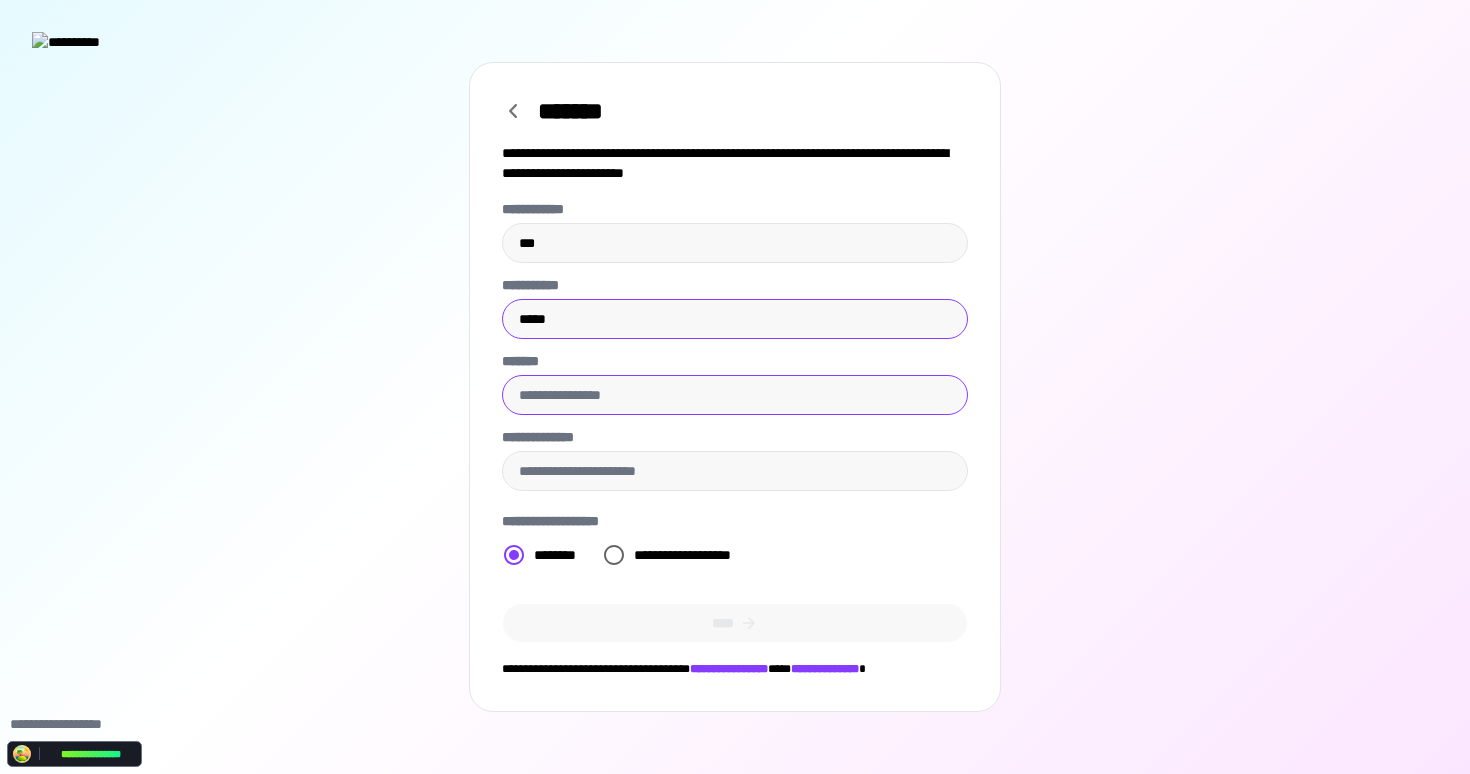 type on "*****" 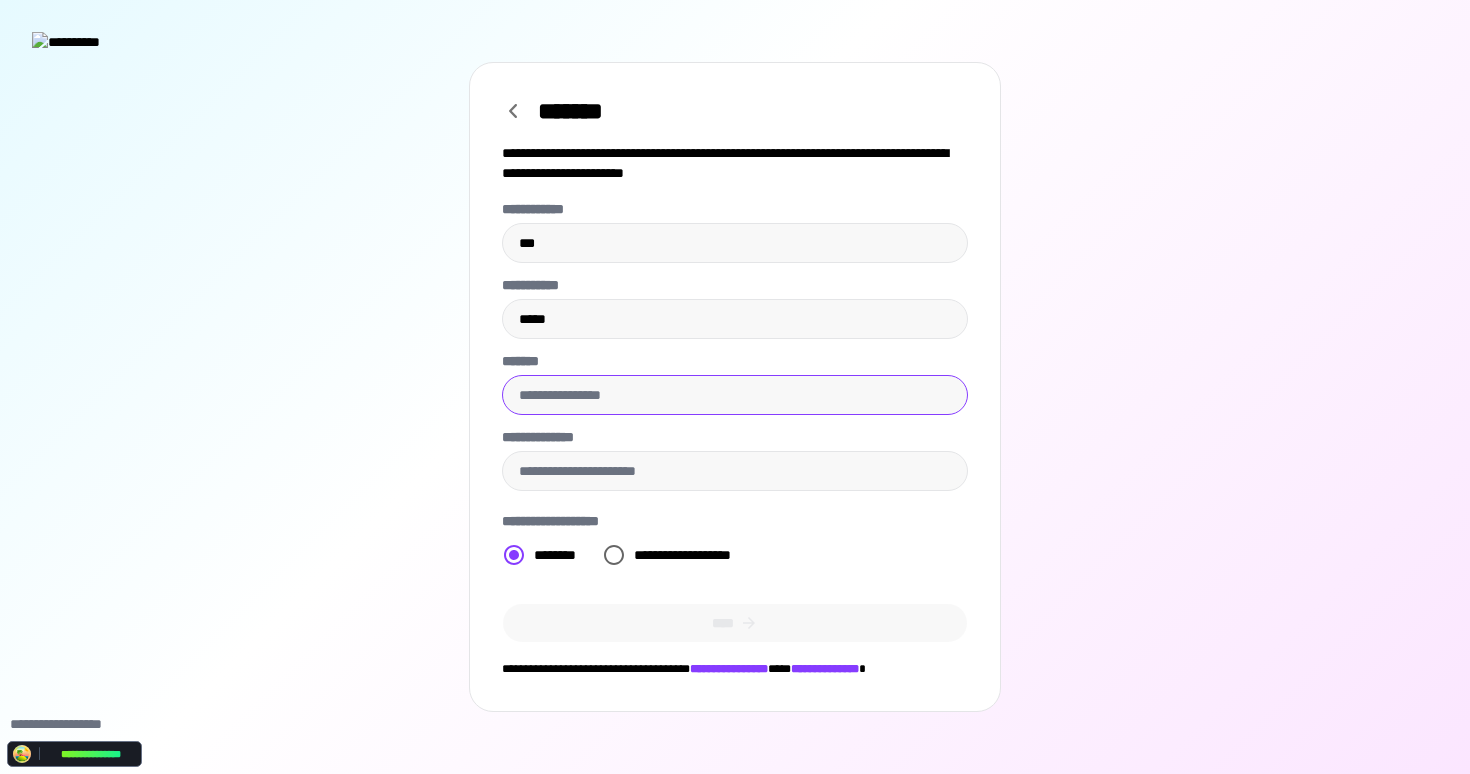 drag, startPoint x: 565, startPoint y: 398, endPoint x: 578, endPoint y: 397, distance: 13.038404 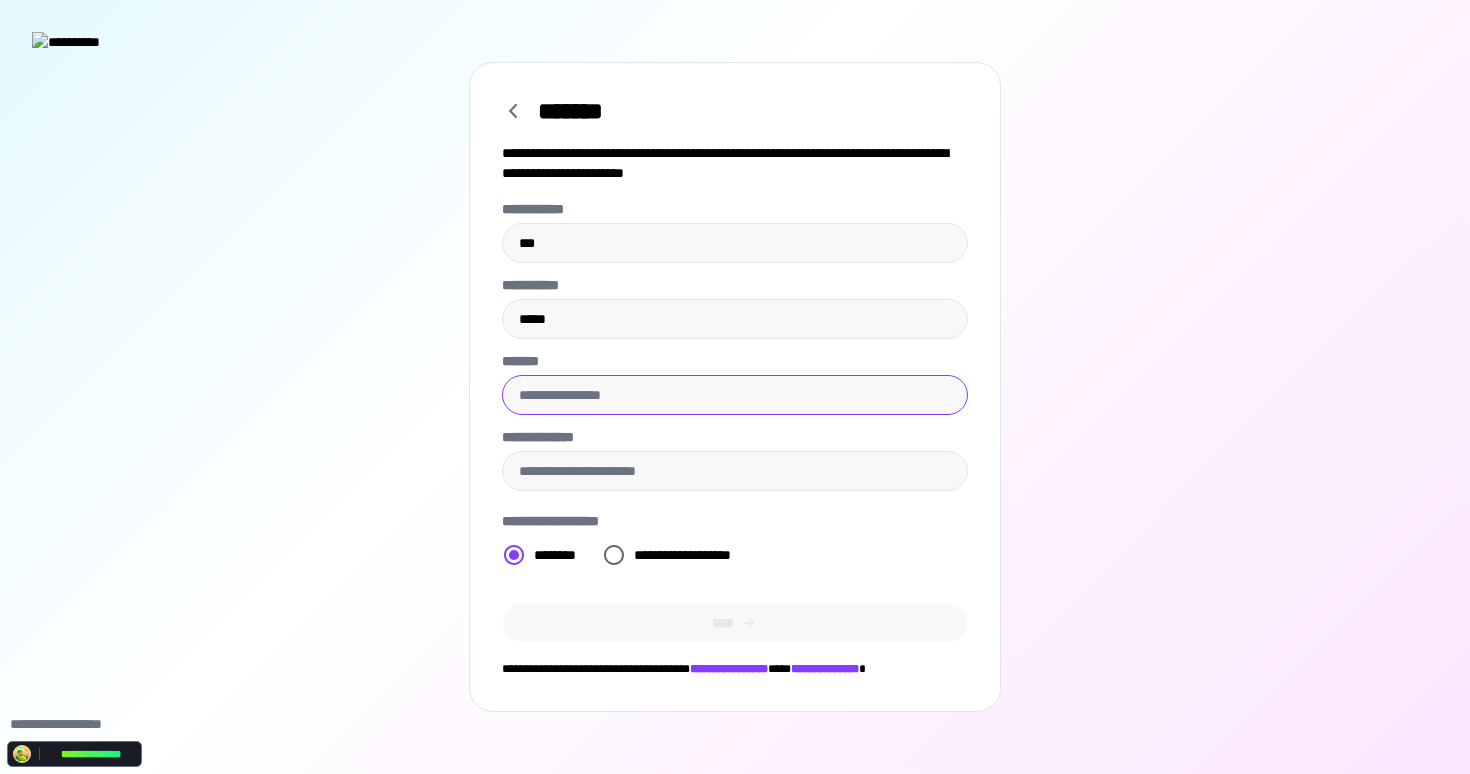 click on "*******" at bounding box center [735, 395] 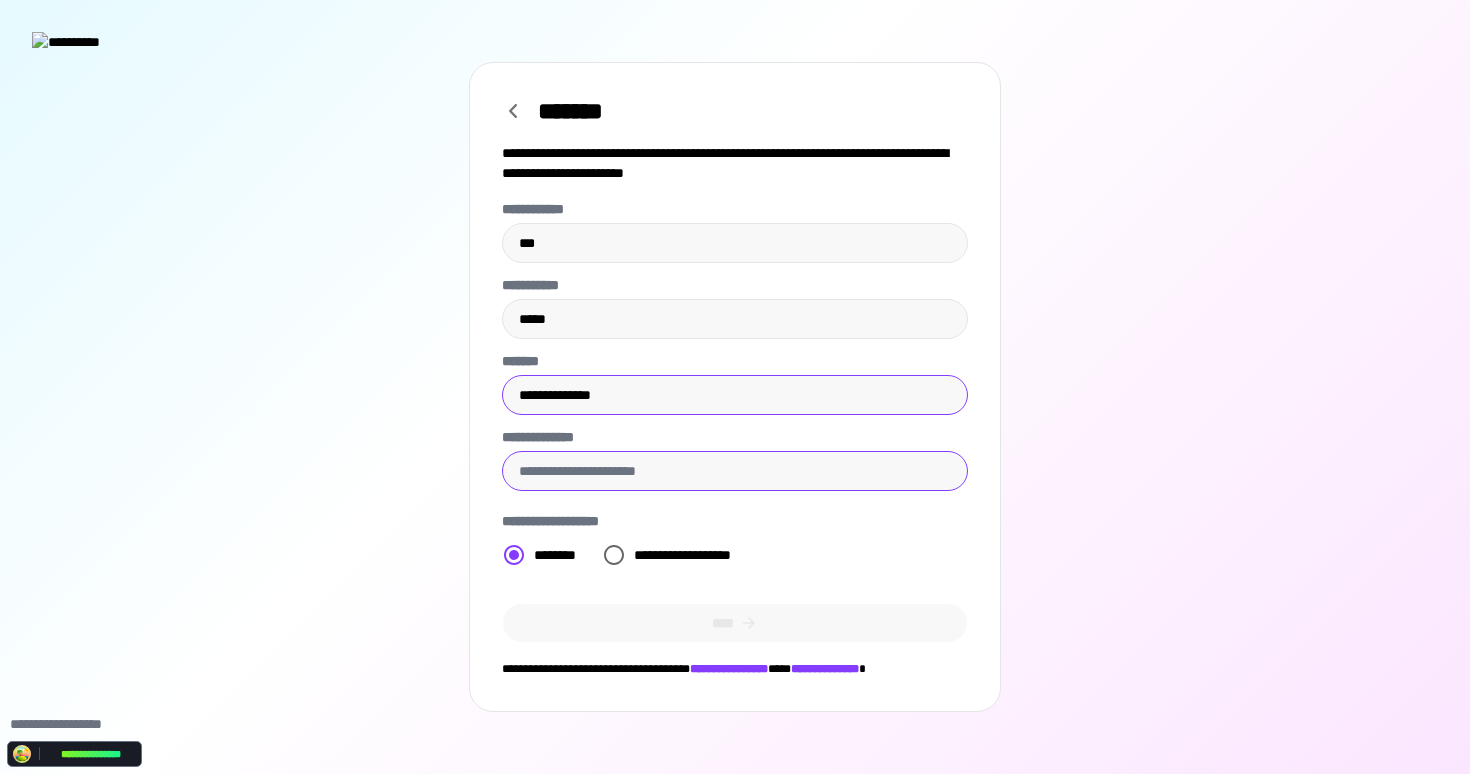 type on "**********" 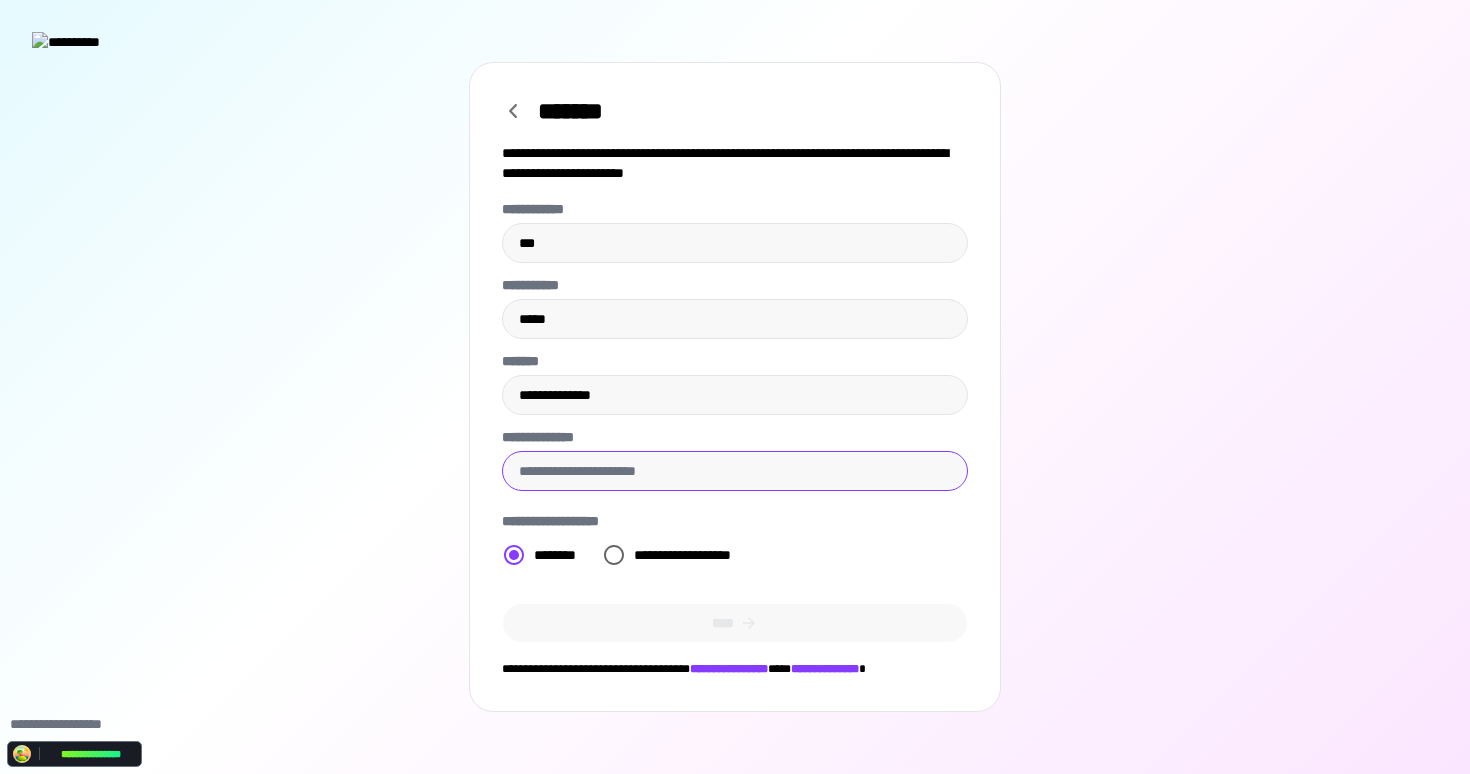 click on "**********" at bounding box center [735, 471] 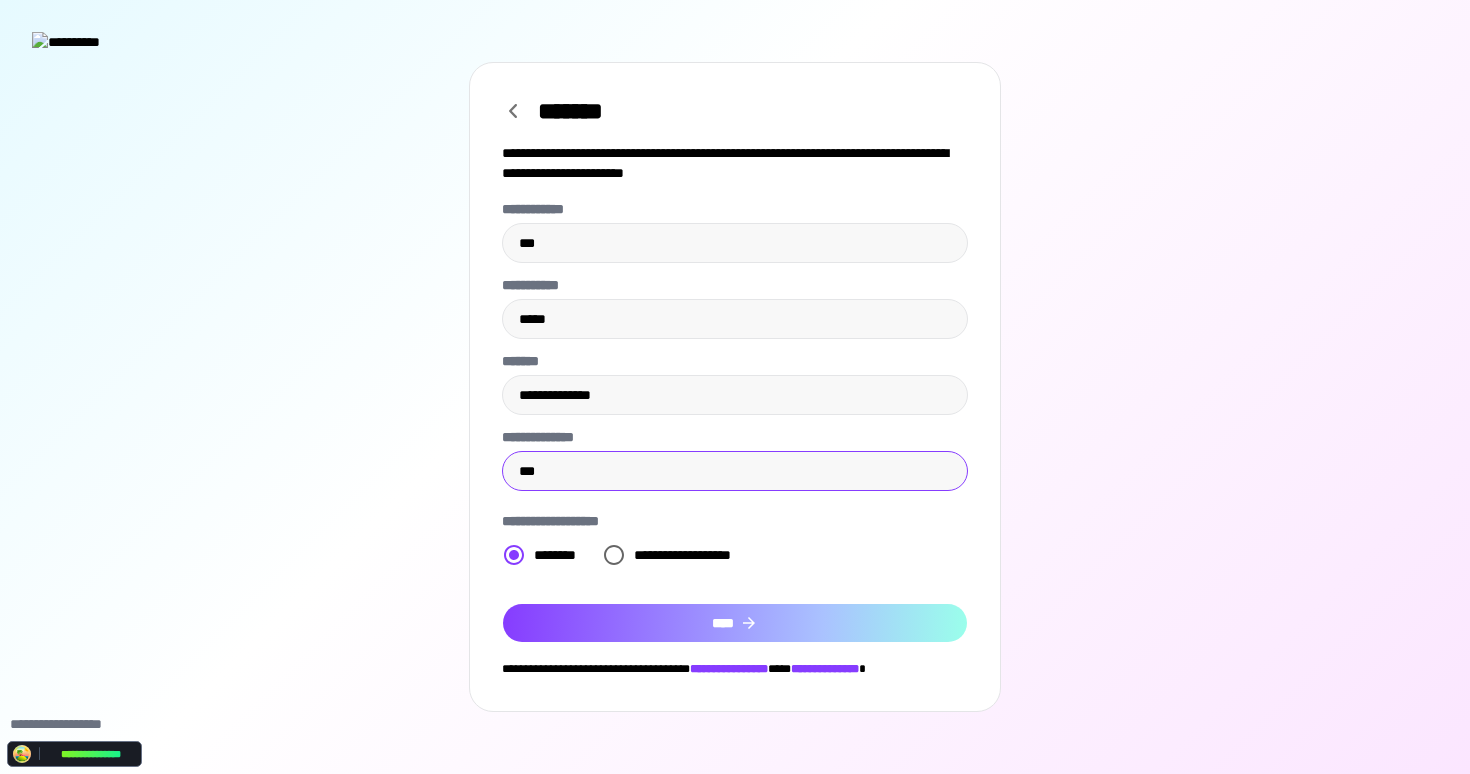 type on "***" 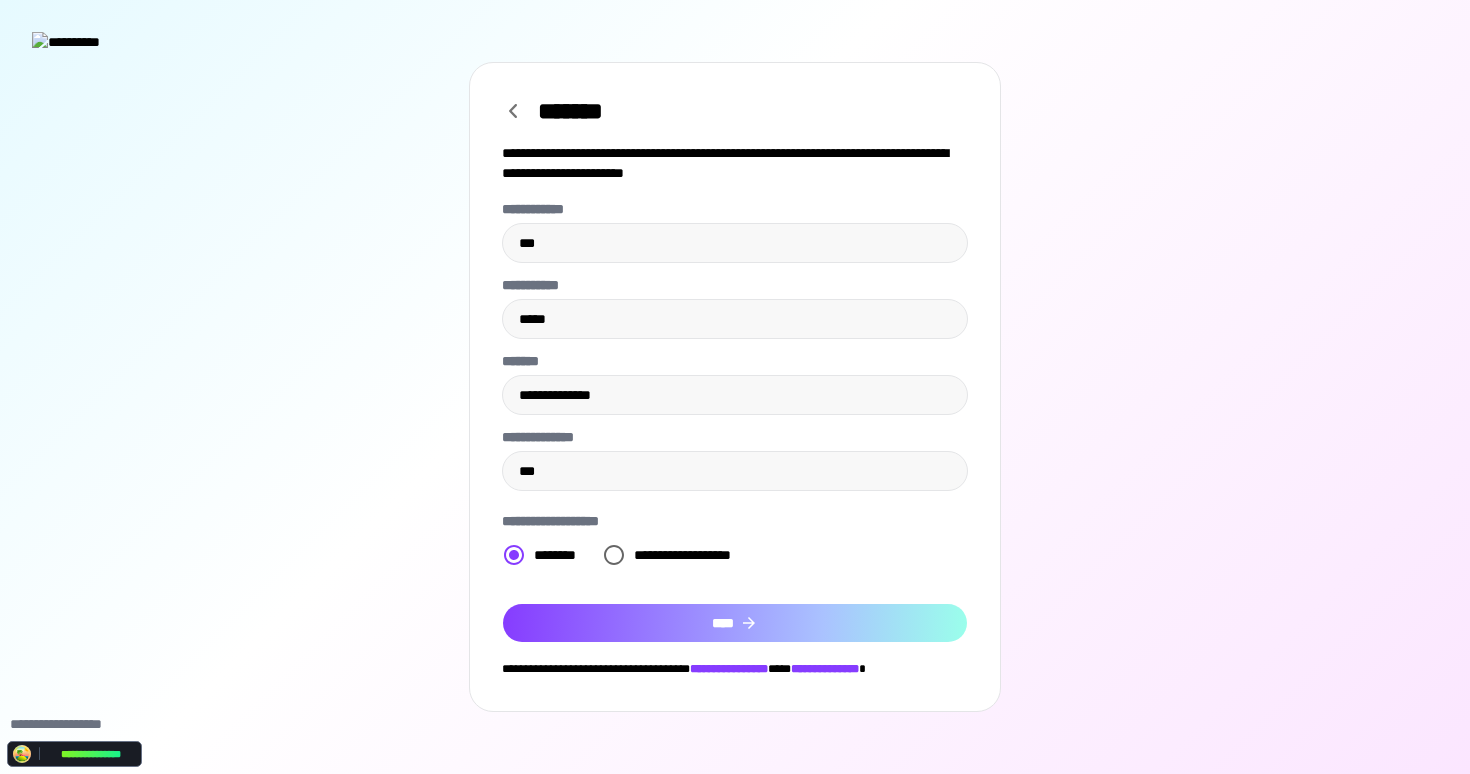 click on "****" at bounding box center (735, 623) 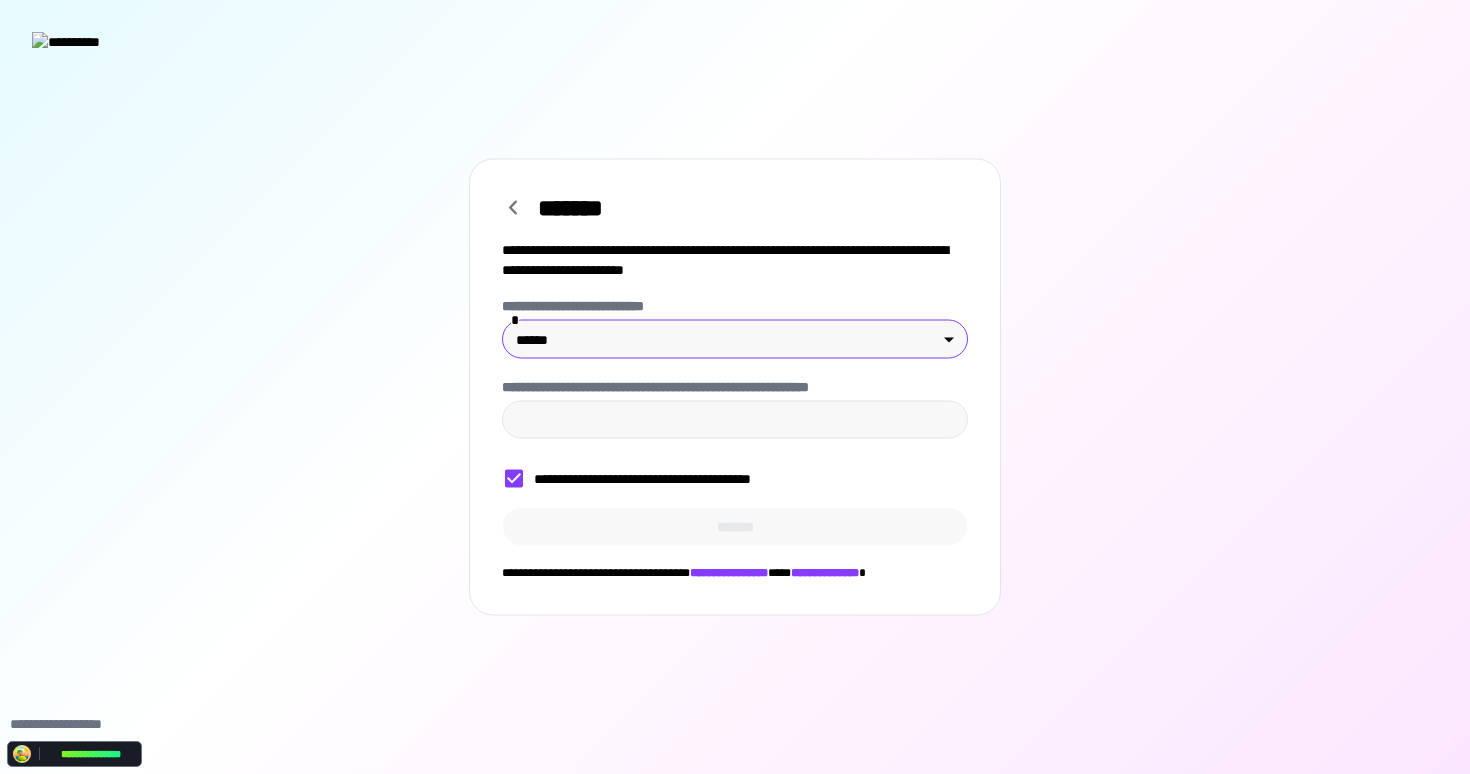 click on "**********" at bounding box center [735, 387] 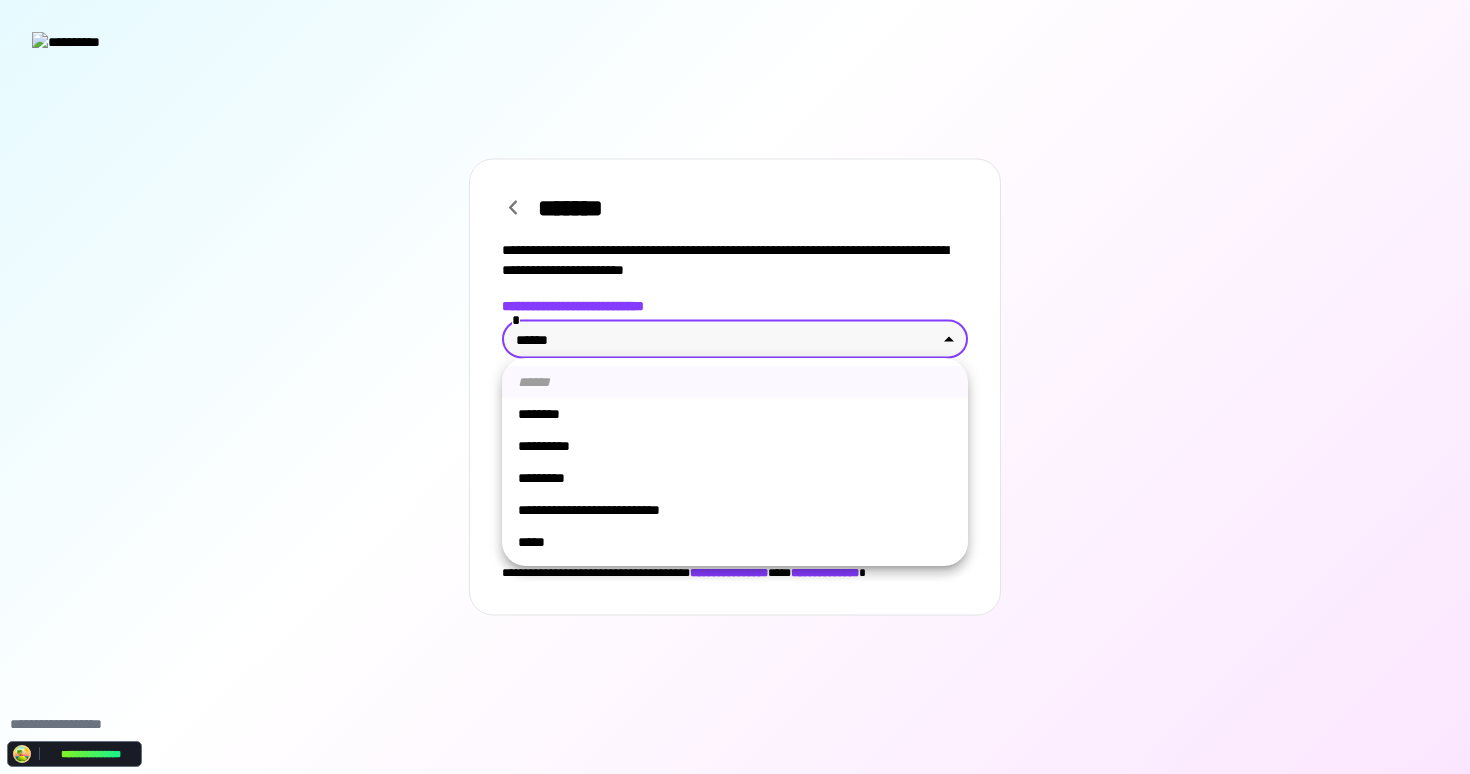 click on "********" at bounding box center [735, 414] 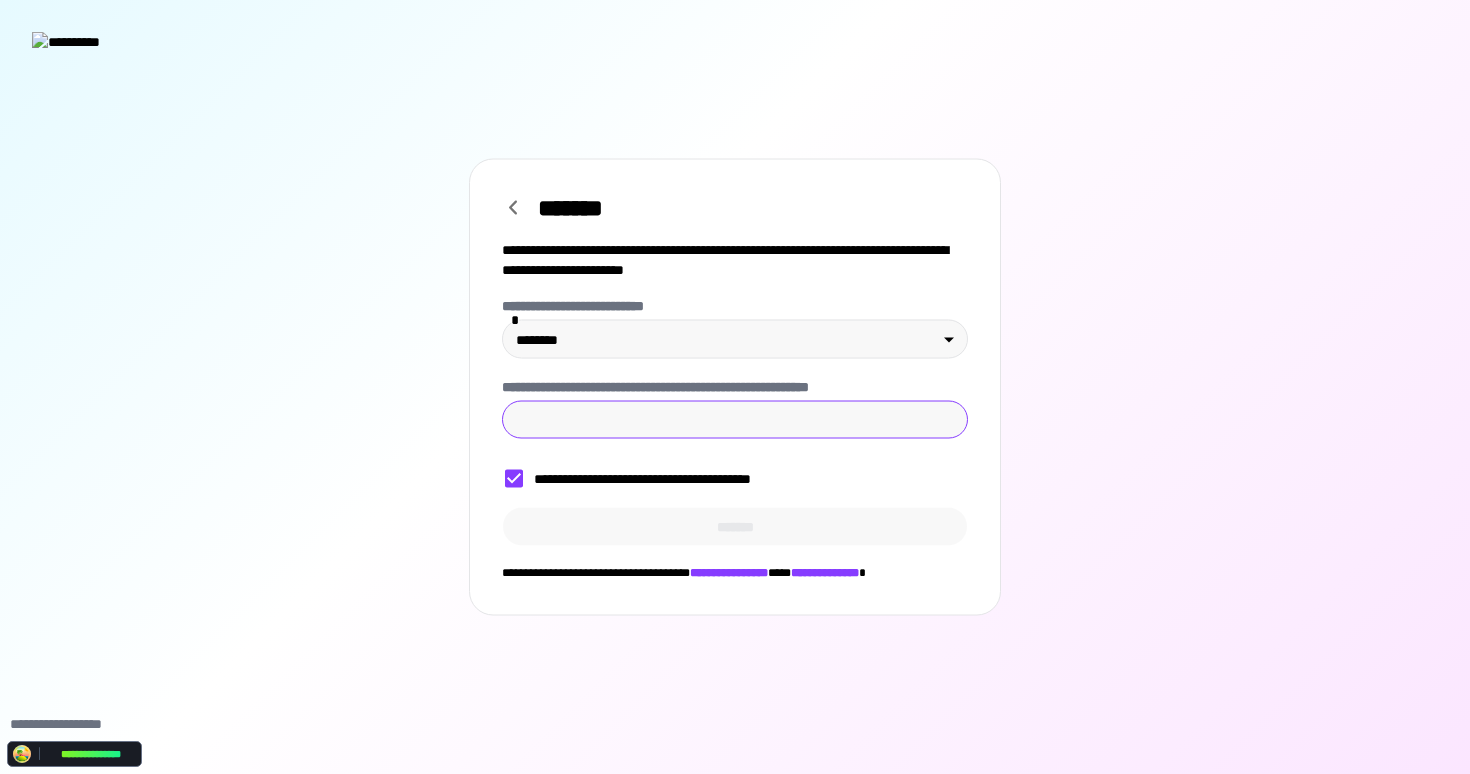 click on "**********" at bounding box center (735, 420) 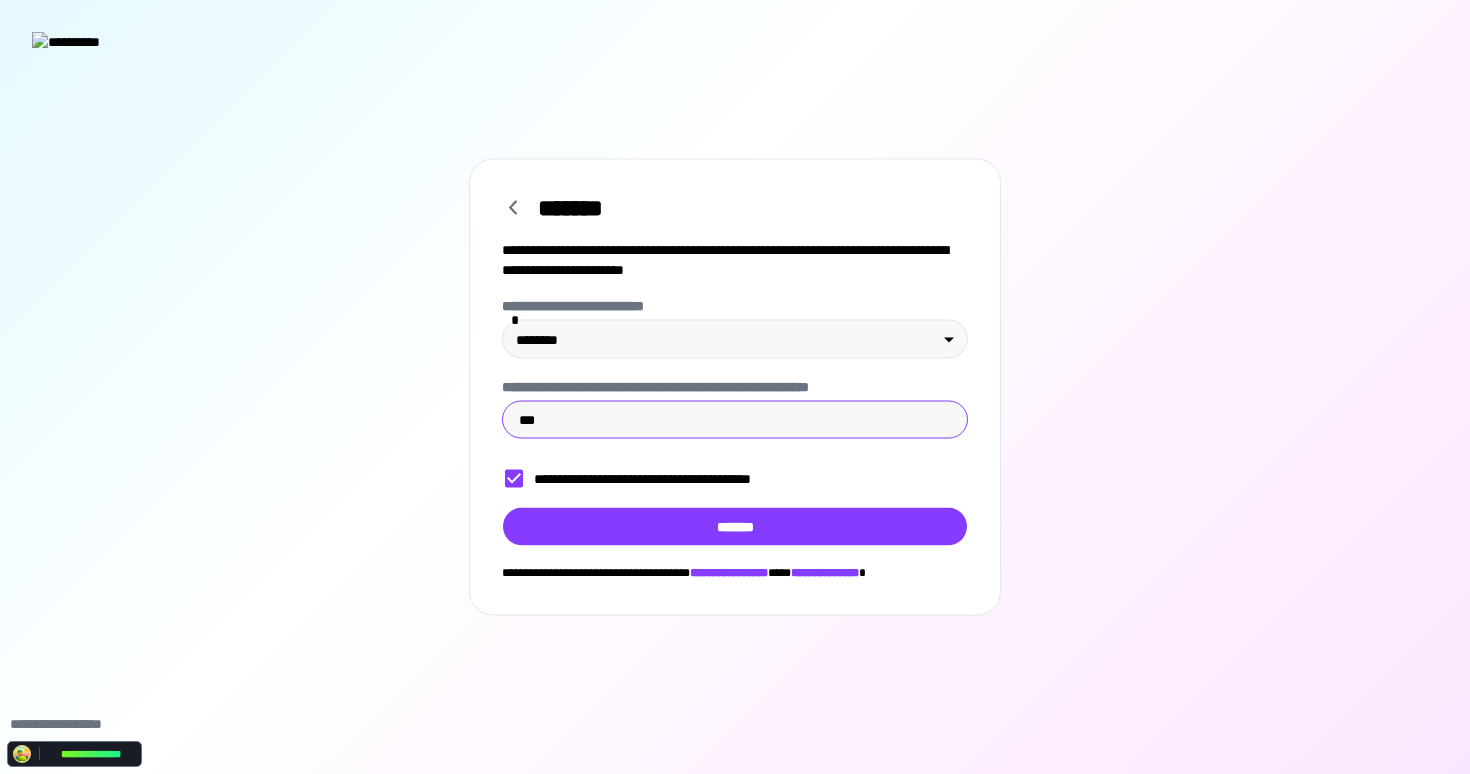 type on "***" 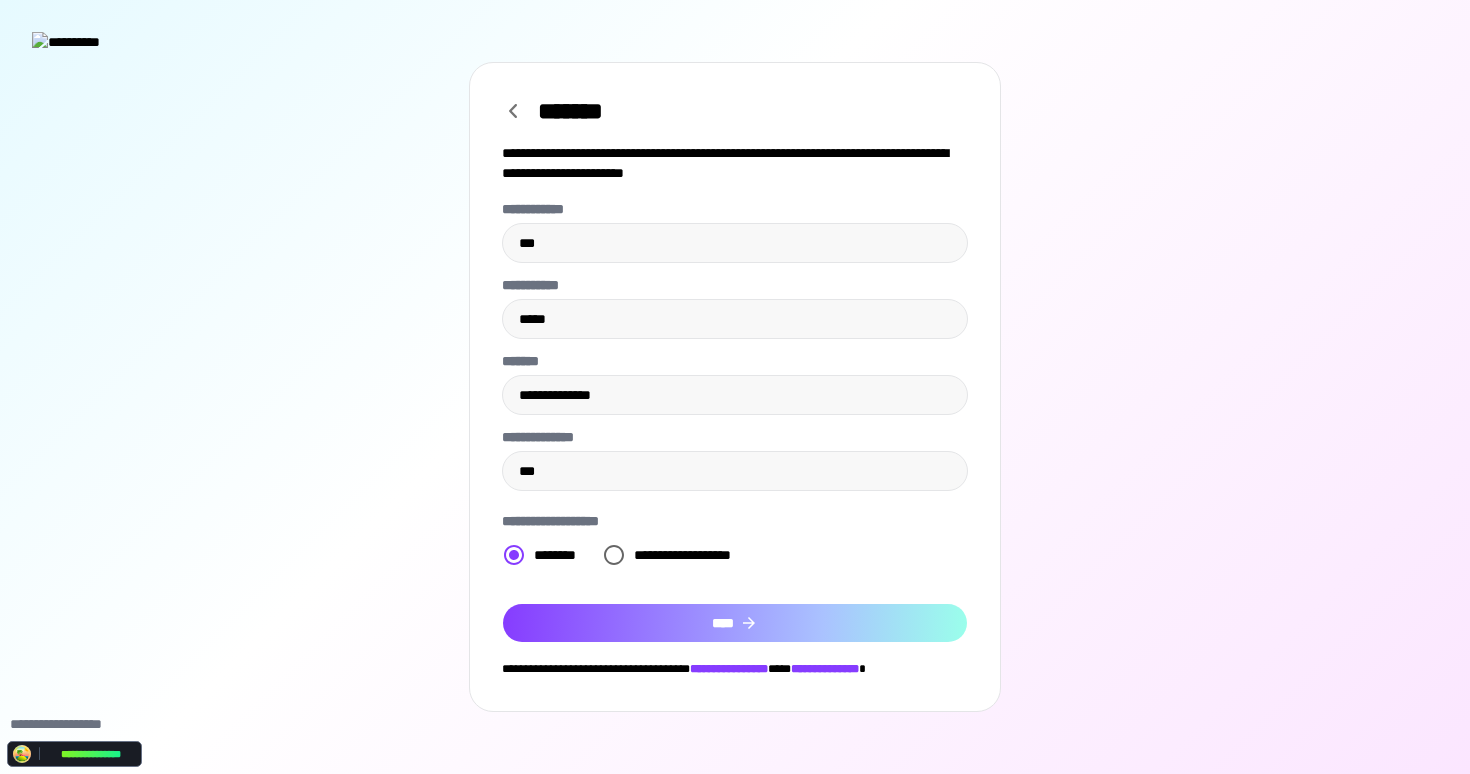 click on "****" at bounding box center [735, 623] 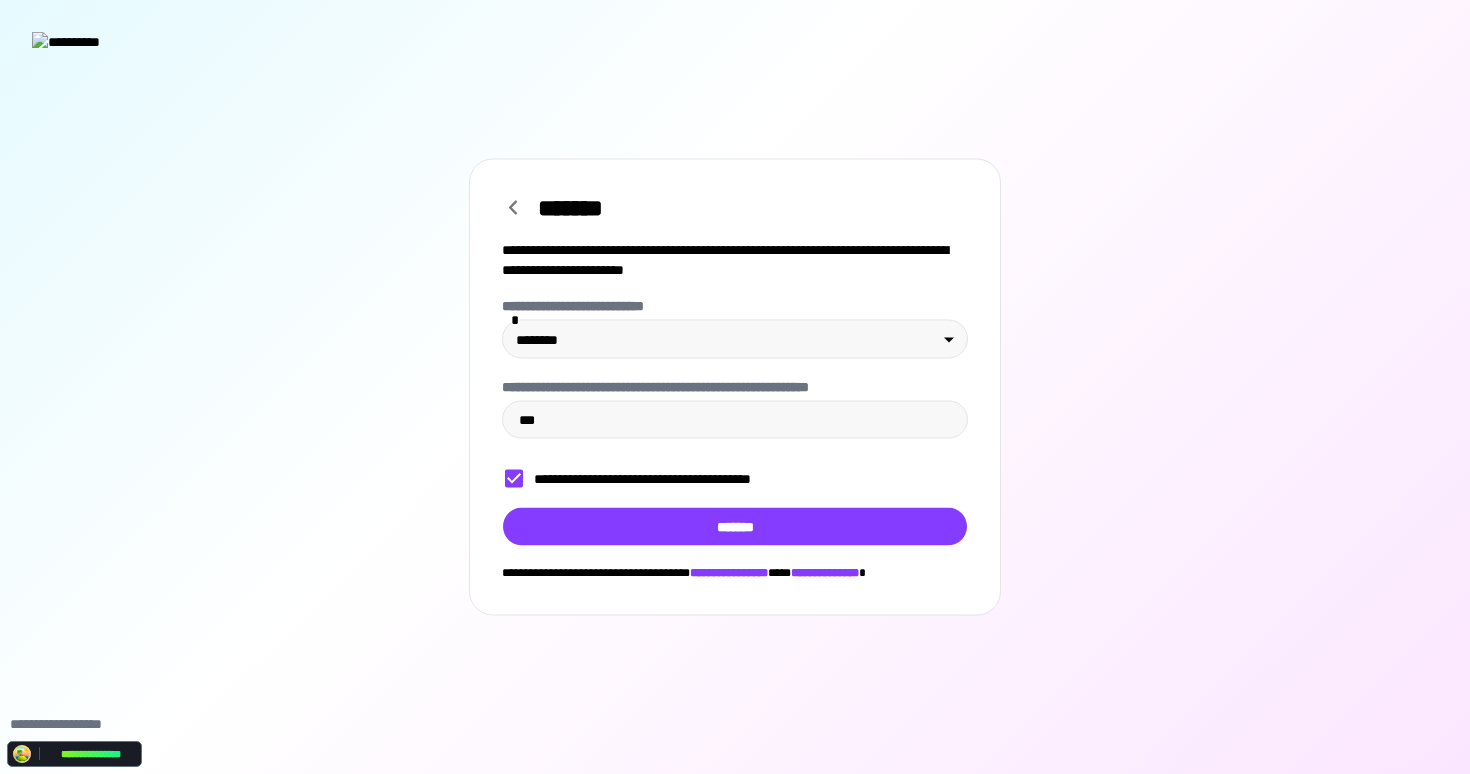 click 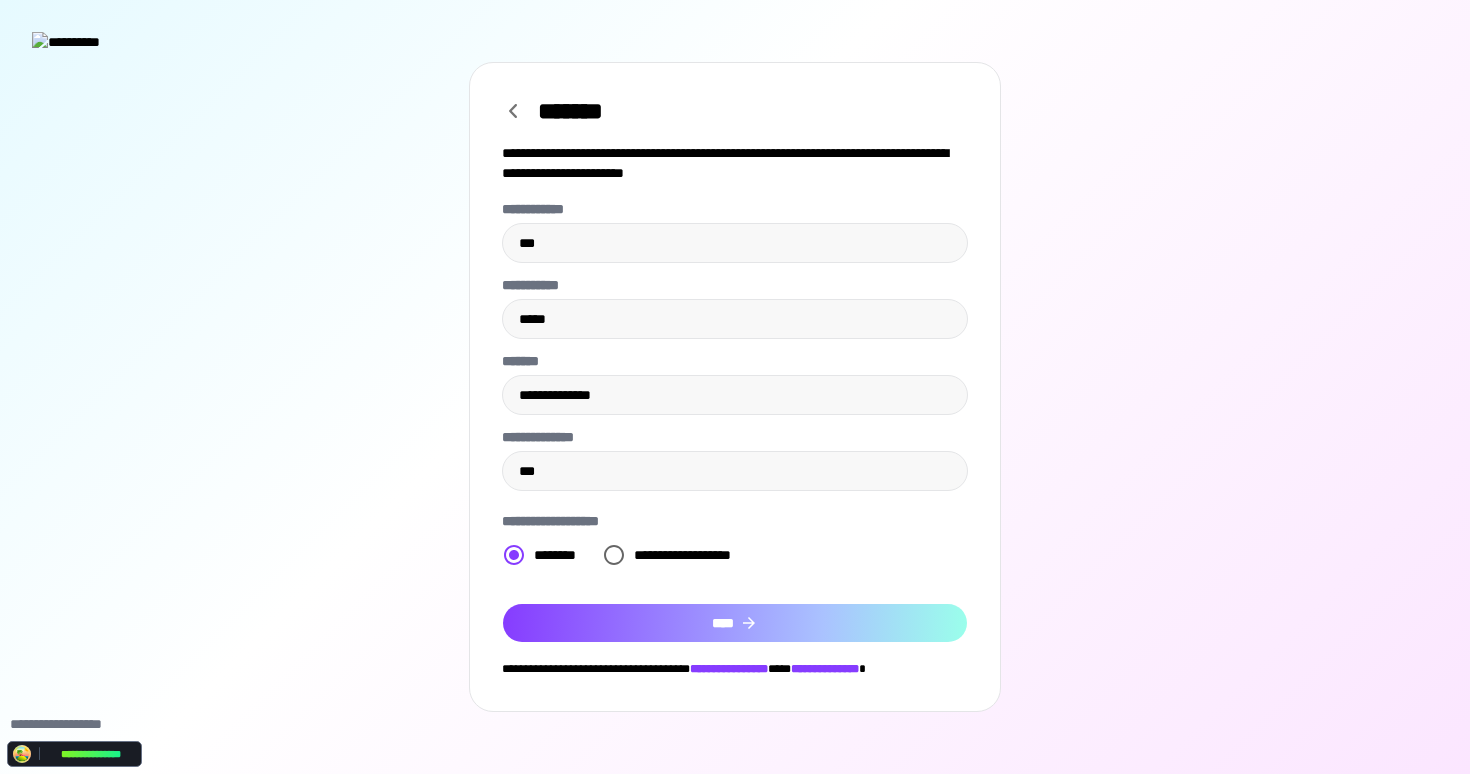 click on "****" at bounding box center (735, 623) 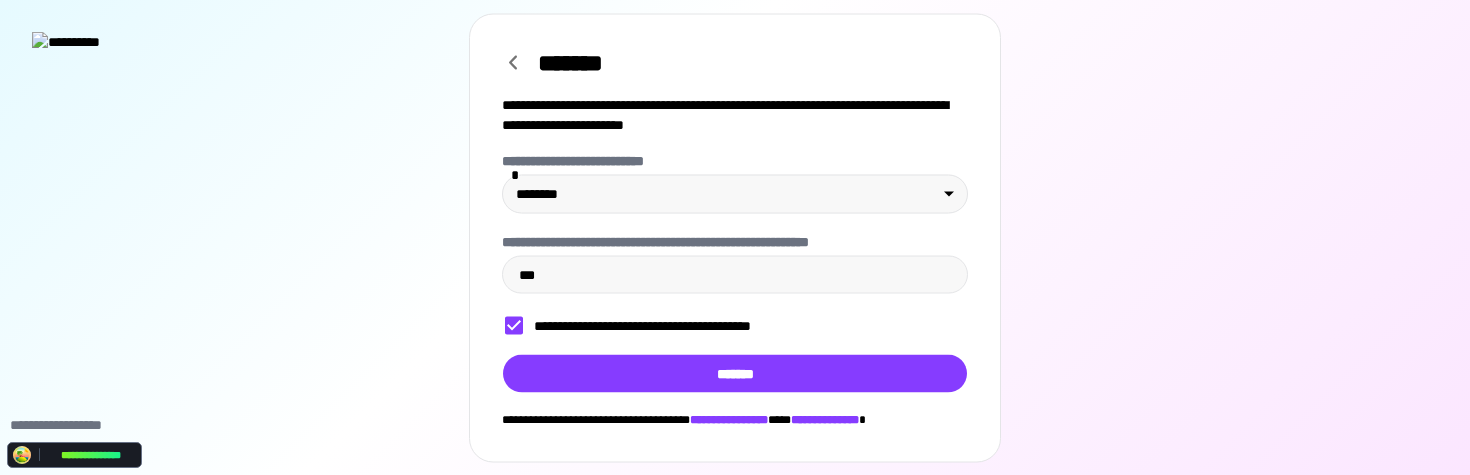 drag, startPoint x: 512, startPoint y: 63, endPoint x: 522, endPoint y: 60, distance: 10.440307 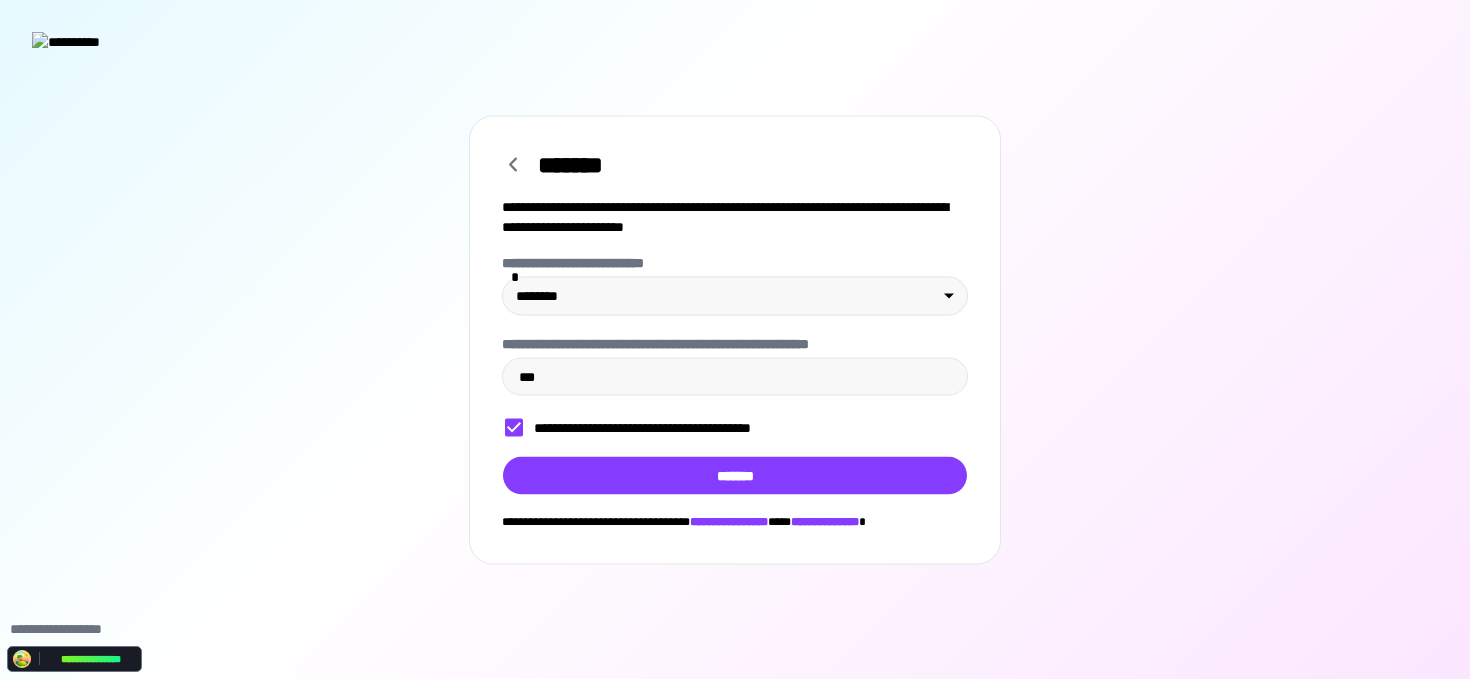 click 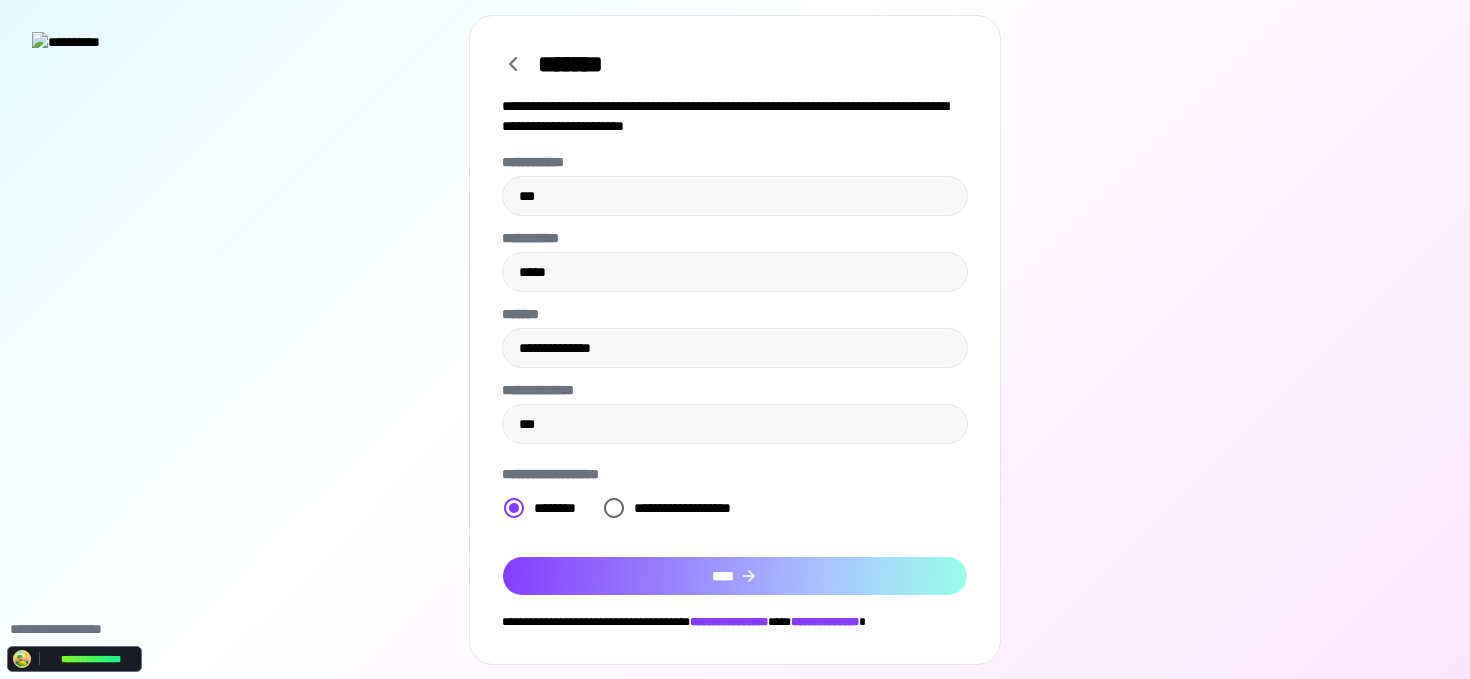 click on "****" at bounding box center [735, 576] 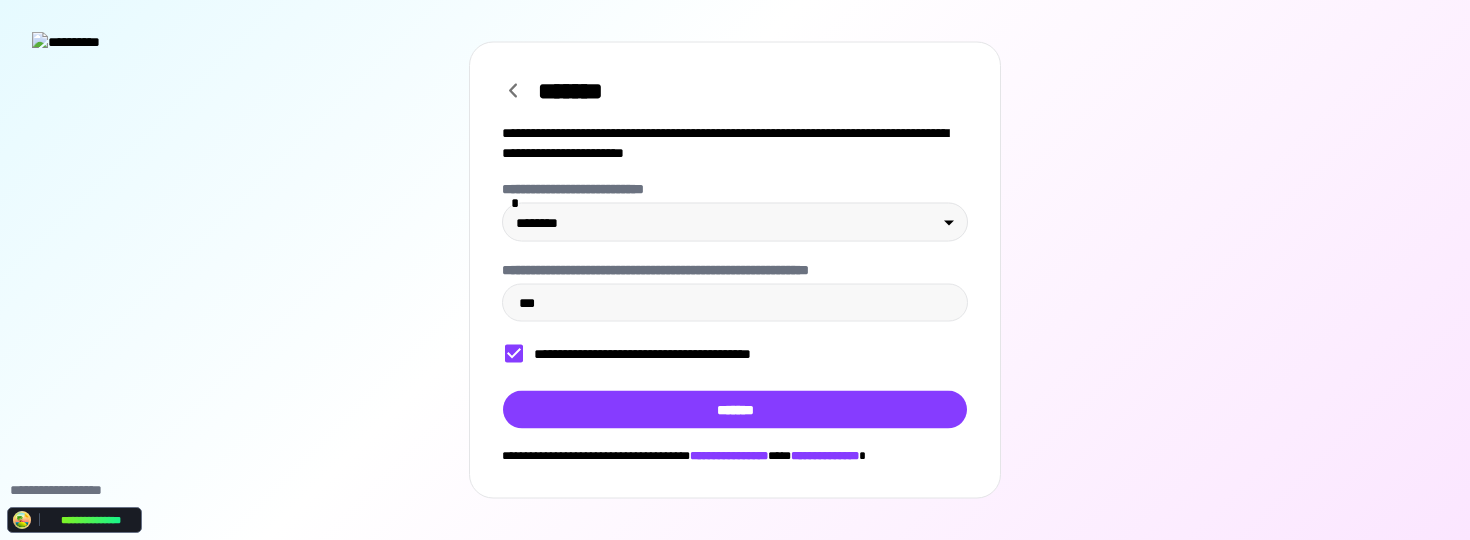 click at bounding box center (735, 26) 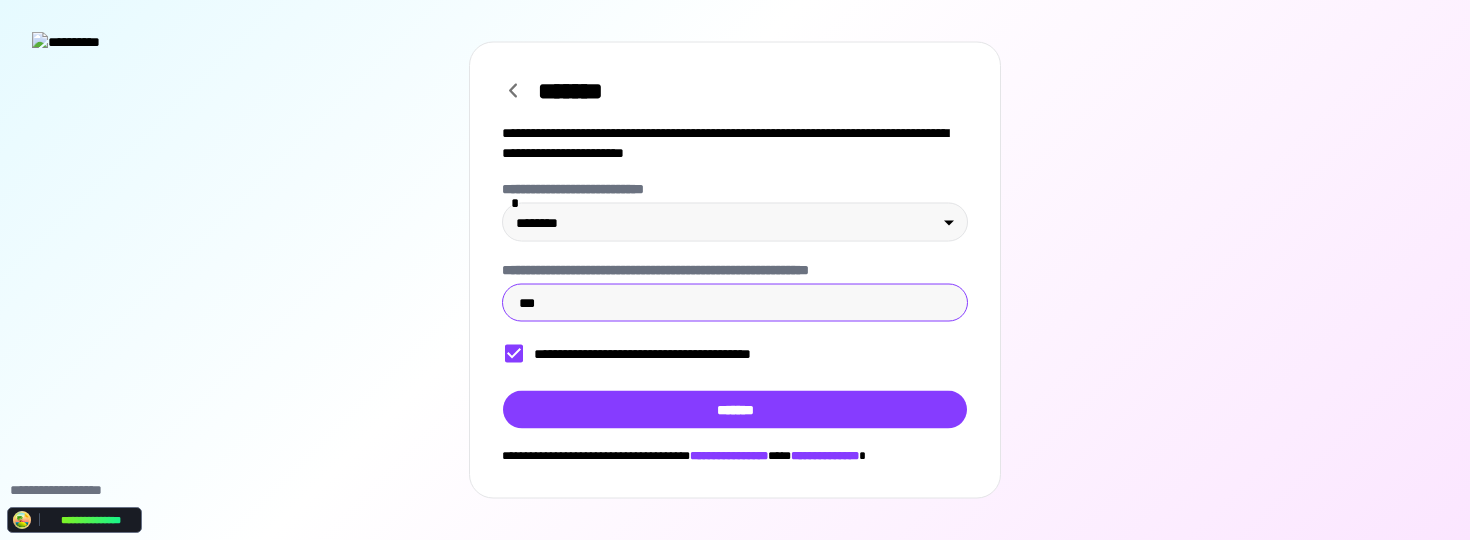 click at bounding box center [735, 26] 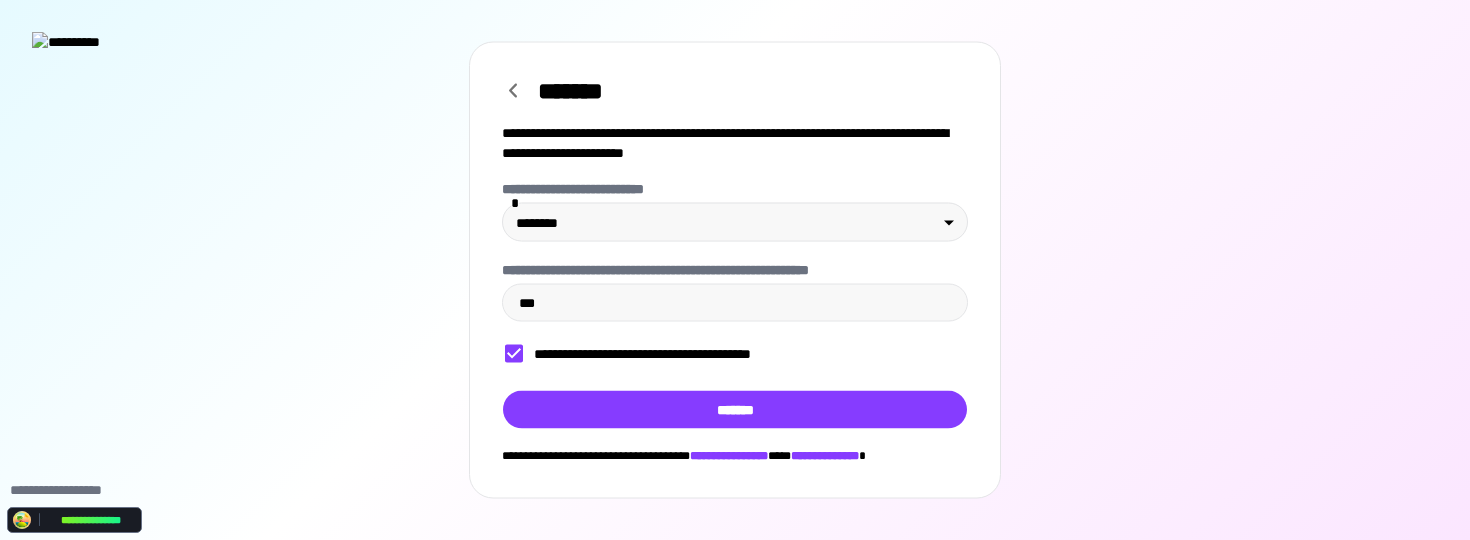 drag, startPoint x: 1212, startPoint y: 459, endPoint x: 1348, endPoint y: 525, distance: 151.16878 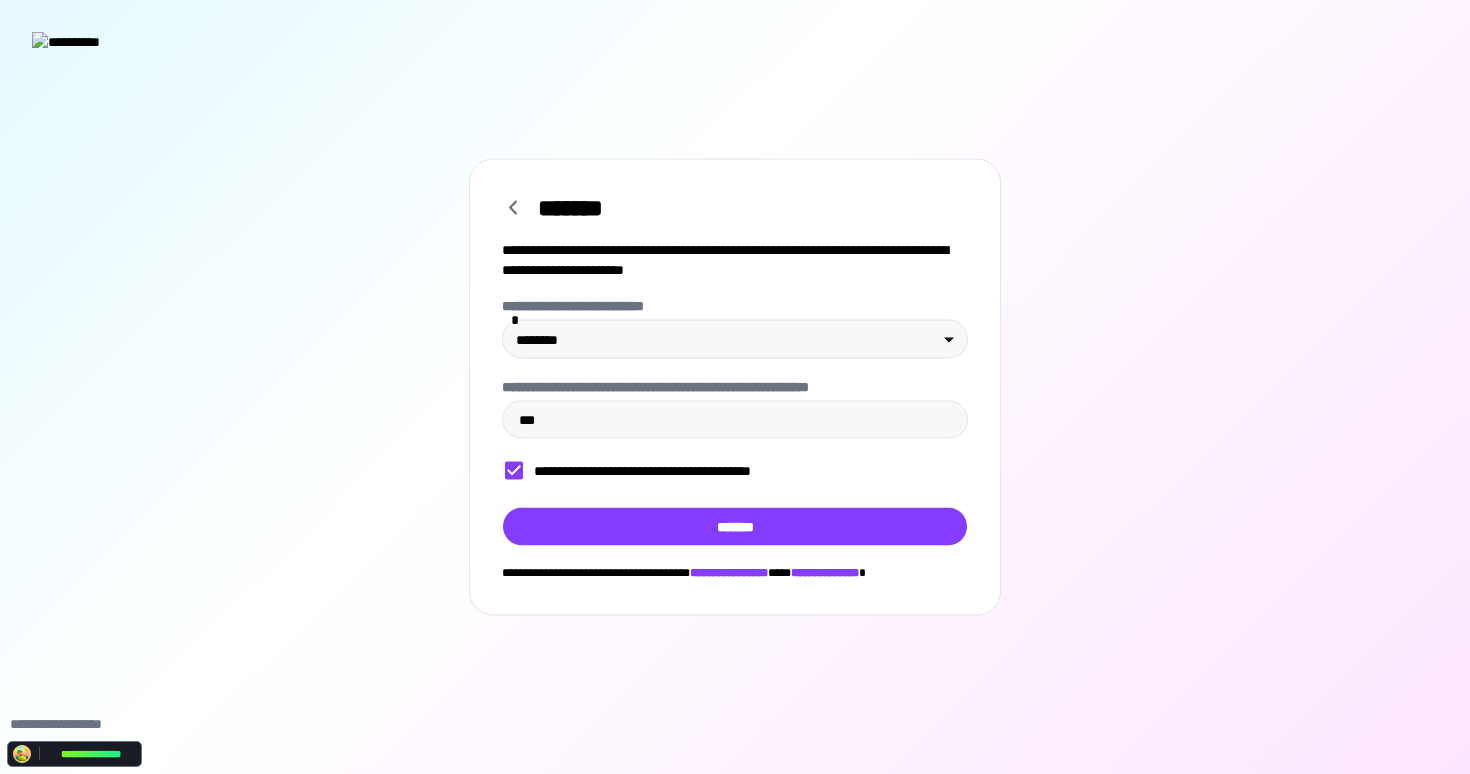 click 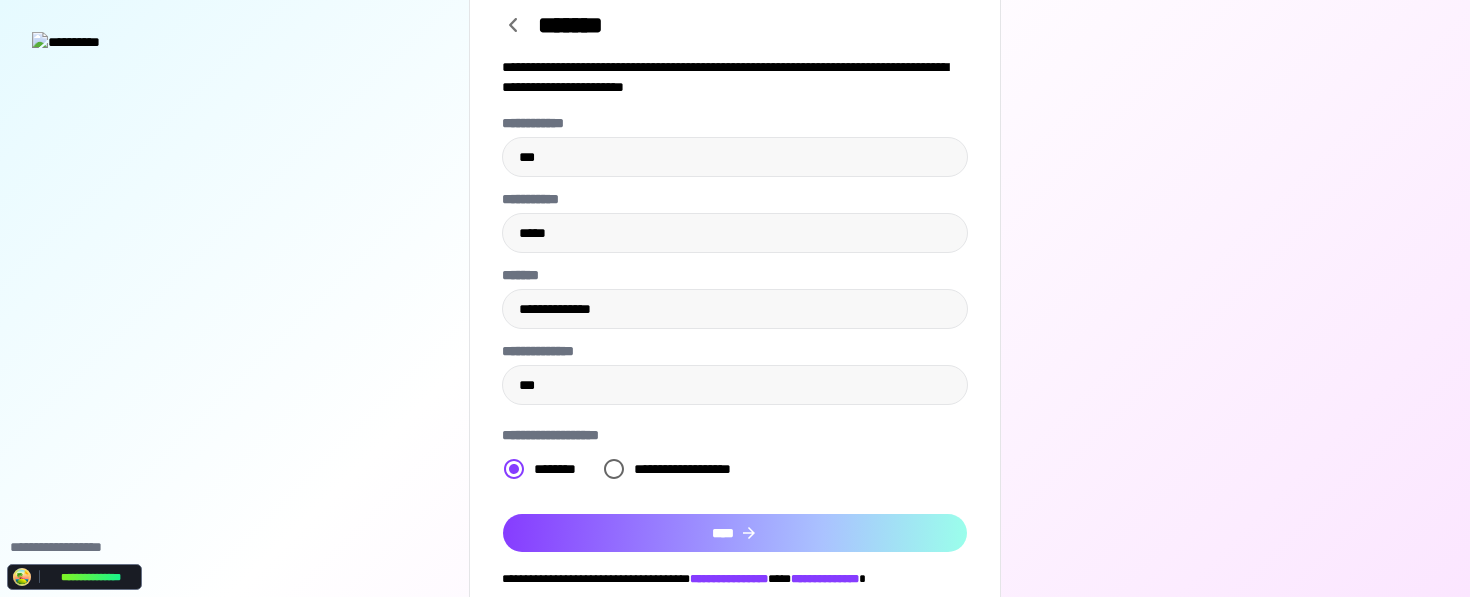 click 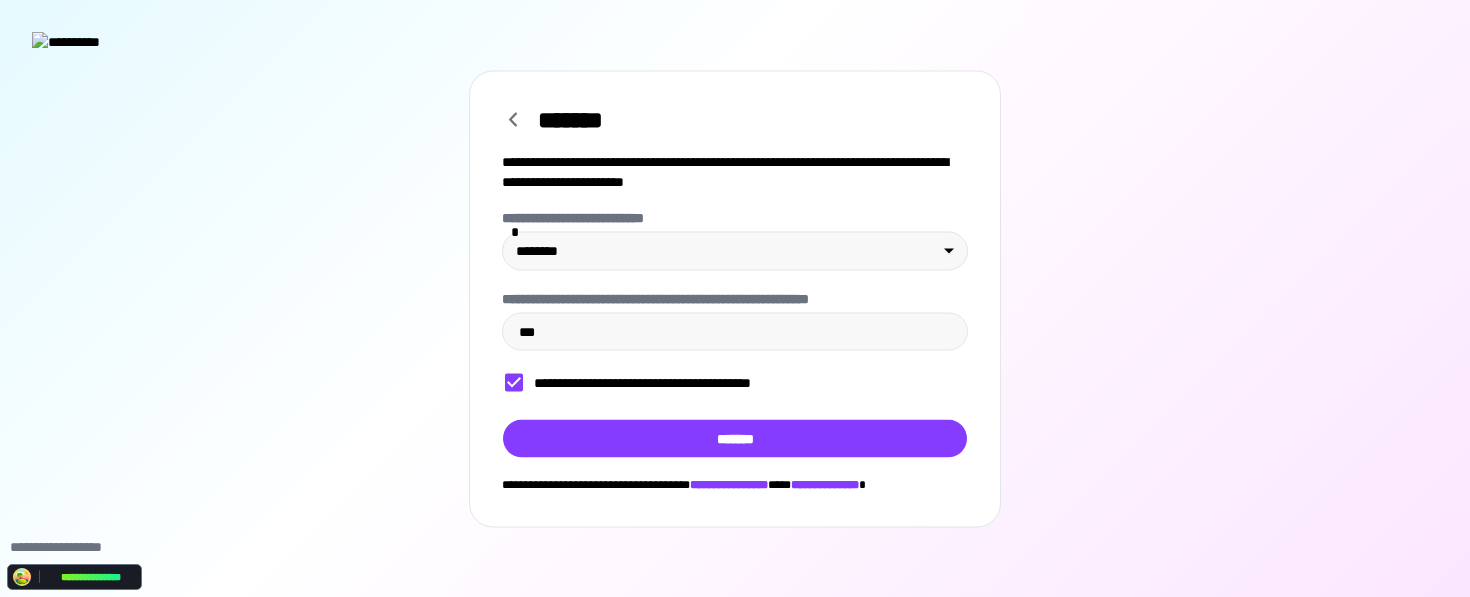 click at bounding box center [735, 26] 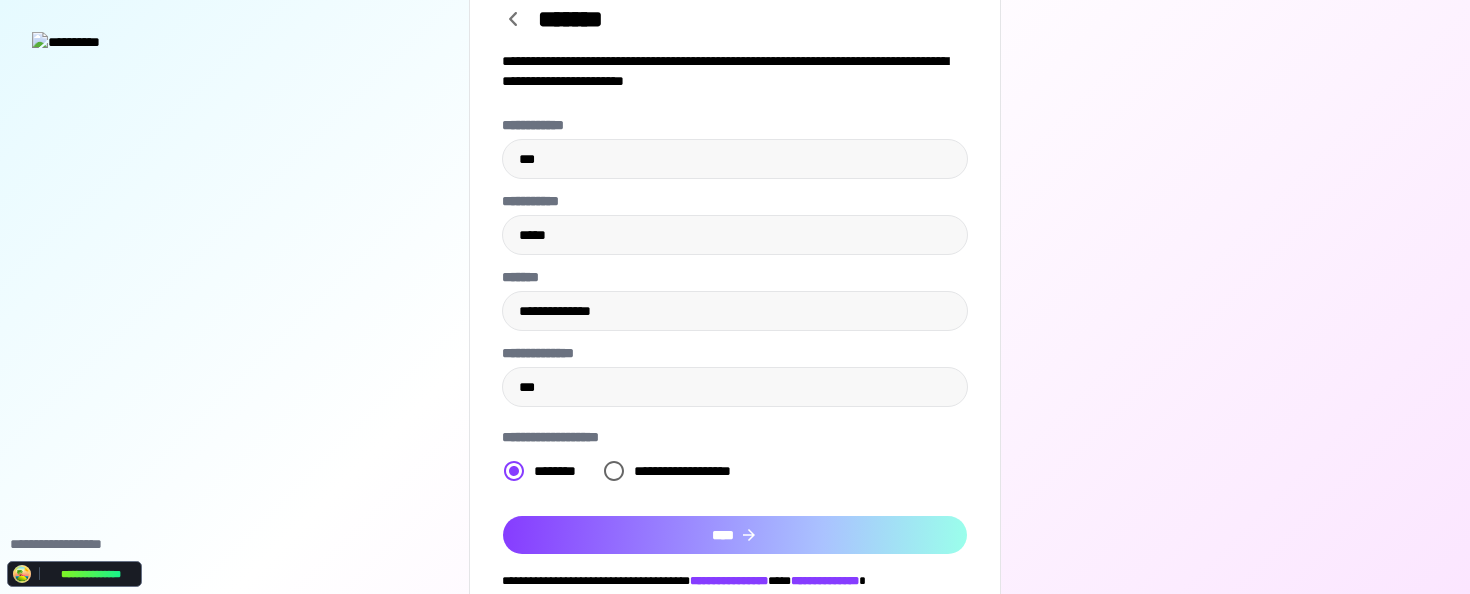click on "****" at bounding box center (735, 535) 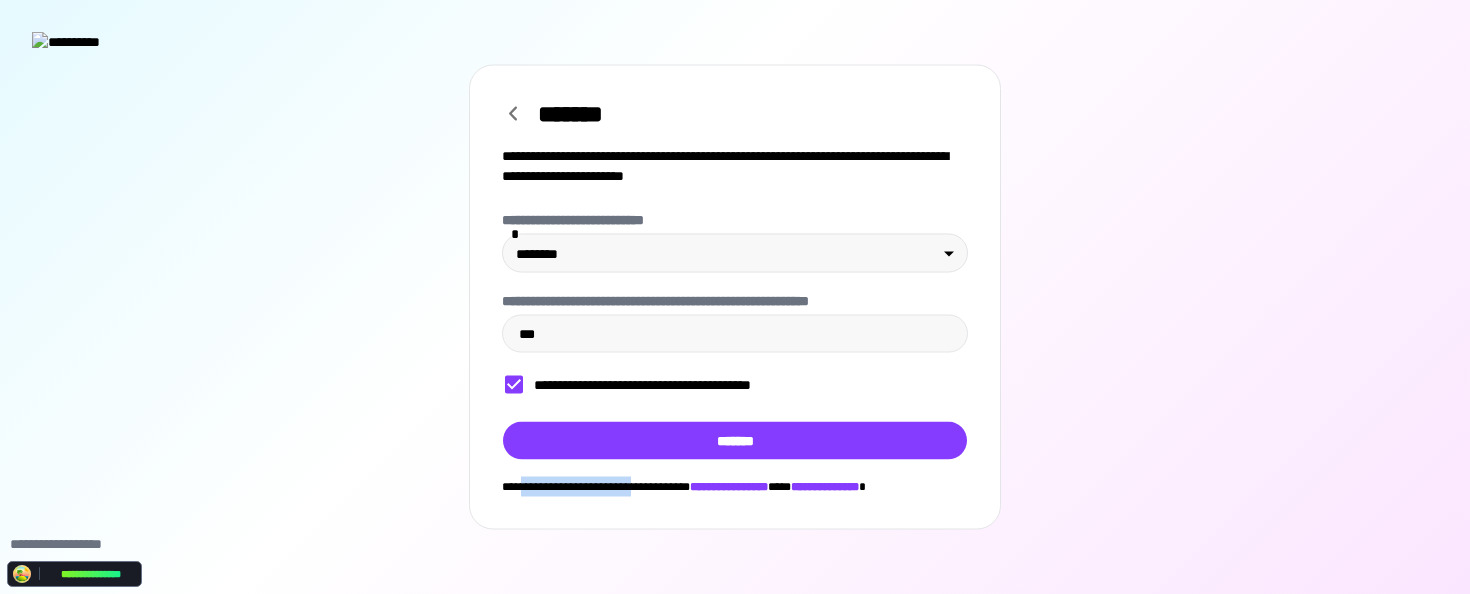 drag, startPoint x: 522, startPoint y: 485, endPoint x: 647, endPoint y: 489, distance: 125.06398 